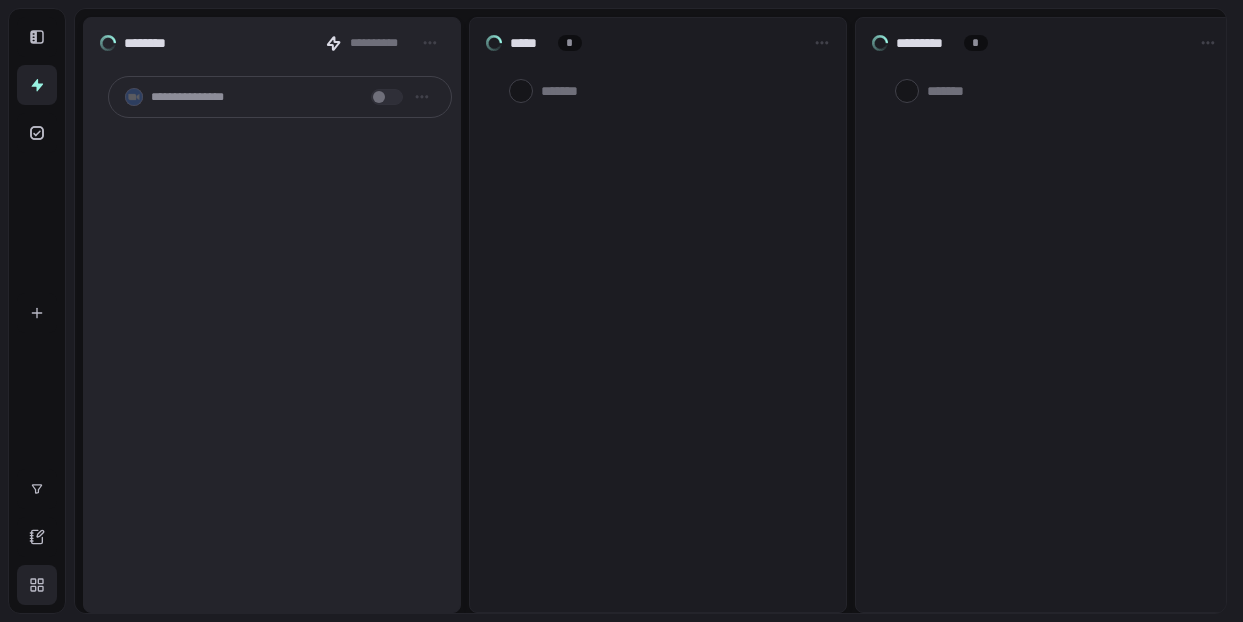 scroll, scrollTop: 0, scrollLeft: 0, axis: both 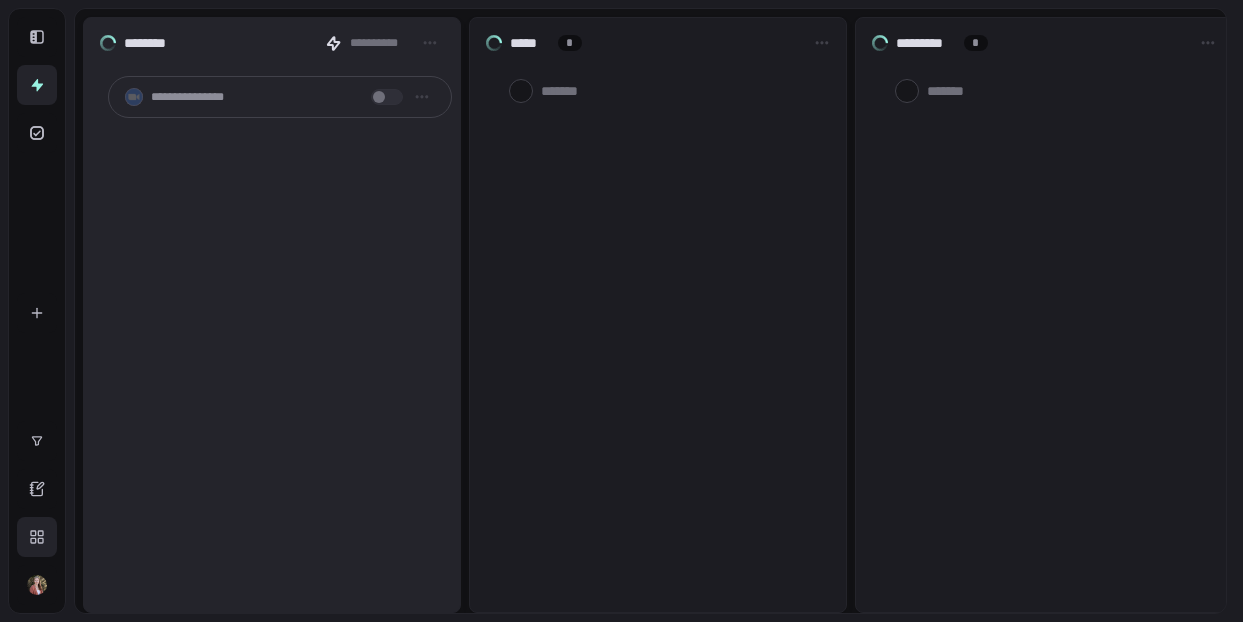 click at bounding box center (37, 585) 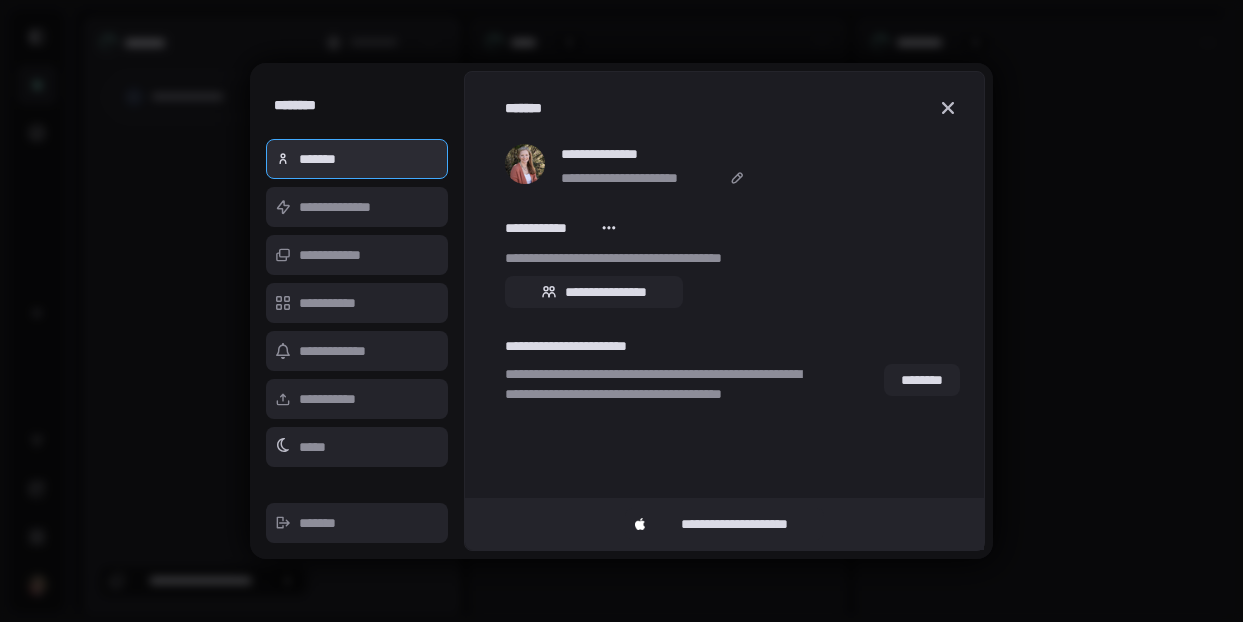 scroll, scrollTop: 0, scrollLeft: 0, axis: both 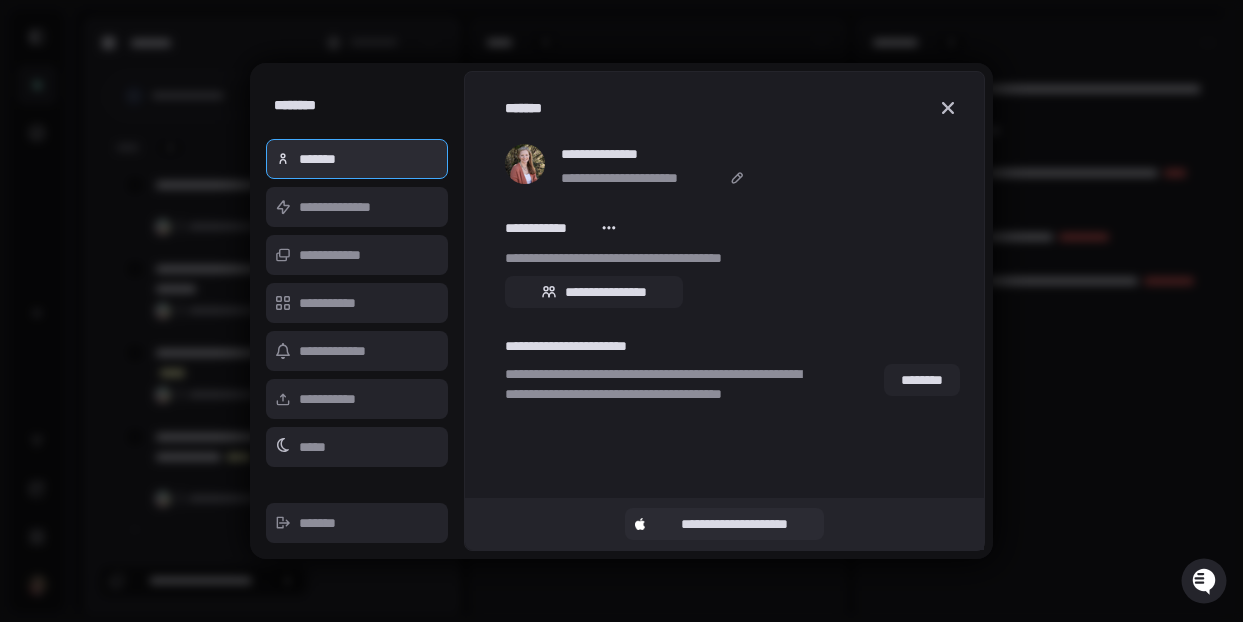 click on "**********" at bounding box center [734, 524] 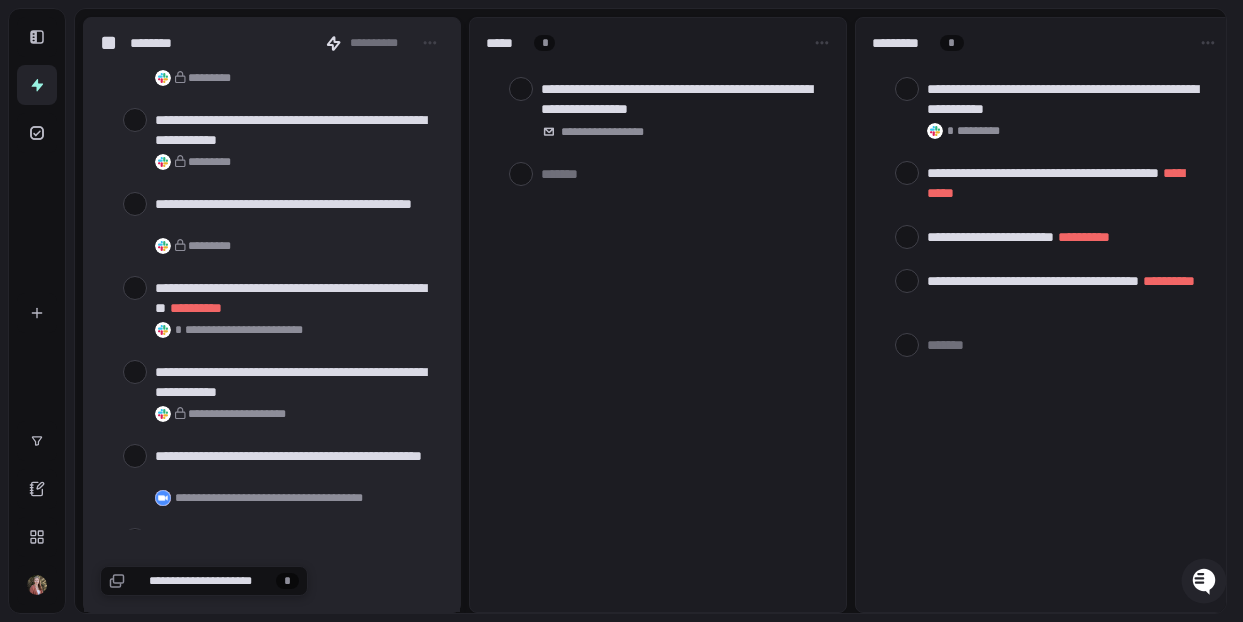 scroll, scrollTop: 18446, scrollLeft: 0, axis: vertical 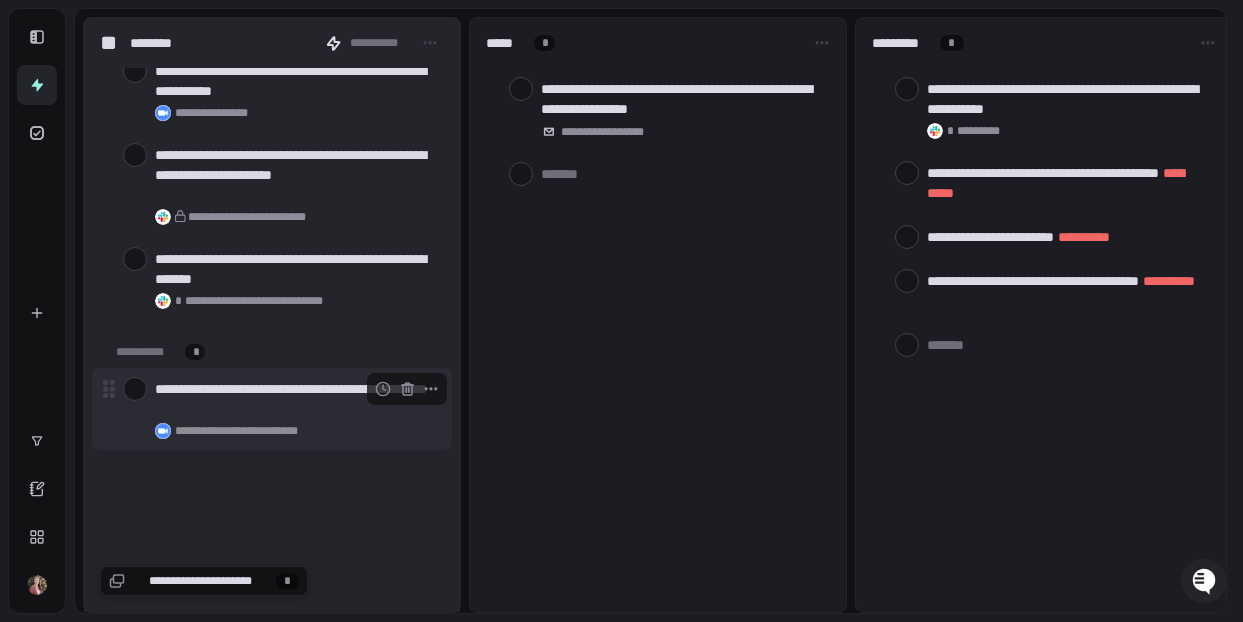 click at bounding box center (135, 389) 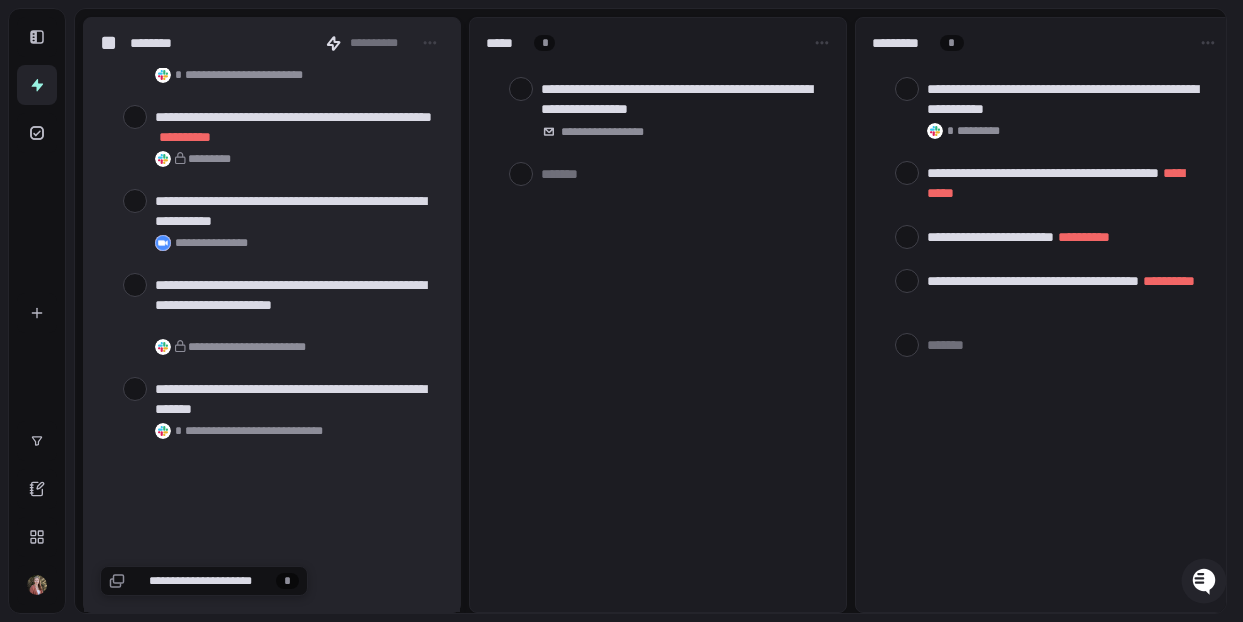 scroll, scrollTop: 18316, scrollLeft: 0, axis: vertical 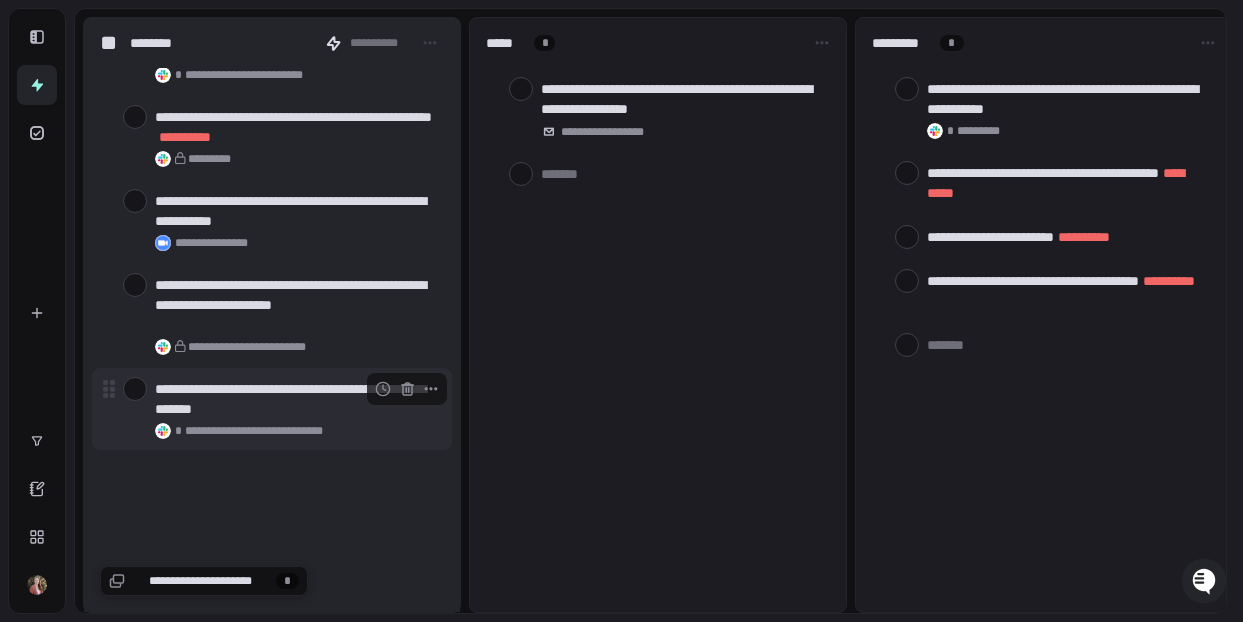 click at bounding box center [135, 389] 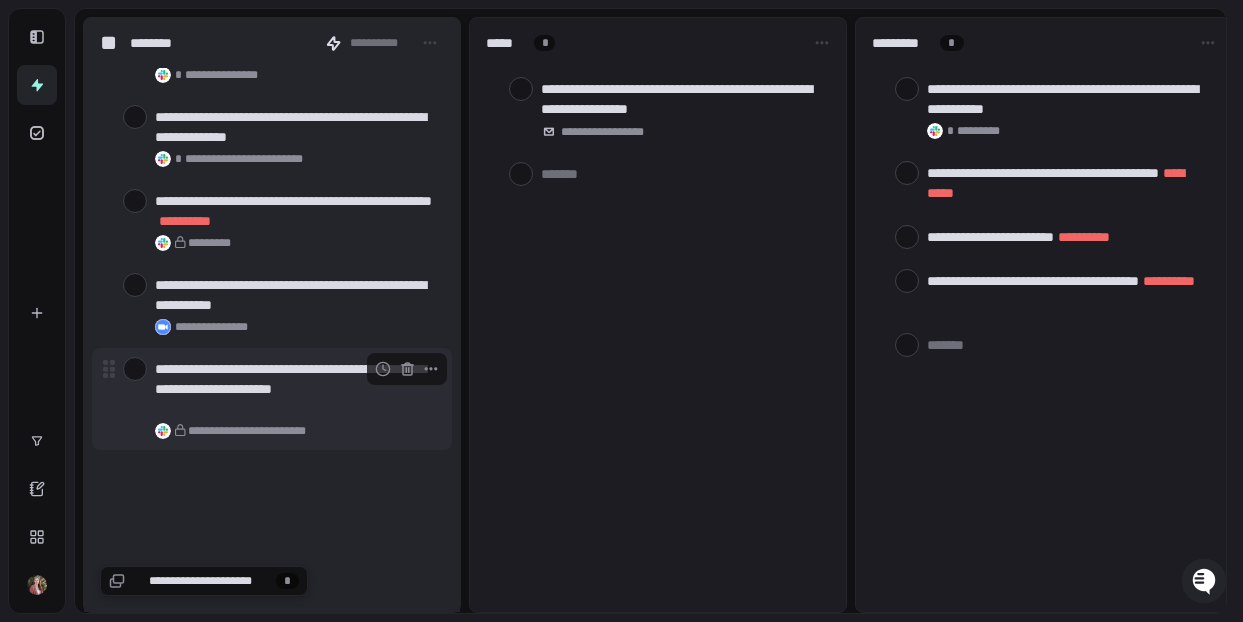 click at bounding box center [135, 369] 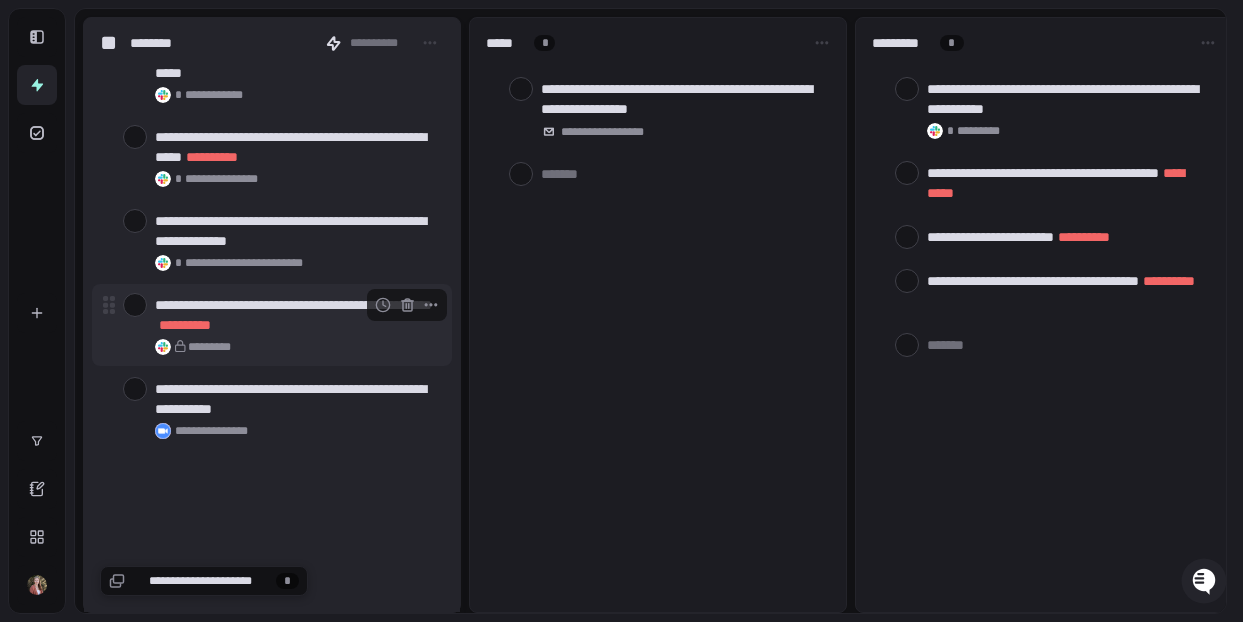 click at bounding box center [135, 305] 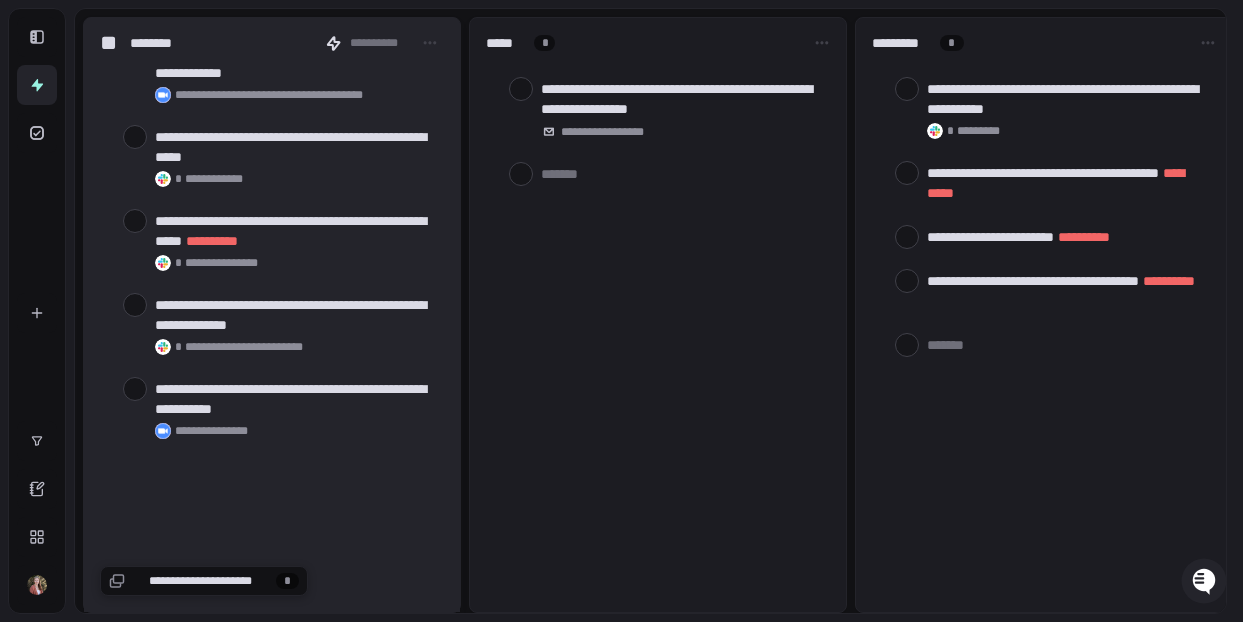 click at bounding box center (135, 305) 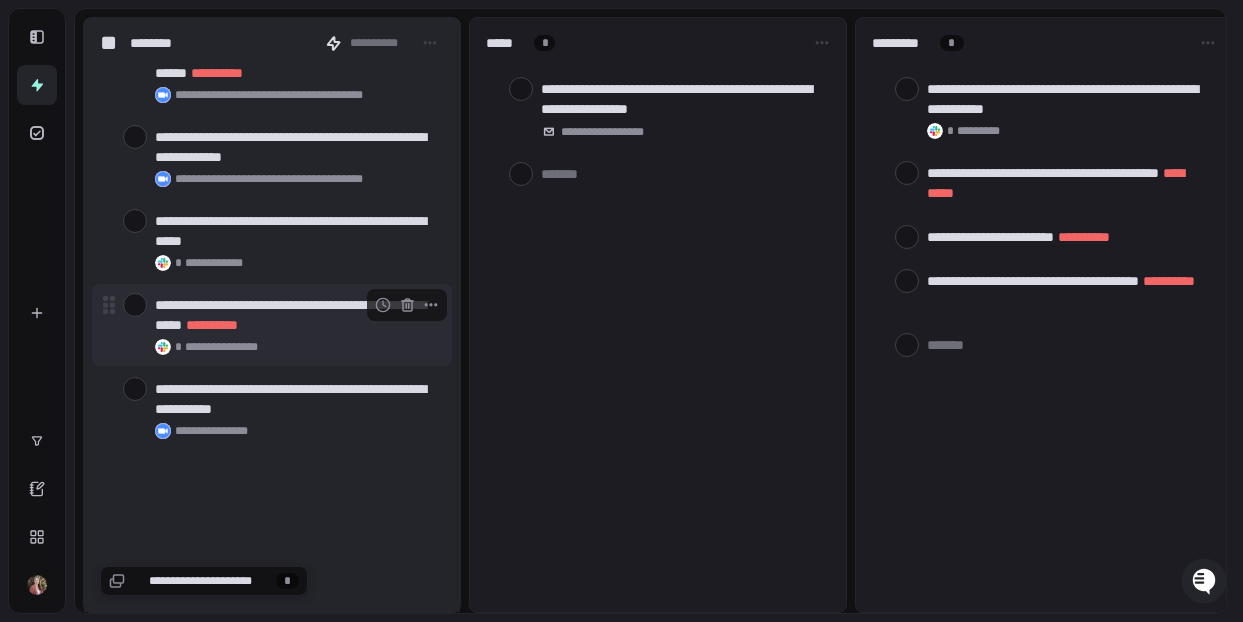 click at bounding box center (135, 305) 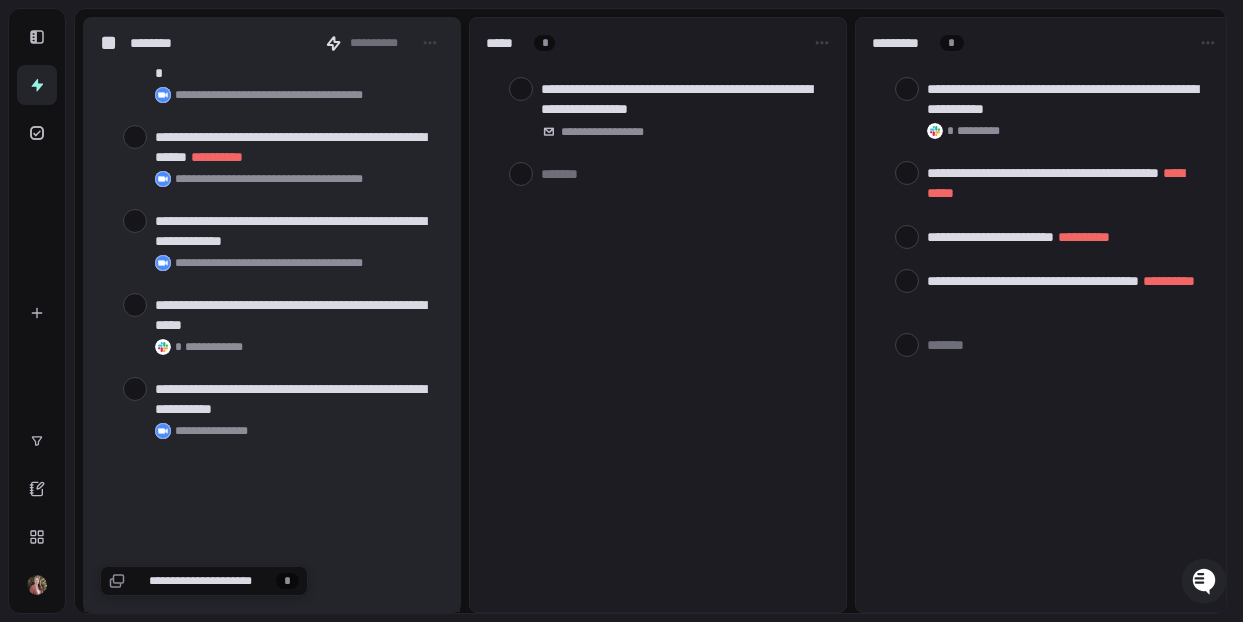 click at bounding box center [135, 305] 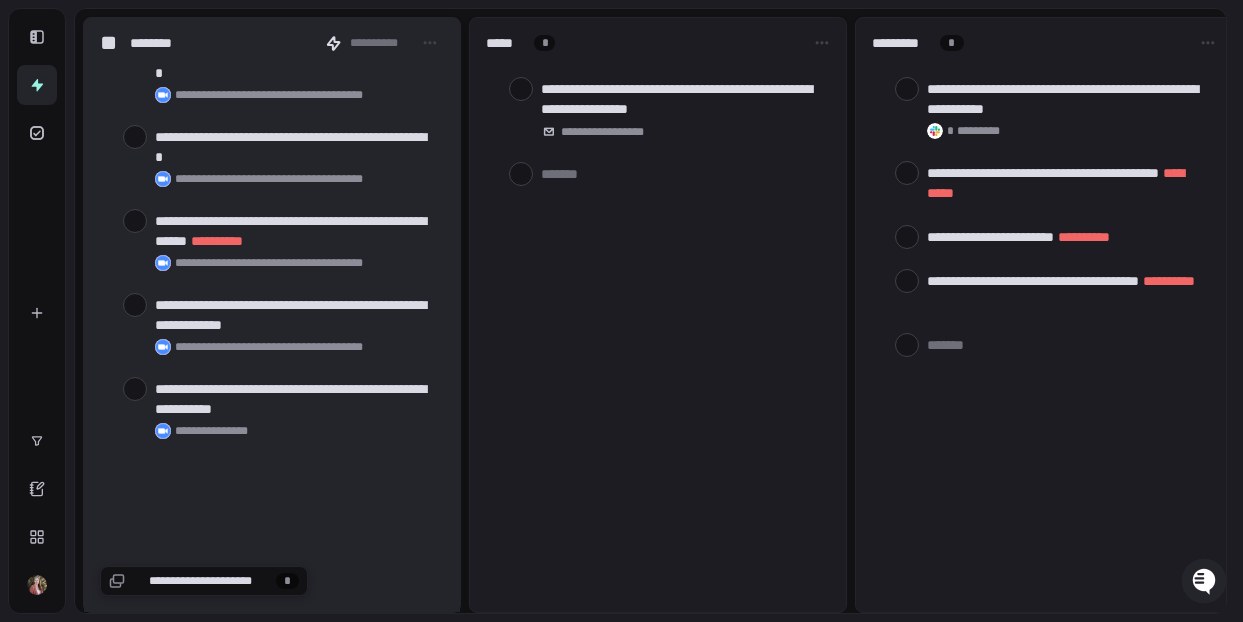 click at bounding box center [135, 305] 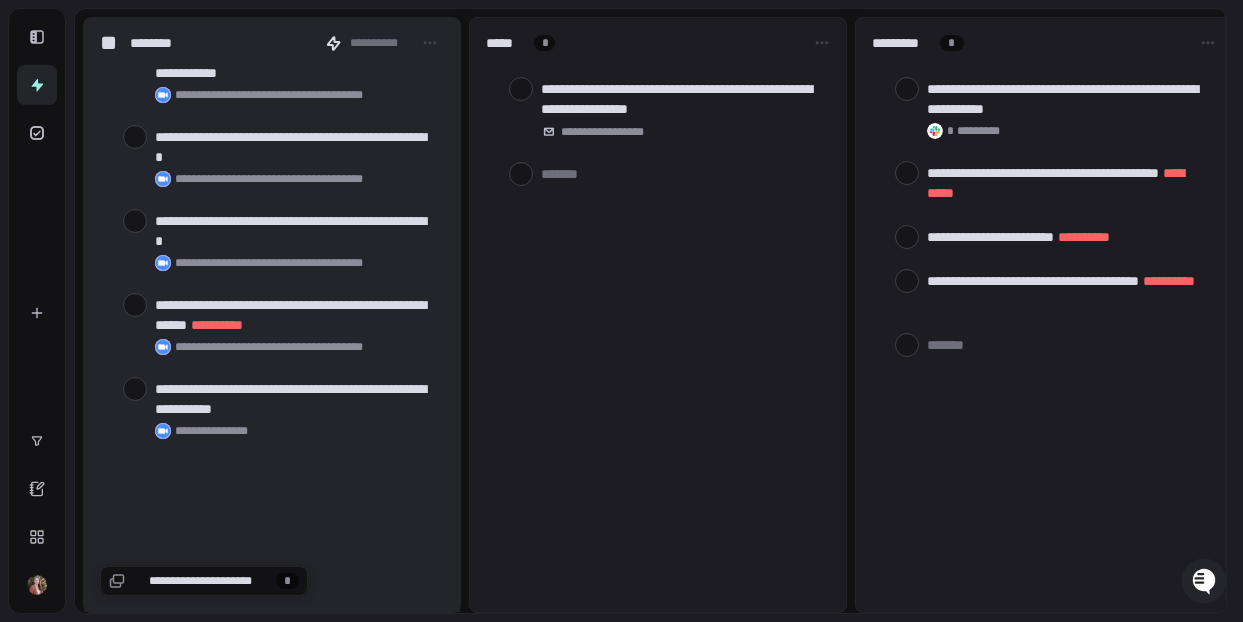click at bounding box center (135, 305) 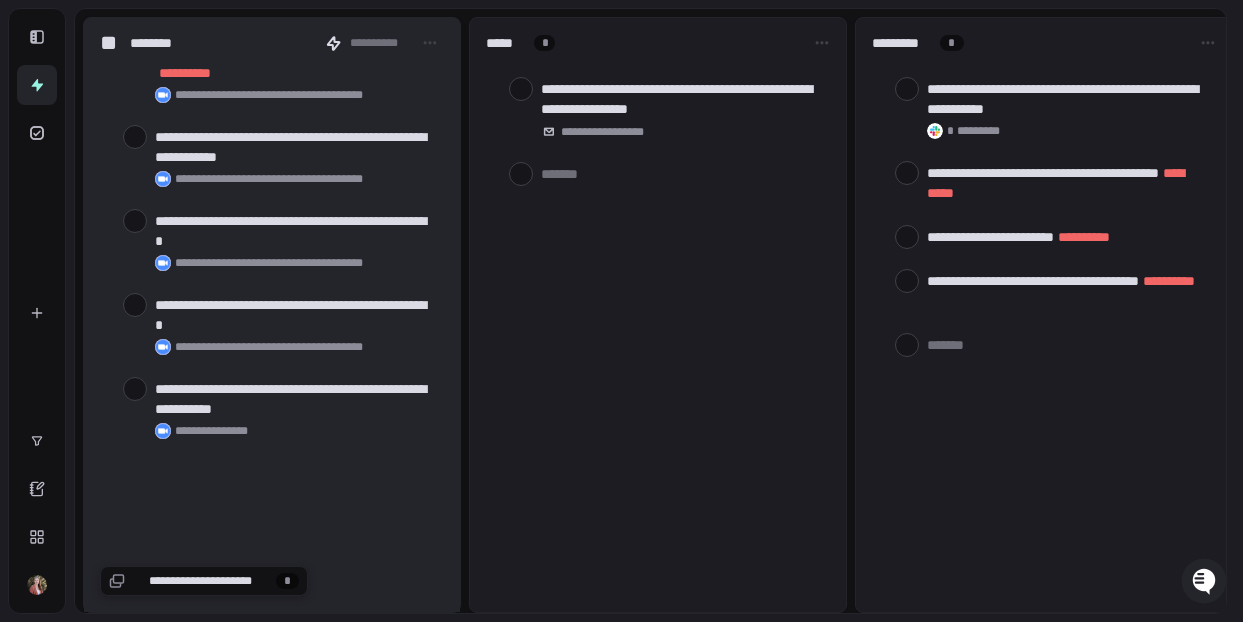 click at bounding box center [135, 305] 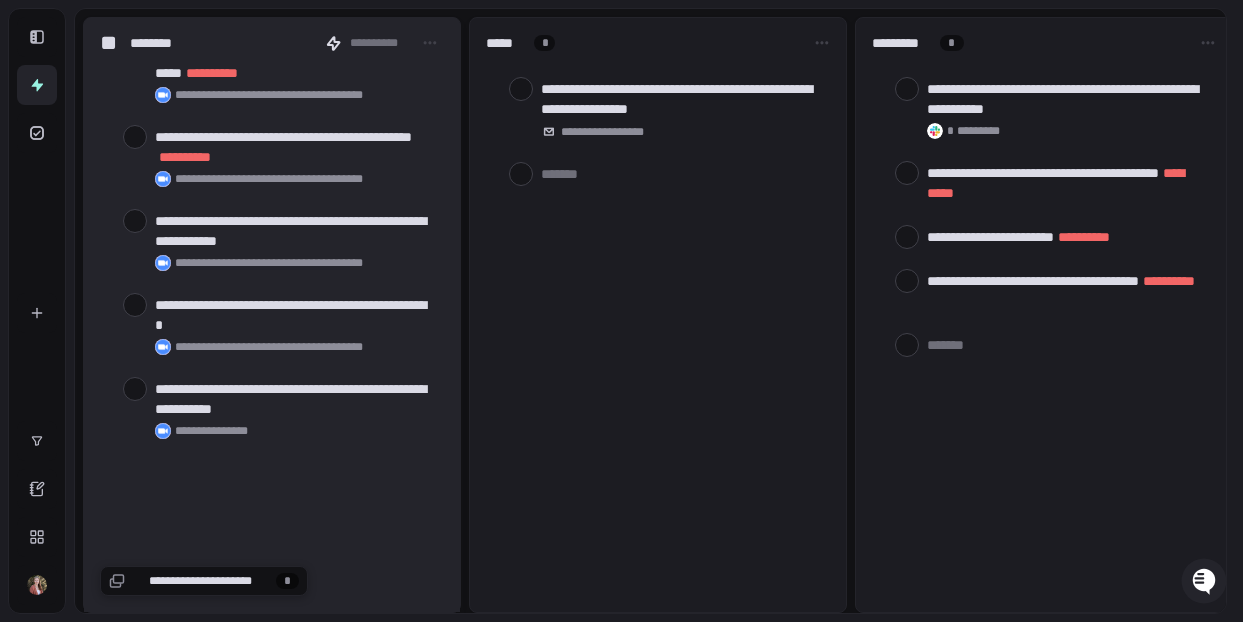 click at bounding box center [135, 305] 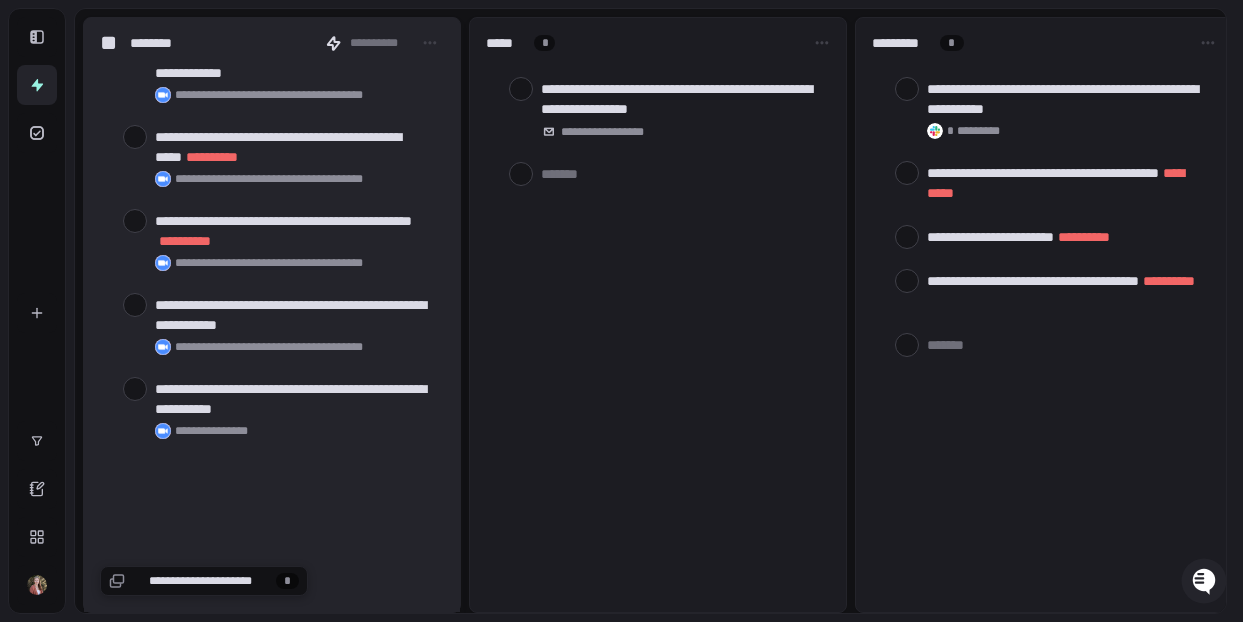click at bounding box center [135, 305] 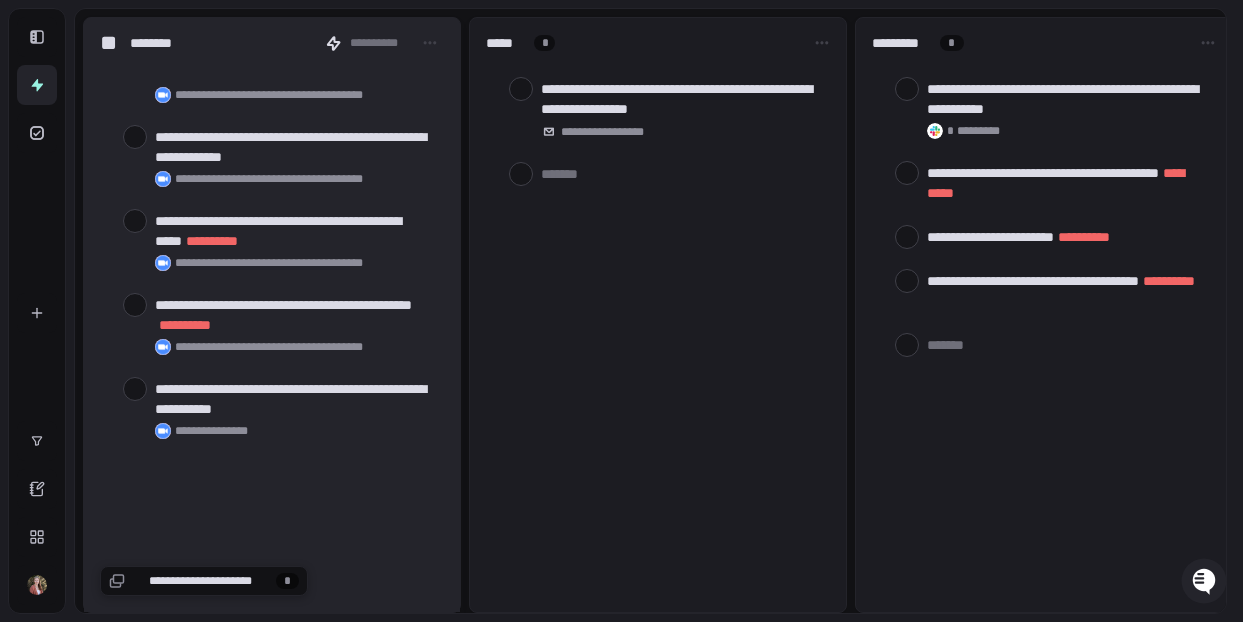 click at bounding box center [135, 305] 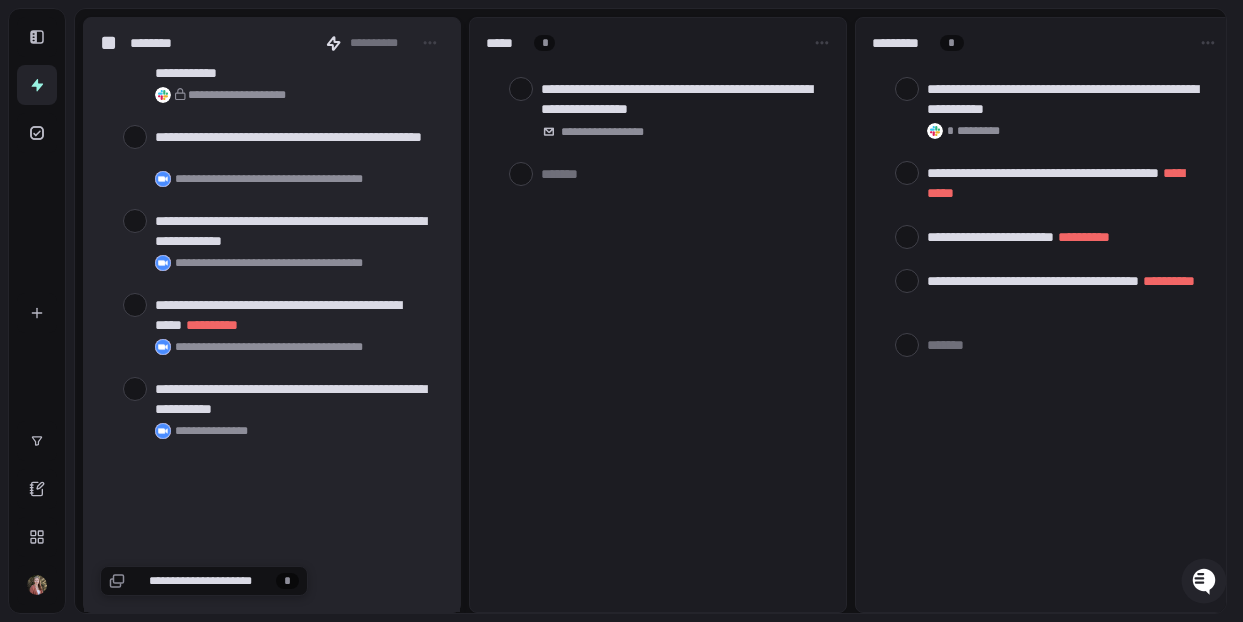 click at bounding box center (135, 305) 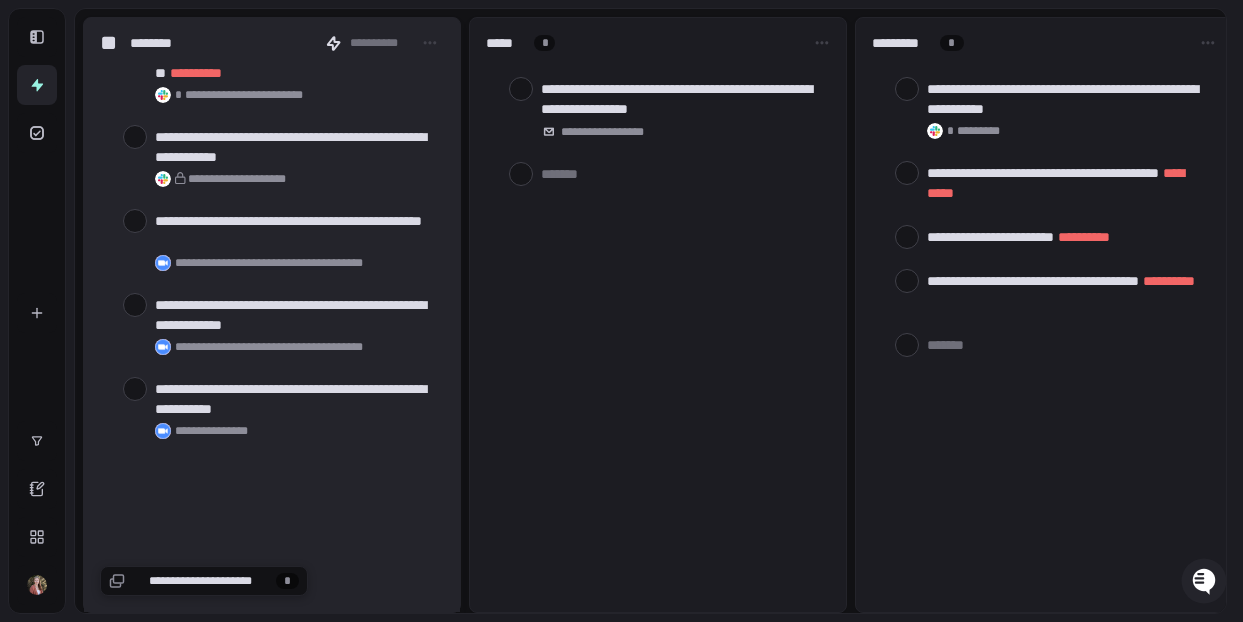 click at bounding box center (135, 305) 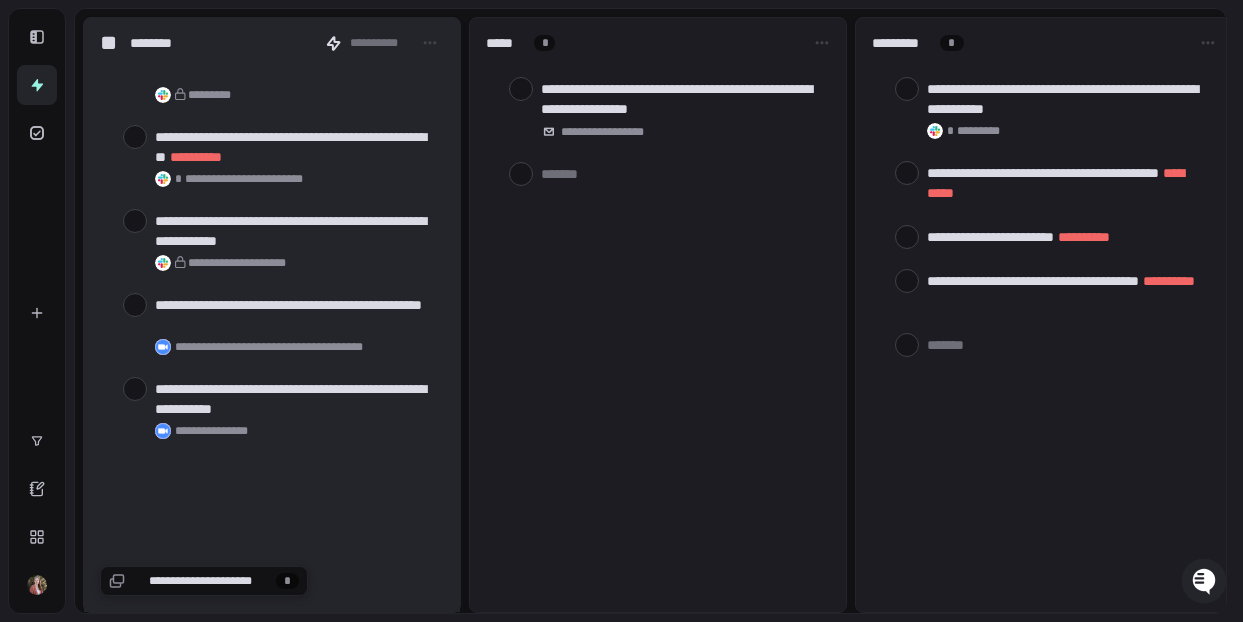 click at bounding box center [135, 305] 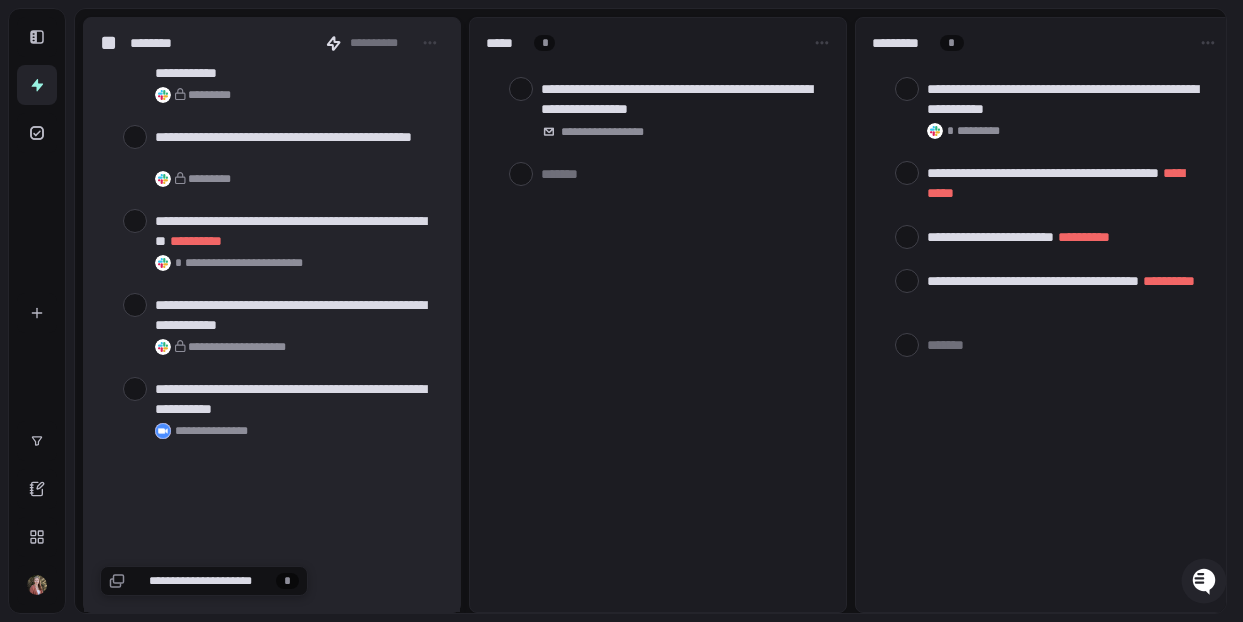 click at bounding box center (135, 305) 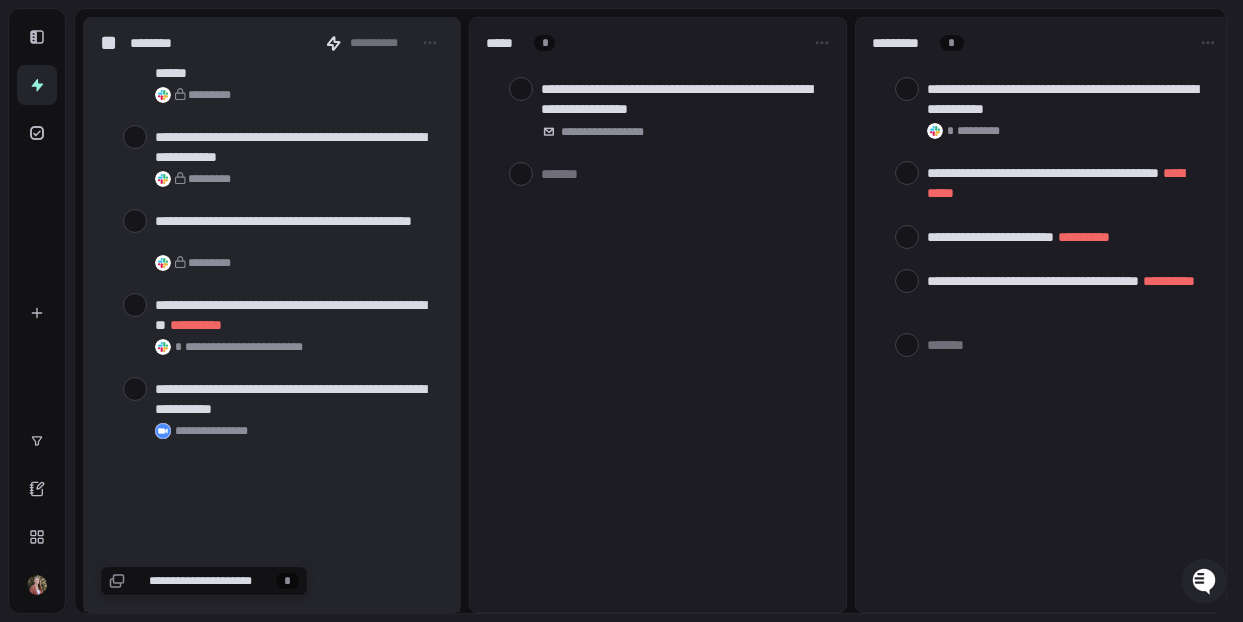 click at bounding box center [135, 305] 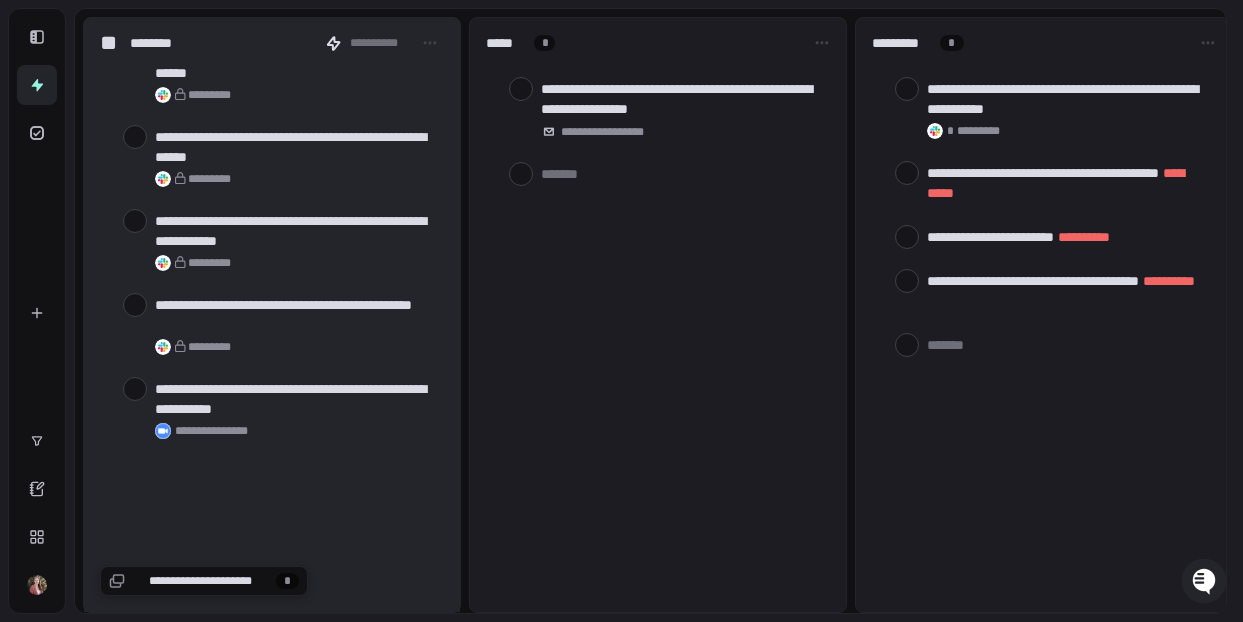 click at bounding box center (135, 305) 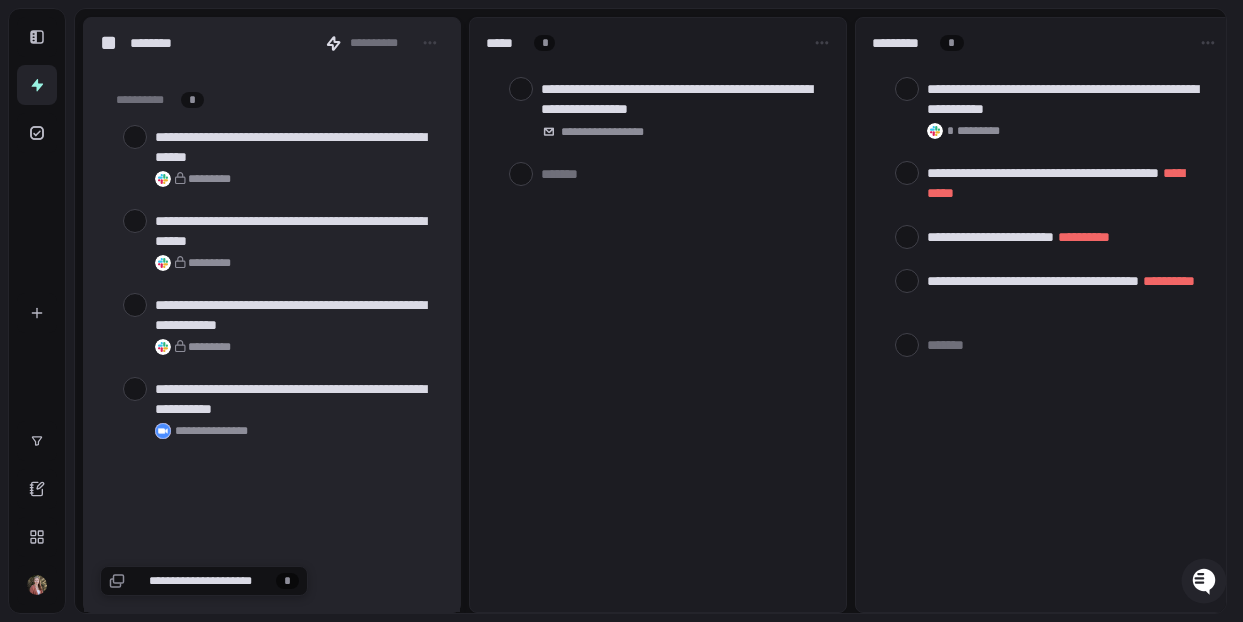 click at bounding box center (135, 305) 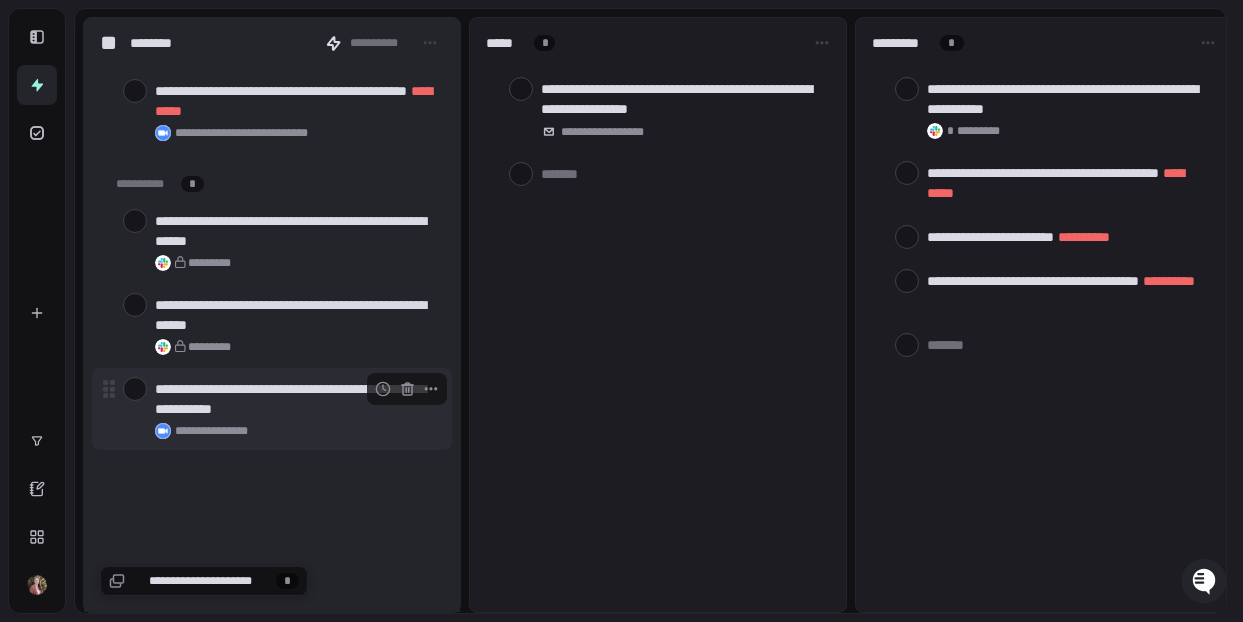 click at bounding box center [135, 389] 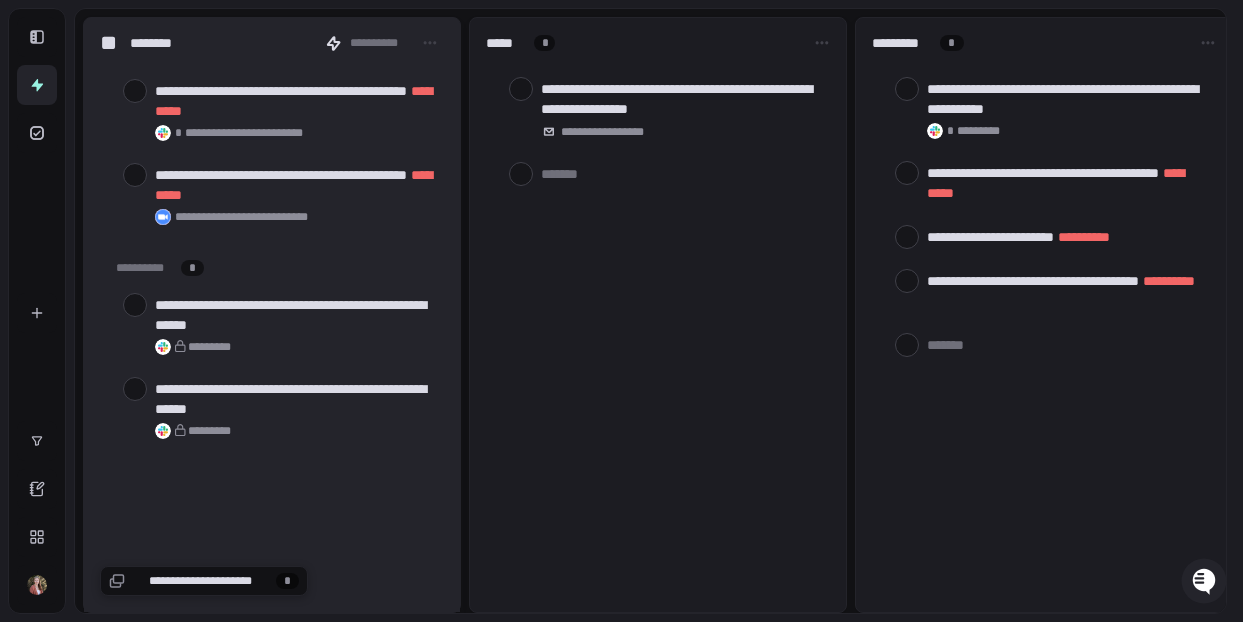 click at bounding box center (135, 389) 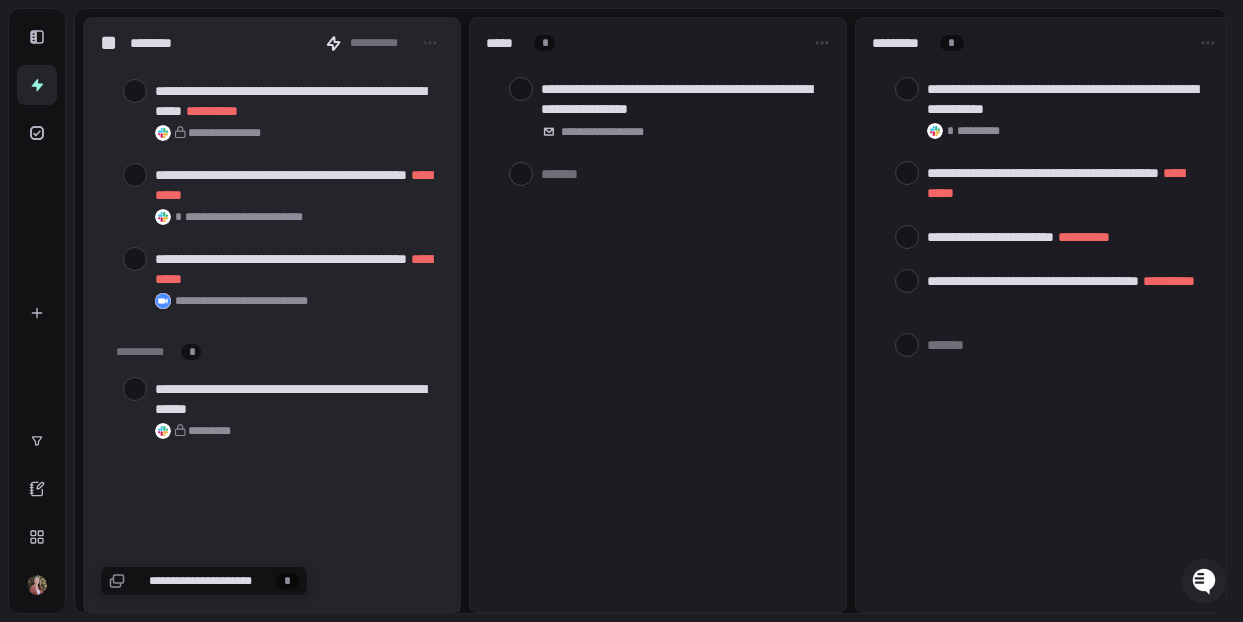 click at bounding box center [135, 389] 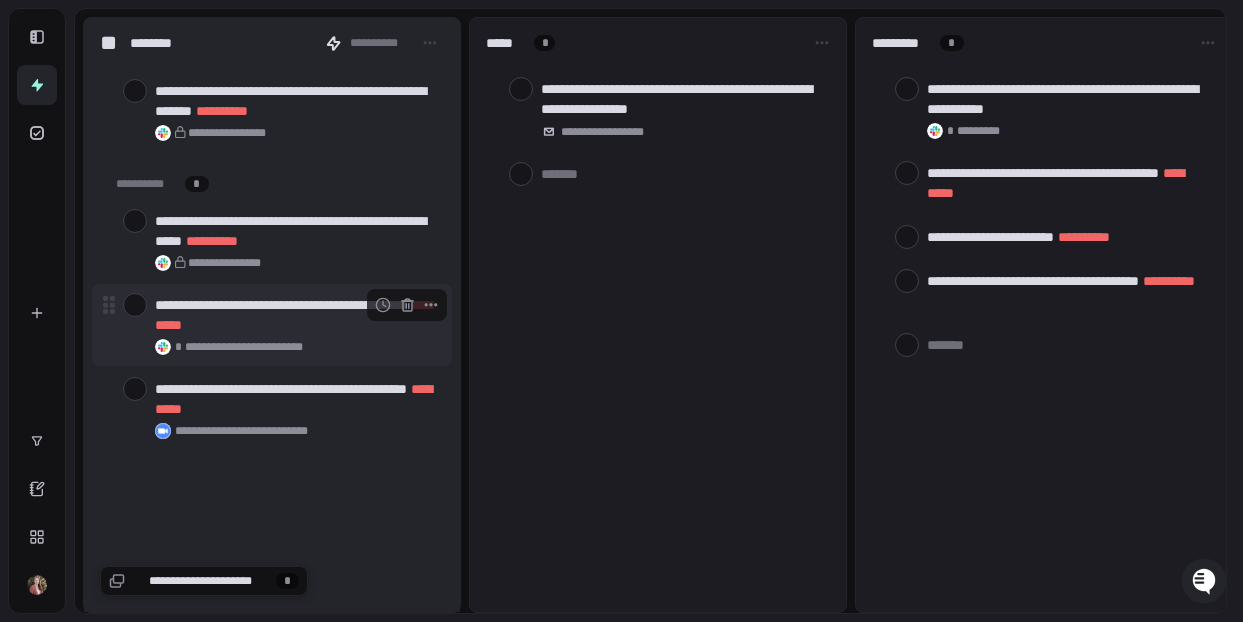 scroll, scrollTop: 16402, scrollLeft: 0, axis: vertical 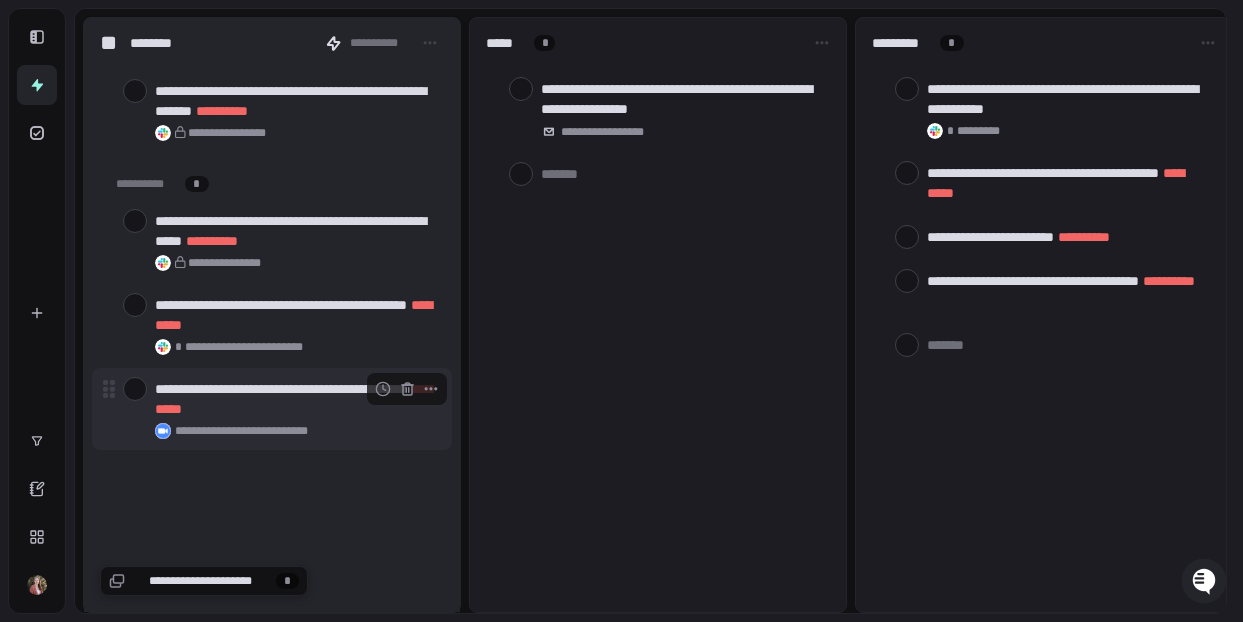 click at bounding box center [135, 389] 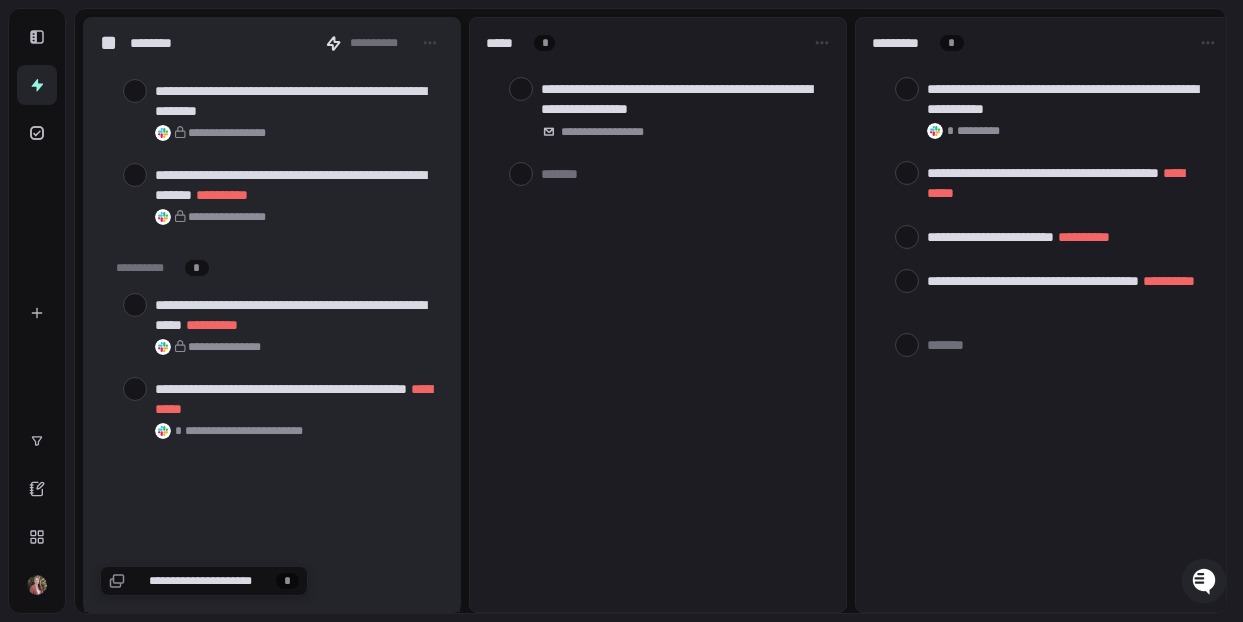 click at bounding box center [135, 389] 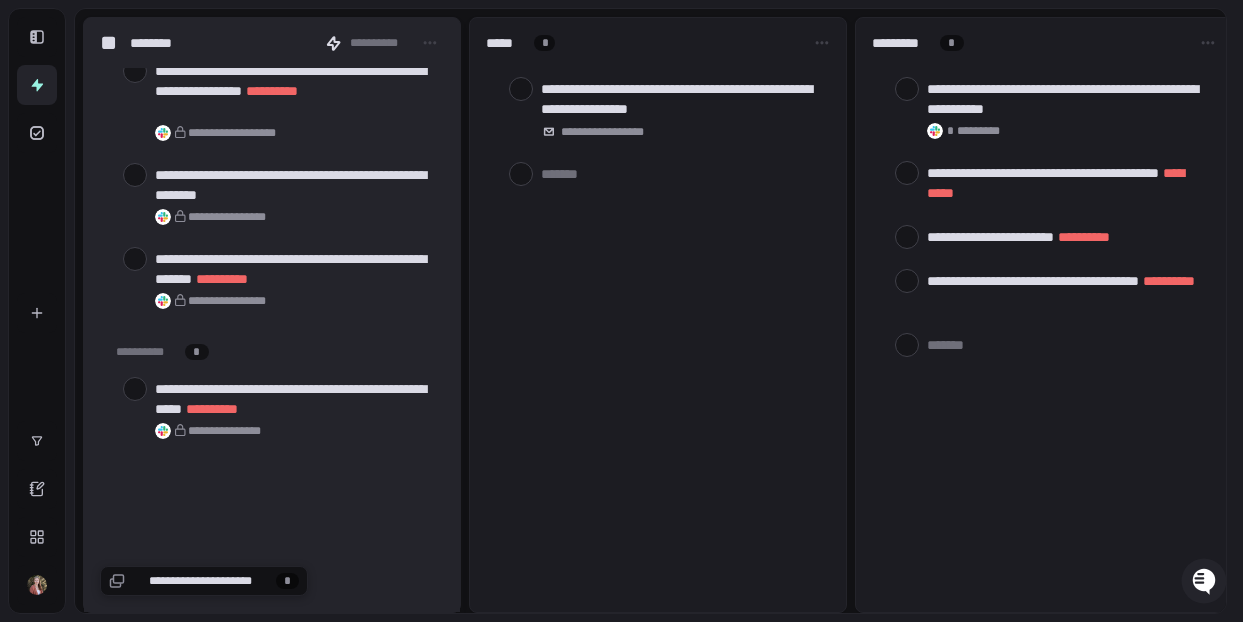 scroll, scrollTop: 16234, scrollLeft: 0, axis: vertical 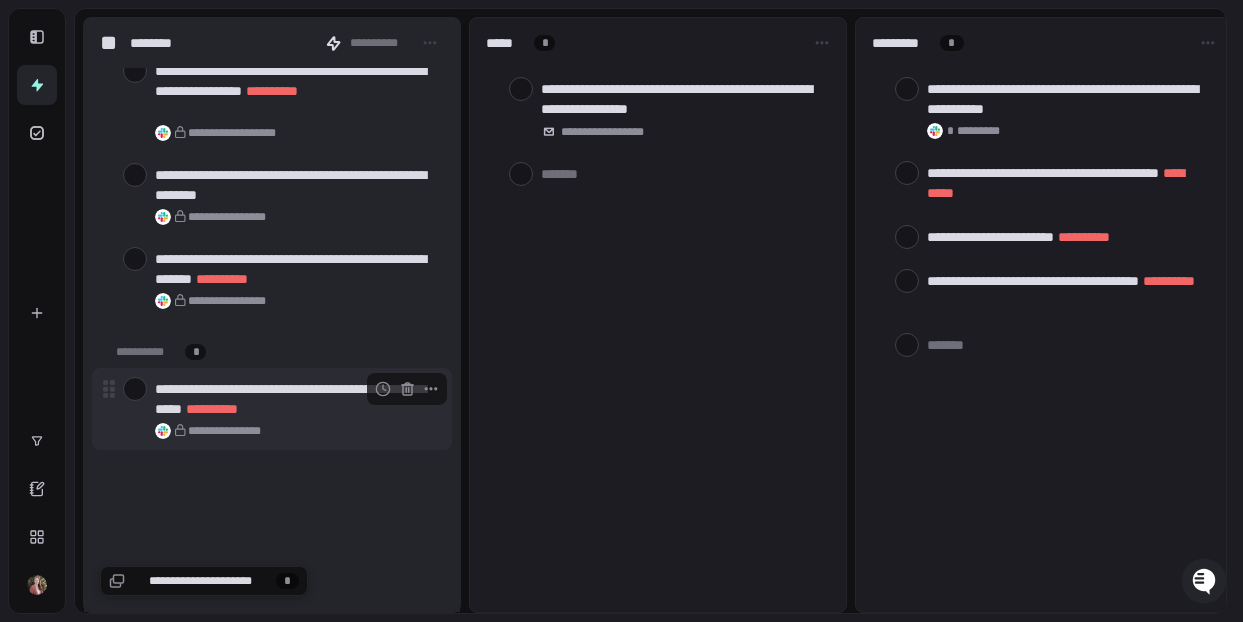 click at bounding box center [135, 389] 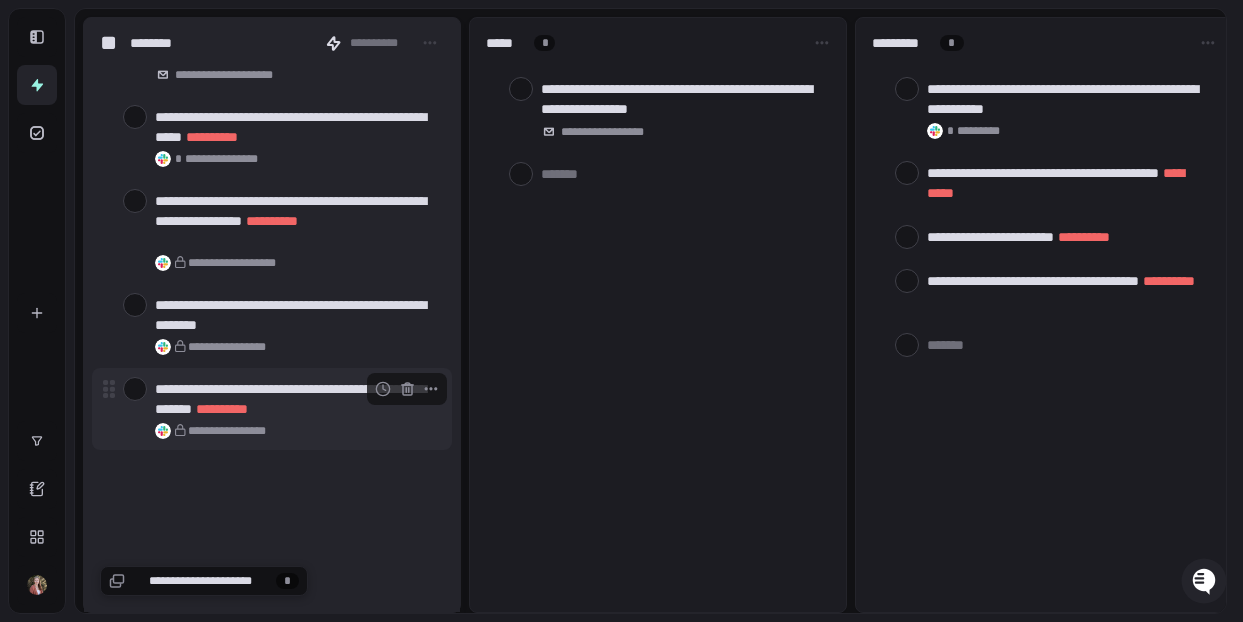 scroll, scrollTop: 16104, scrollLeft: 0, axis: vertical 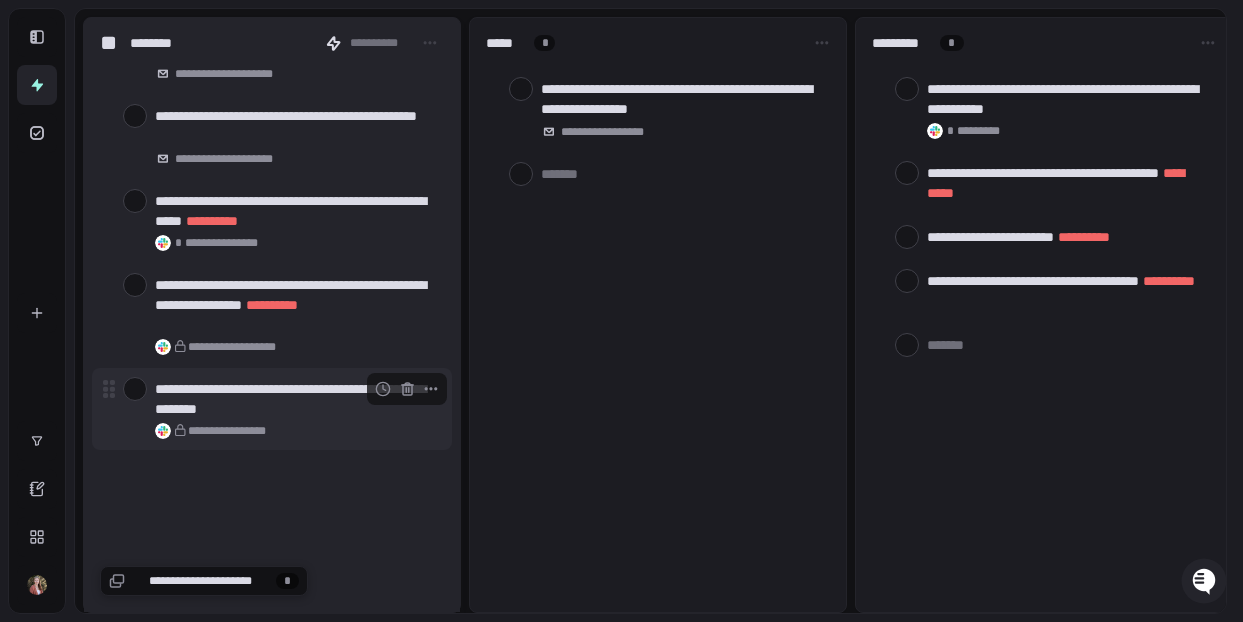 click at bounding box center [135, 389] 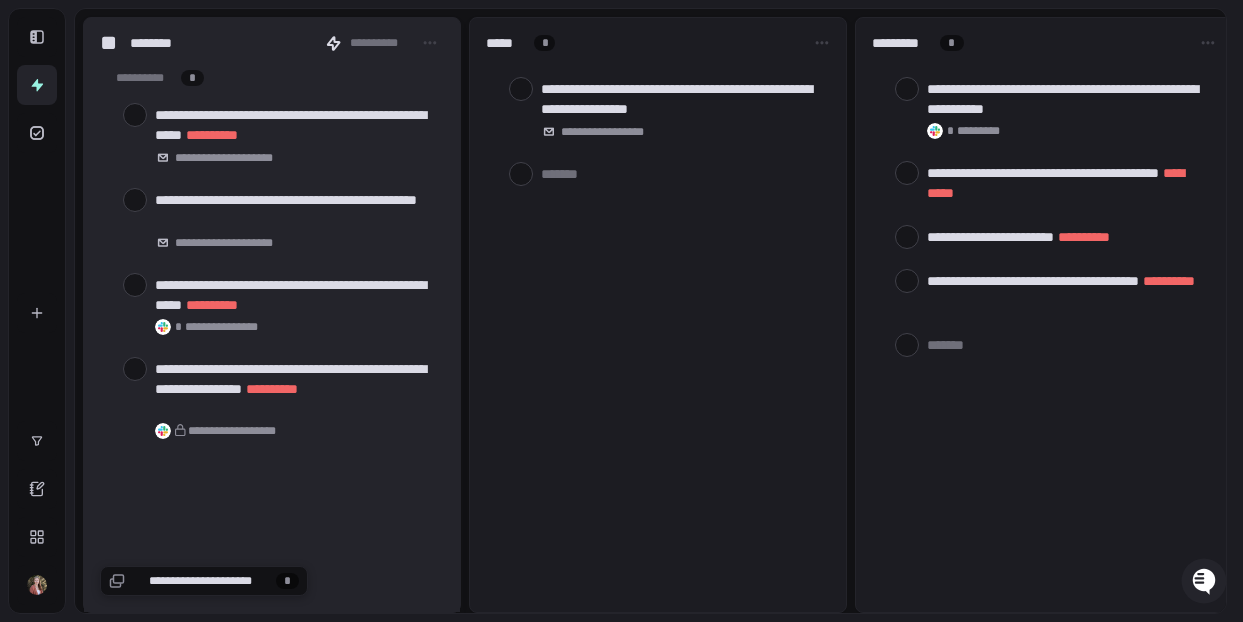 scroll, scrollTop: 15936, scrollLeft: 0, axis: vertical 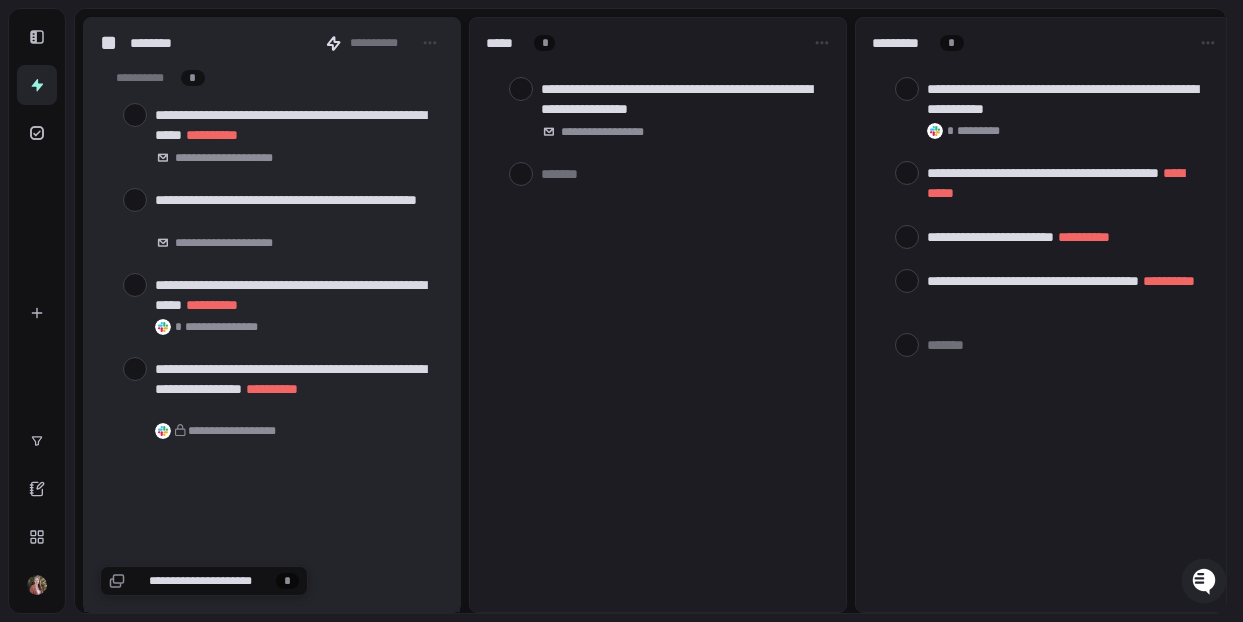 click on "**********" at bounding box center [272, 399] 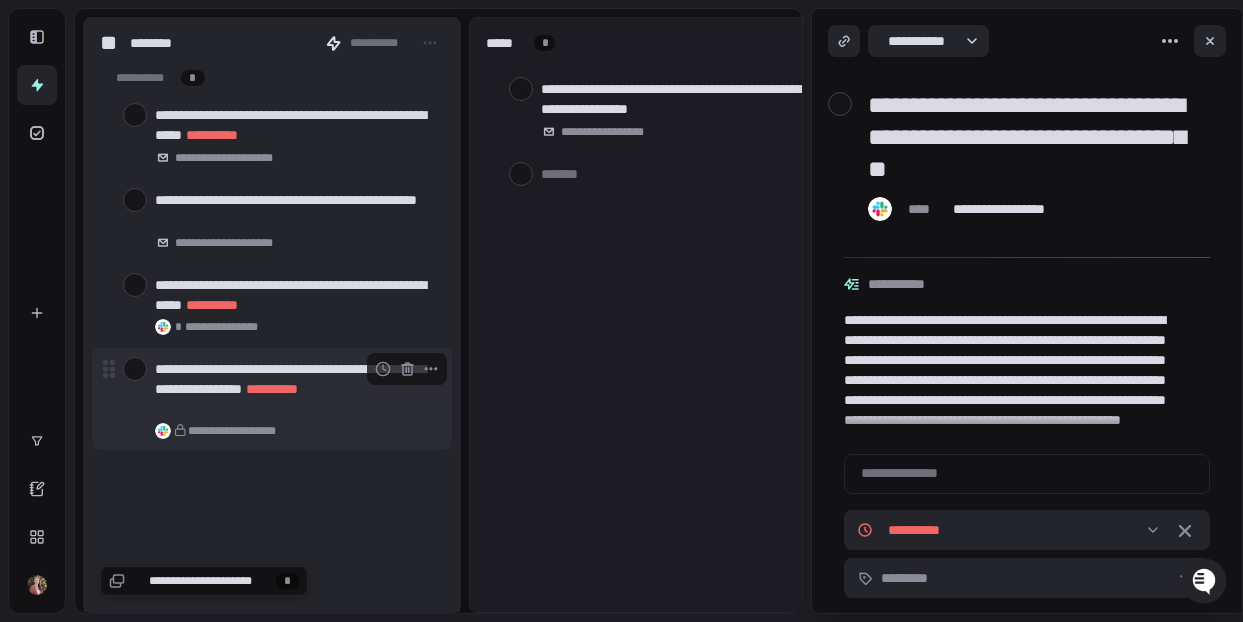 click at bounding box center [135, 369] 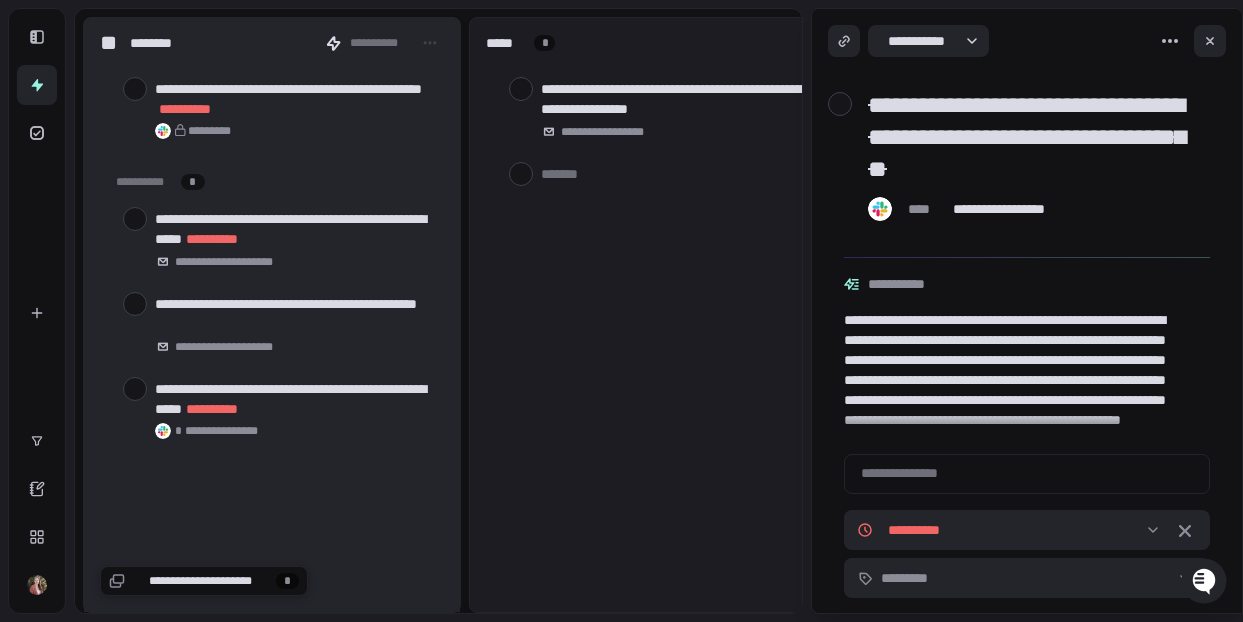 scroll, scrollTop: 15832, scrollLeft: 0, axis: vertical 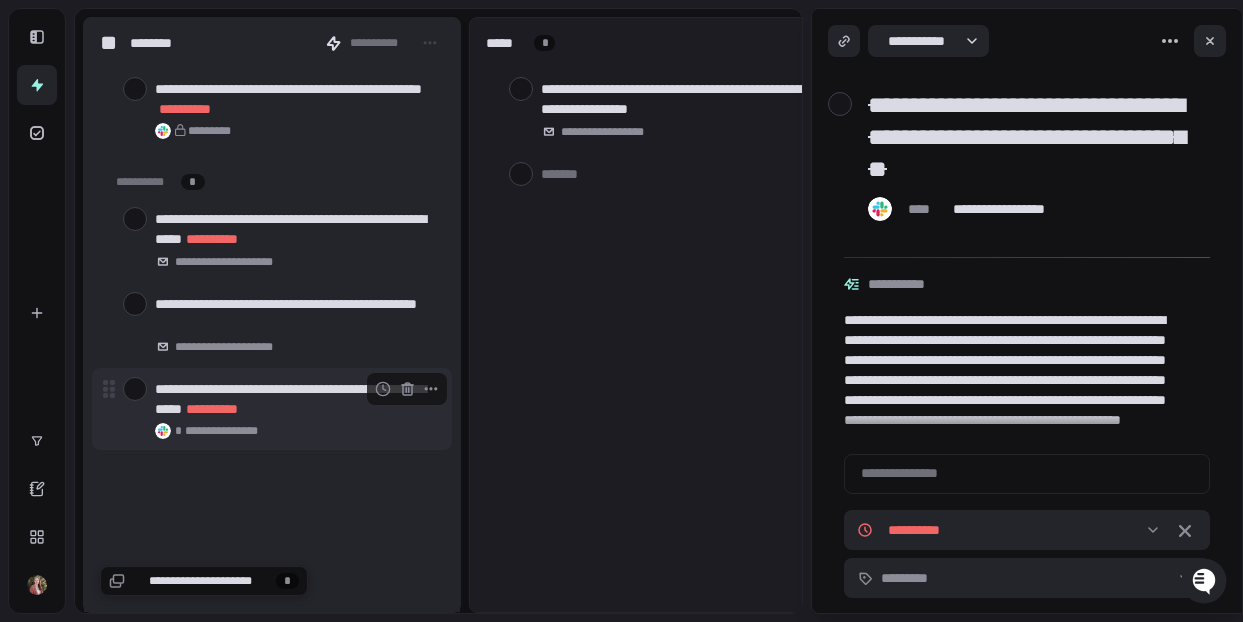click on "**********" at bounding box center (272, 409) 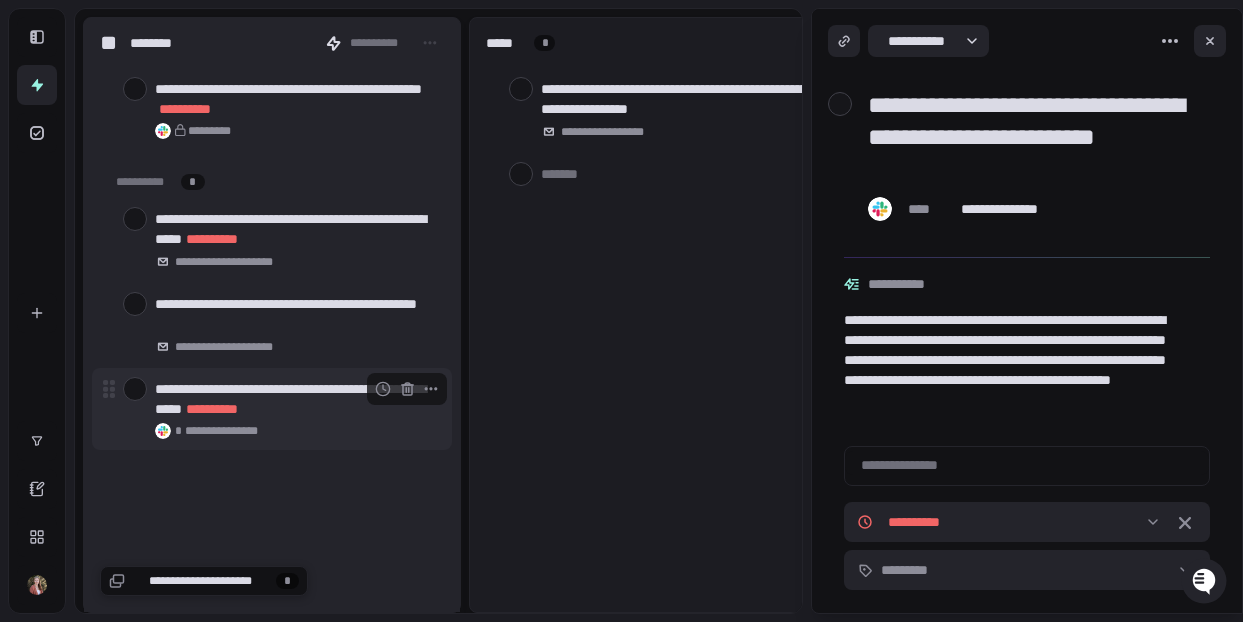click at bounding box center (135, 389) 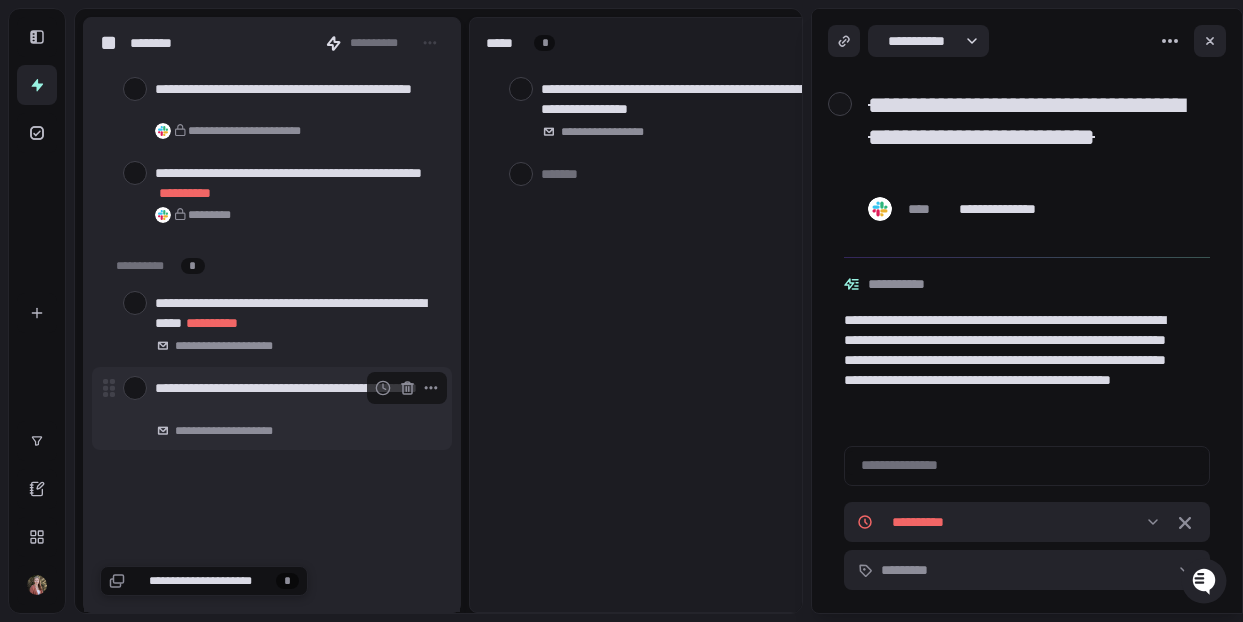 click at bounding box center [135, 388] 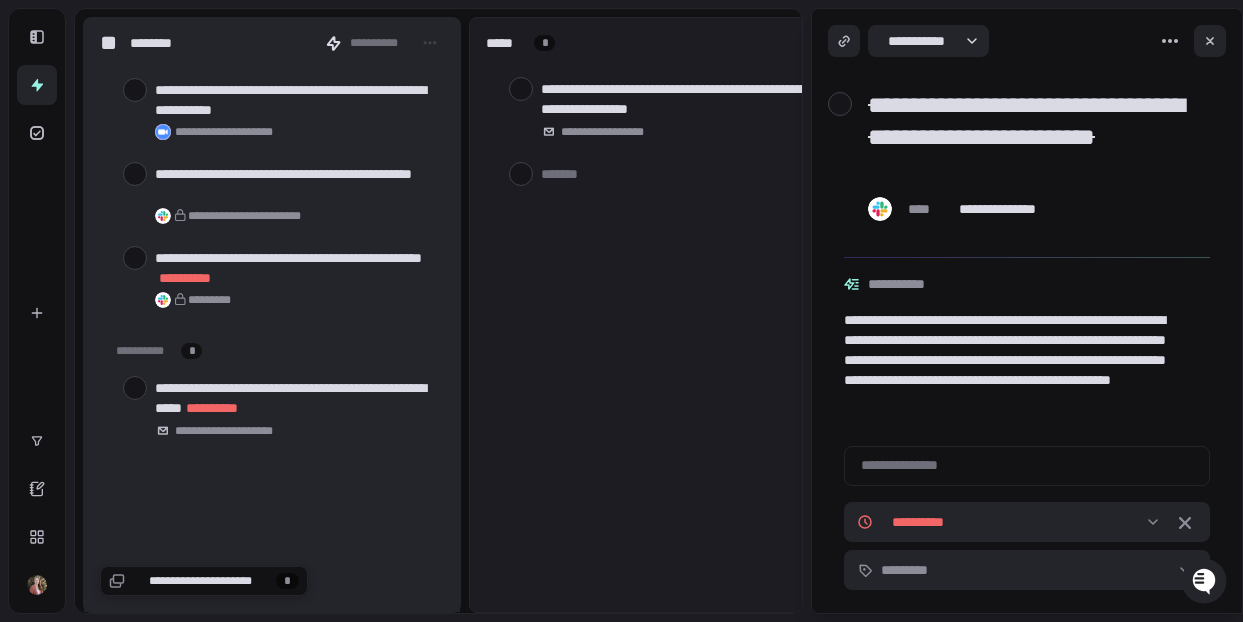 click at bounding box center [135, 388] 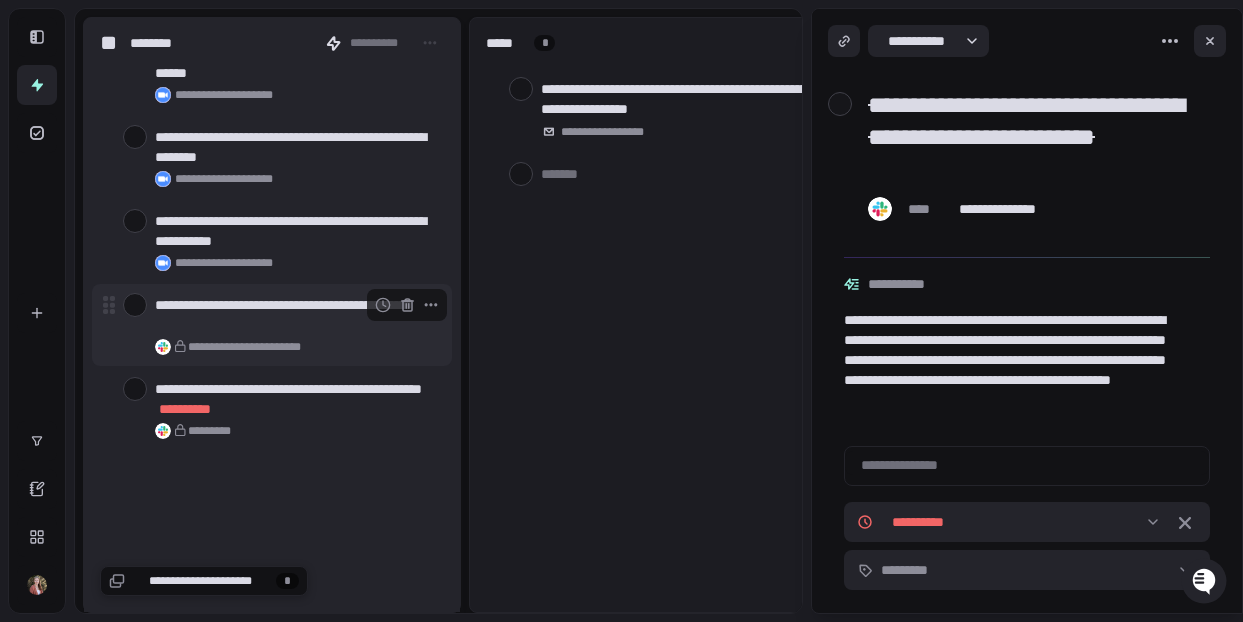 scroll, scrollTop: 15532, scrollLeft: 0, axis: vertical 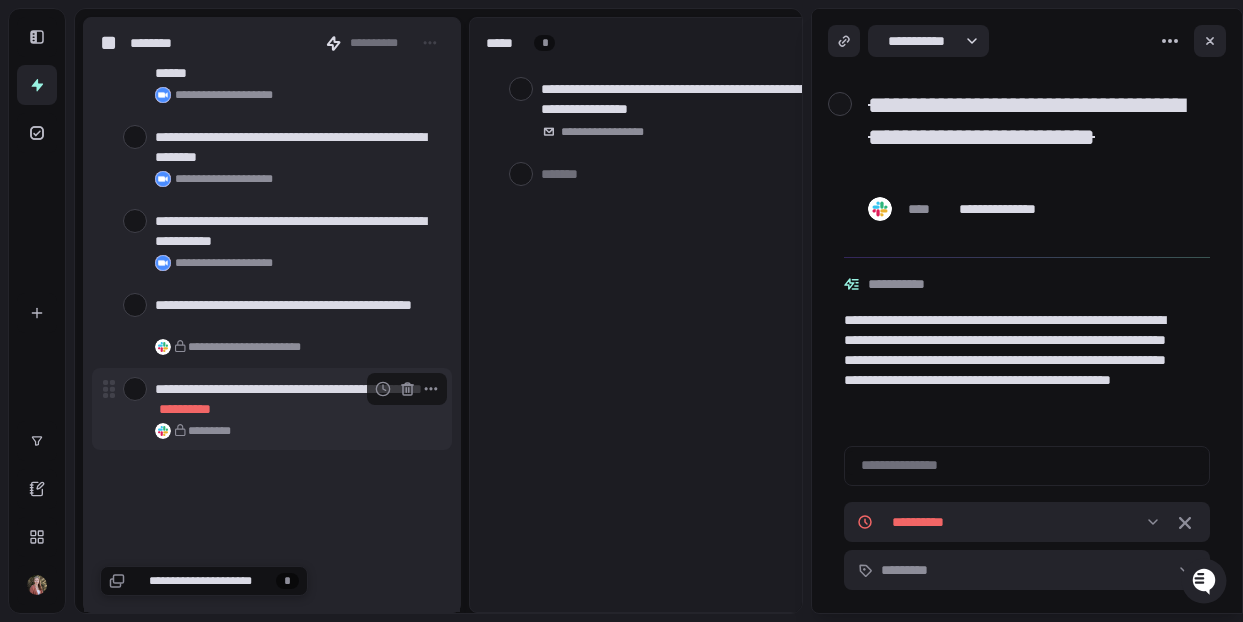 click at bounding box center (135, 389) 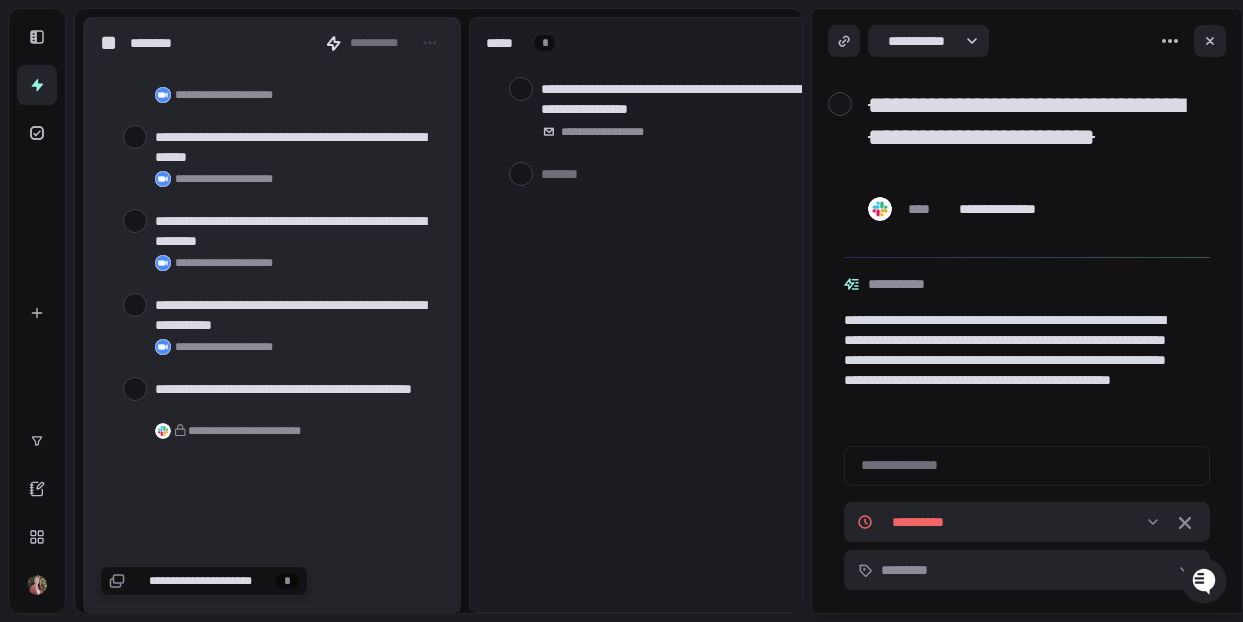 click at bounding box center (135, 389) 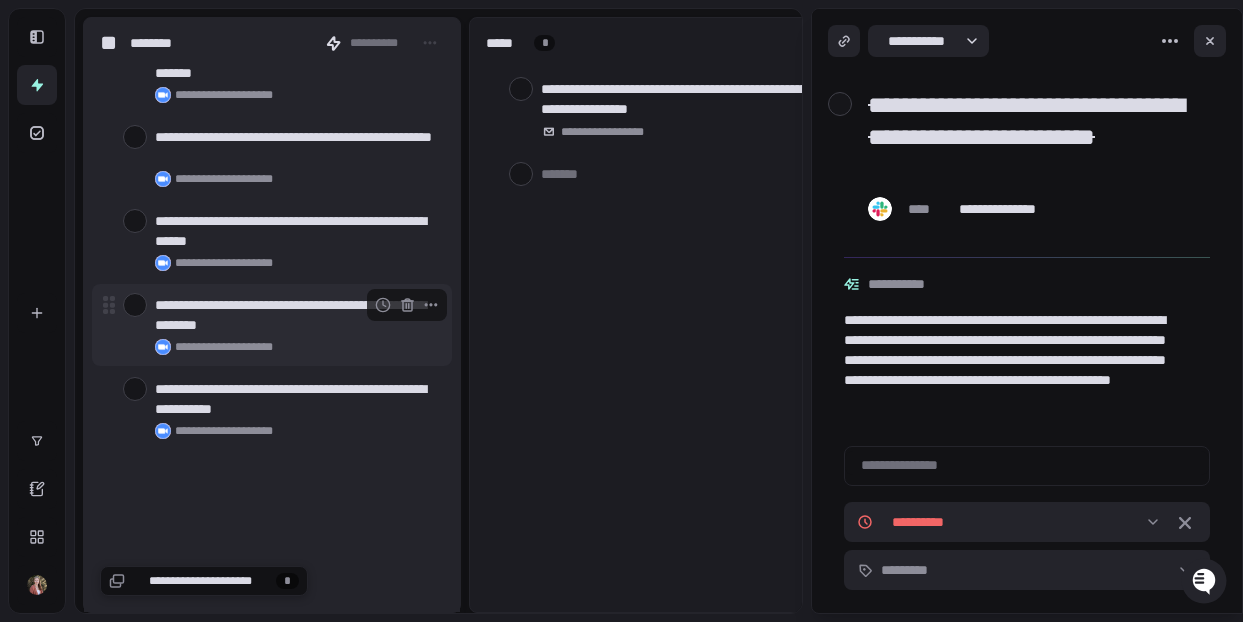 scroll, scrollTop: 15364, scrollLeft: 0, axis: vertical 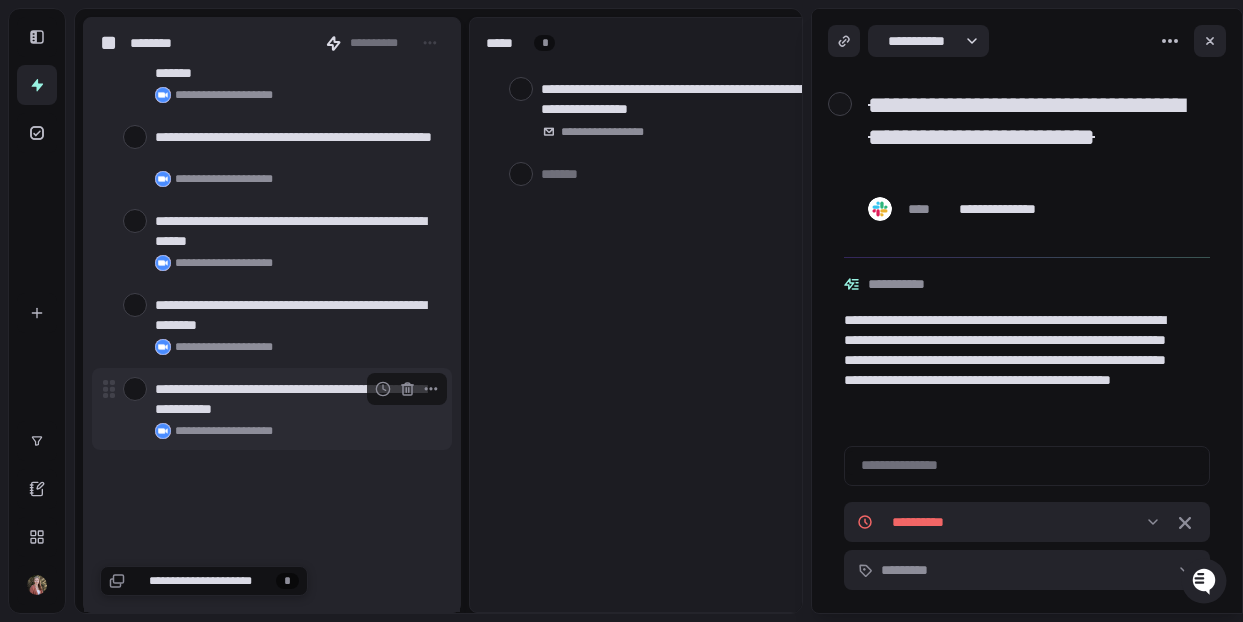 click at bounding box center [135, 389] 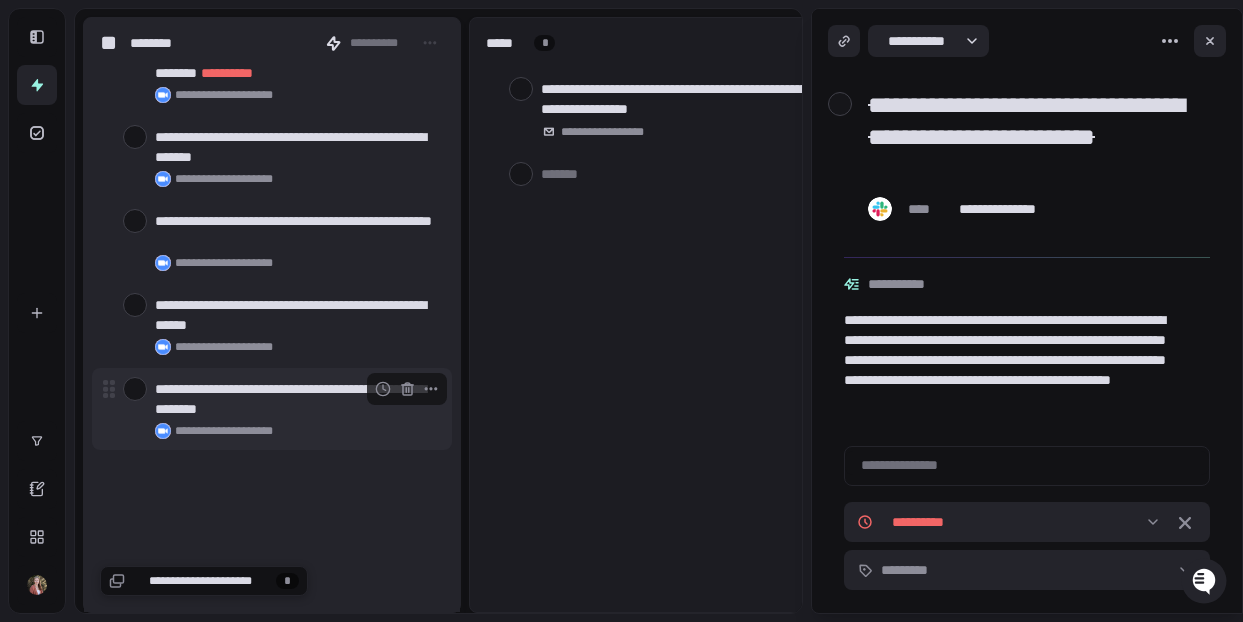click at bounding box center (135, 389) 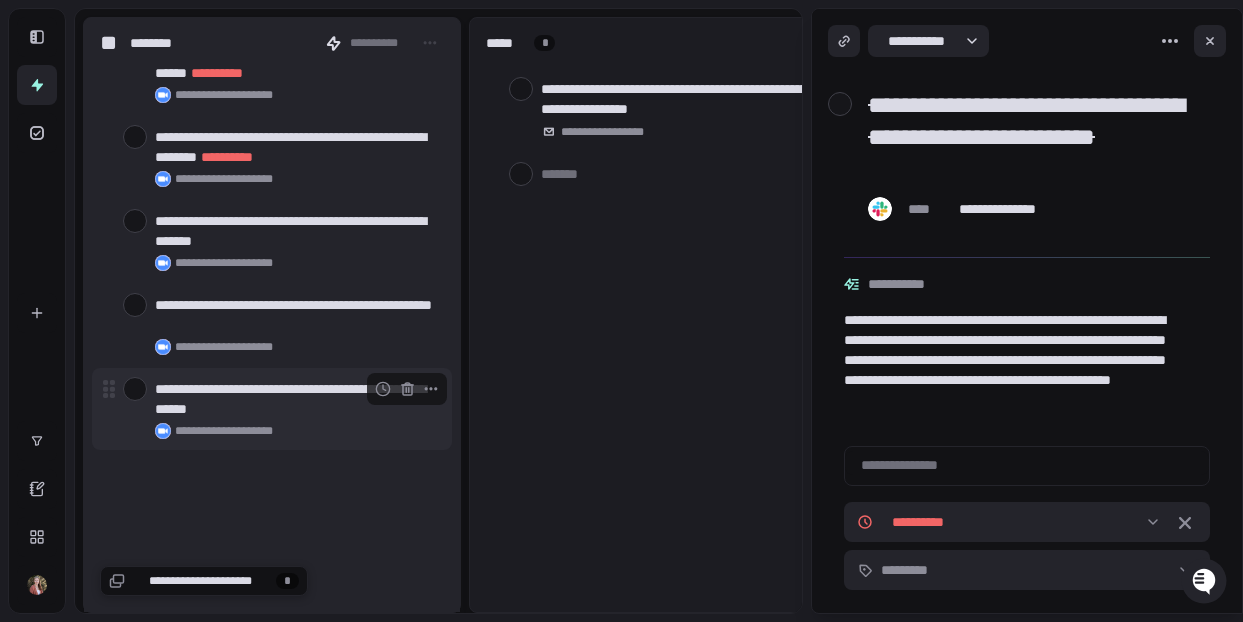 click at bounding box center (135, 389) 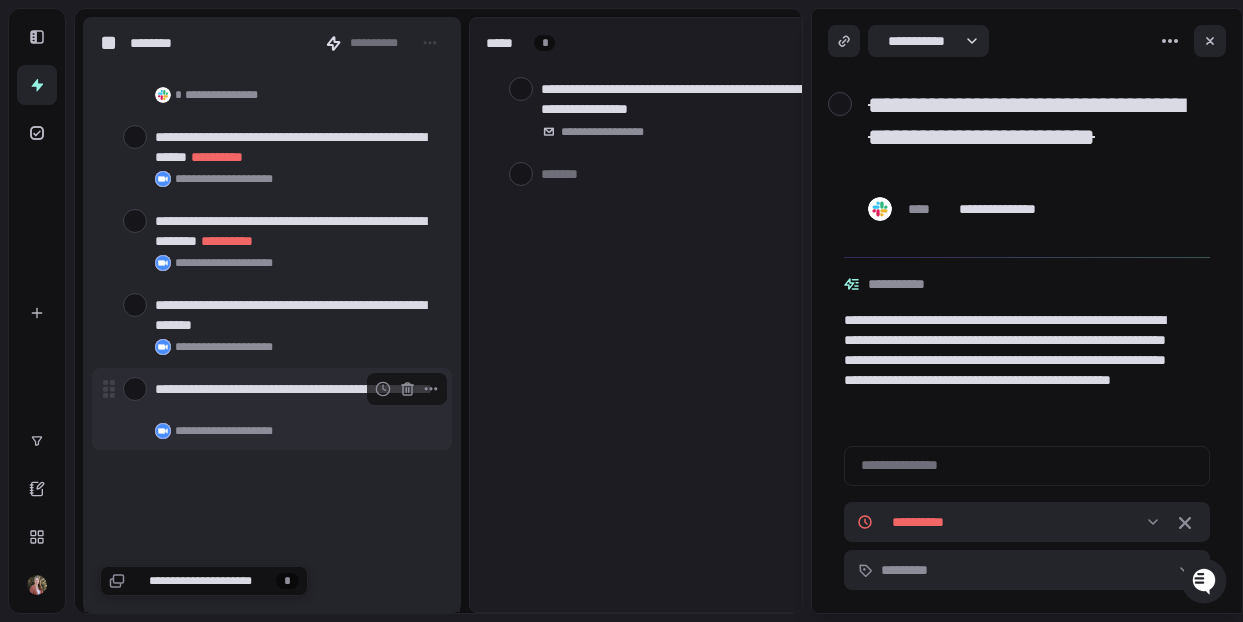 click at bounding box center (135, 389) 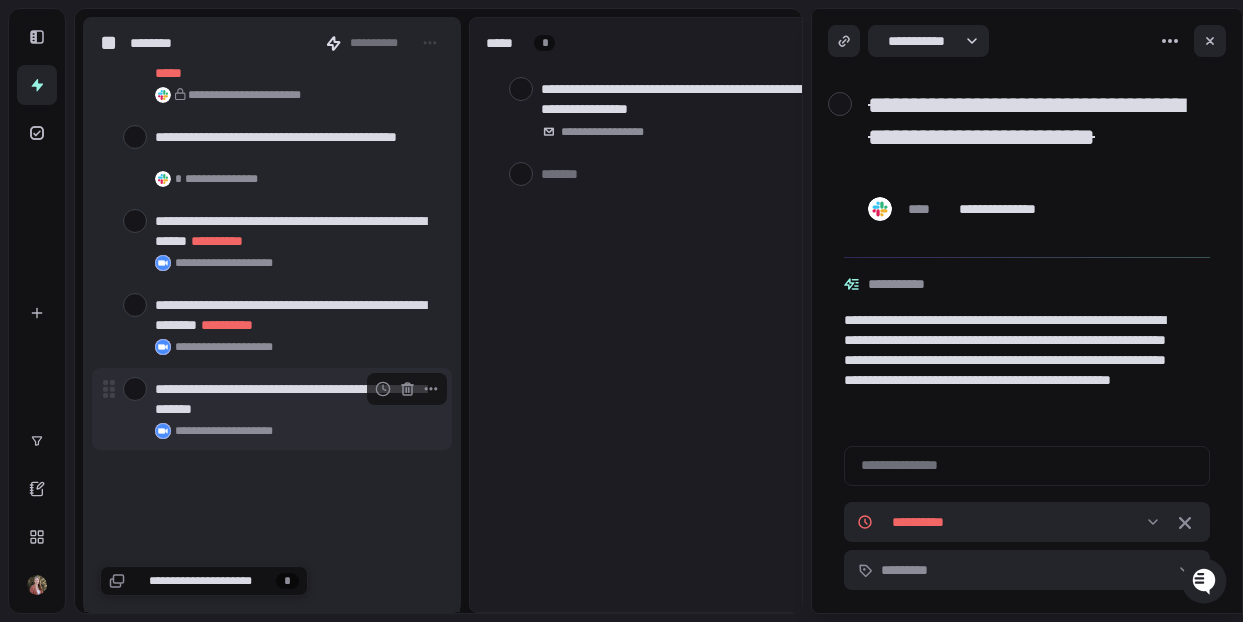 scroll, scrollTop: 15028, scrollLeft: 0, axis: vertical 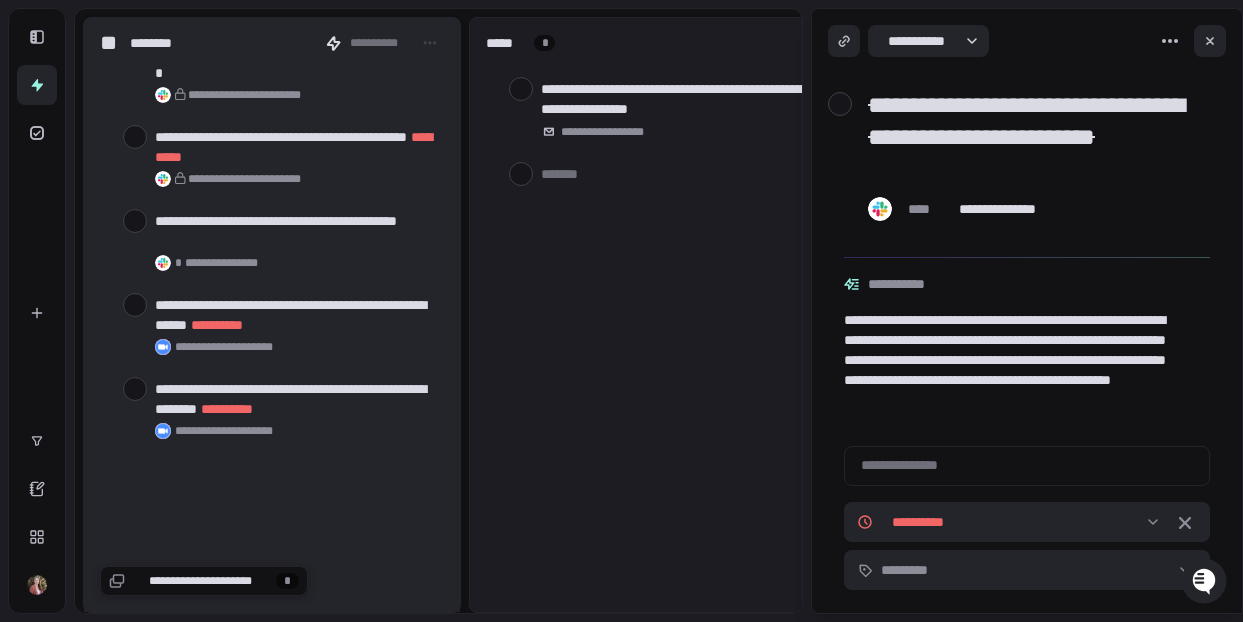 click at bounding box center [135, 389] 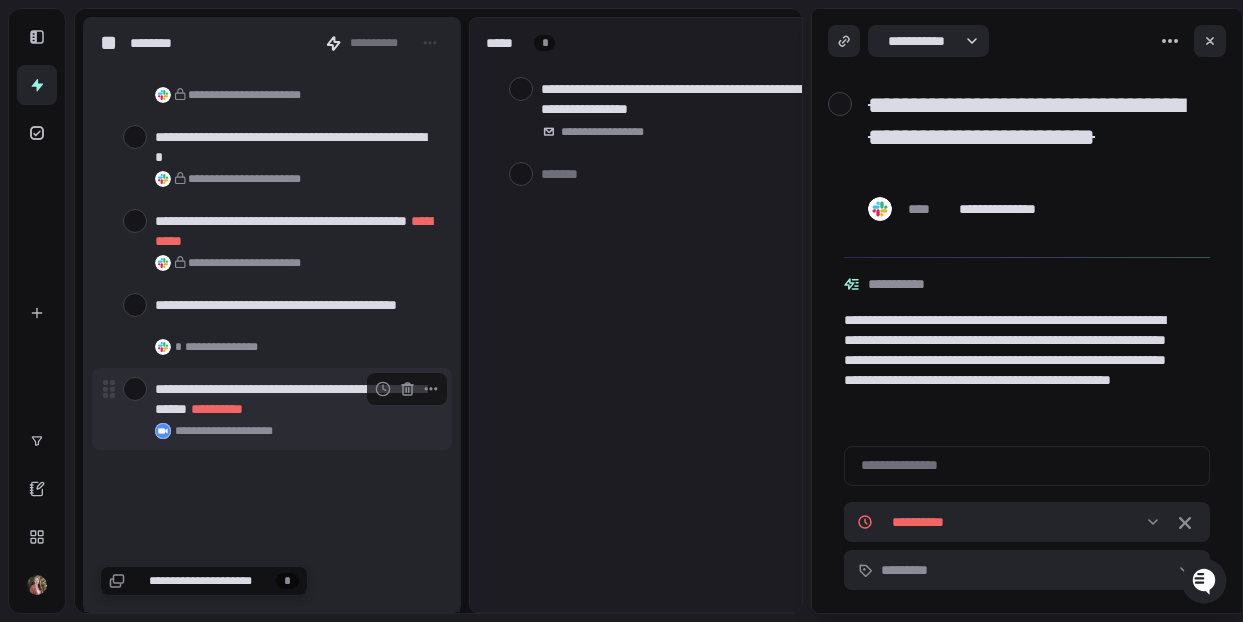 click at bounding box center (135, 389) 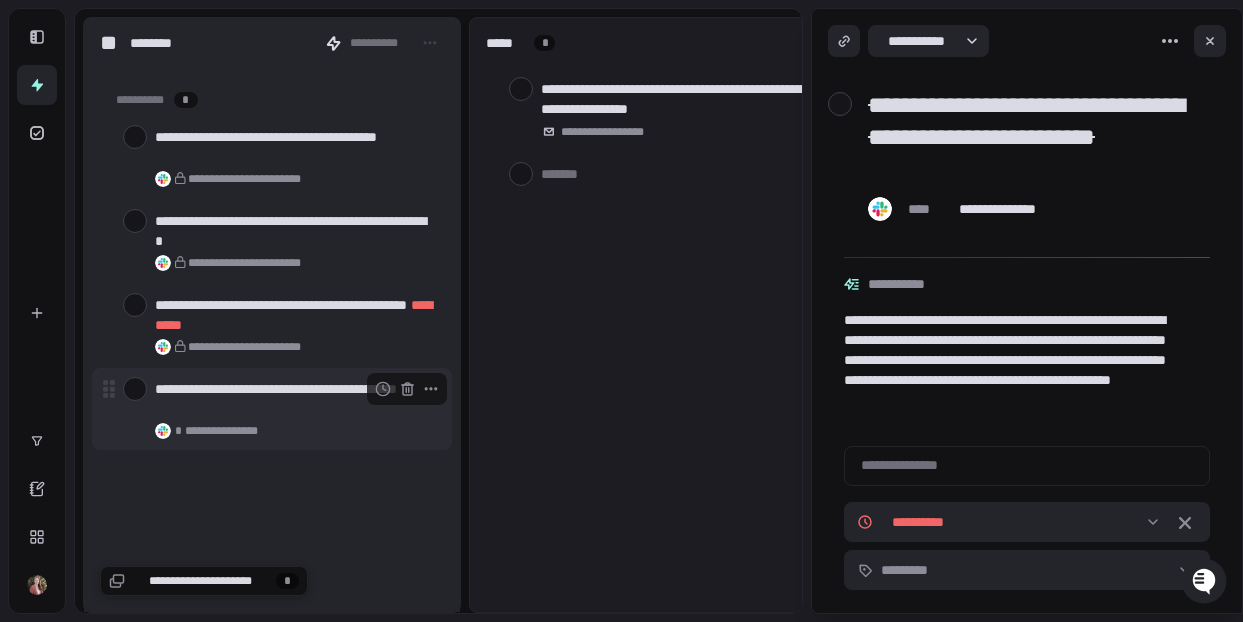 click at bounding box center (135, 389) 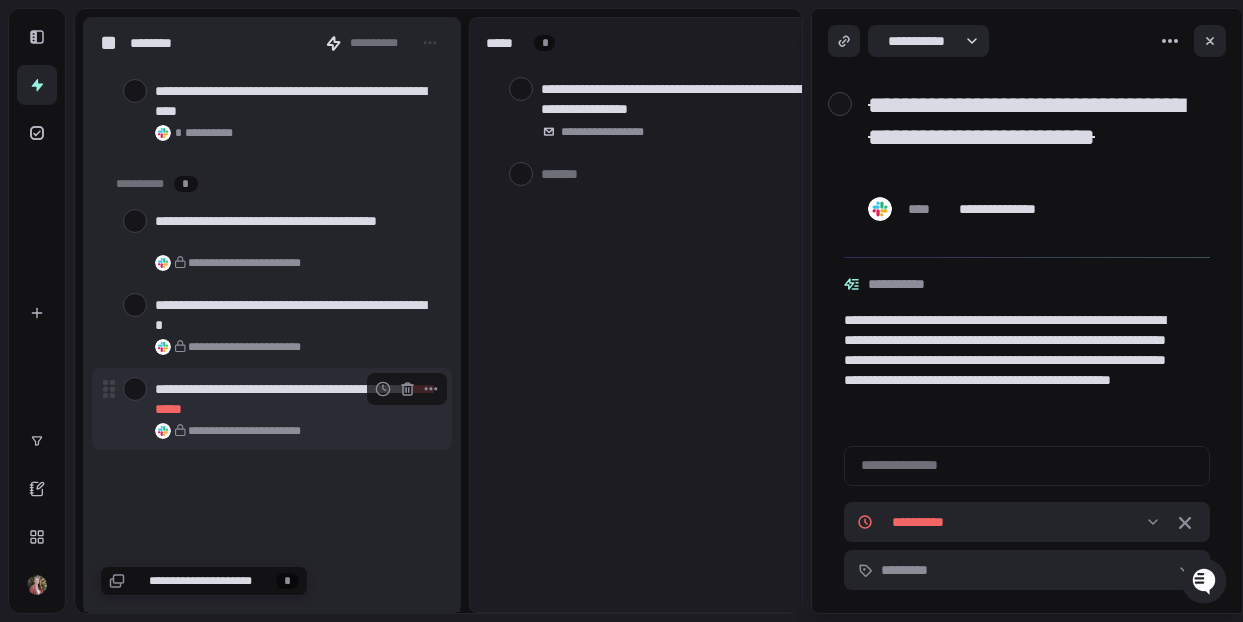 click at bounding box center (135, 389) 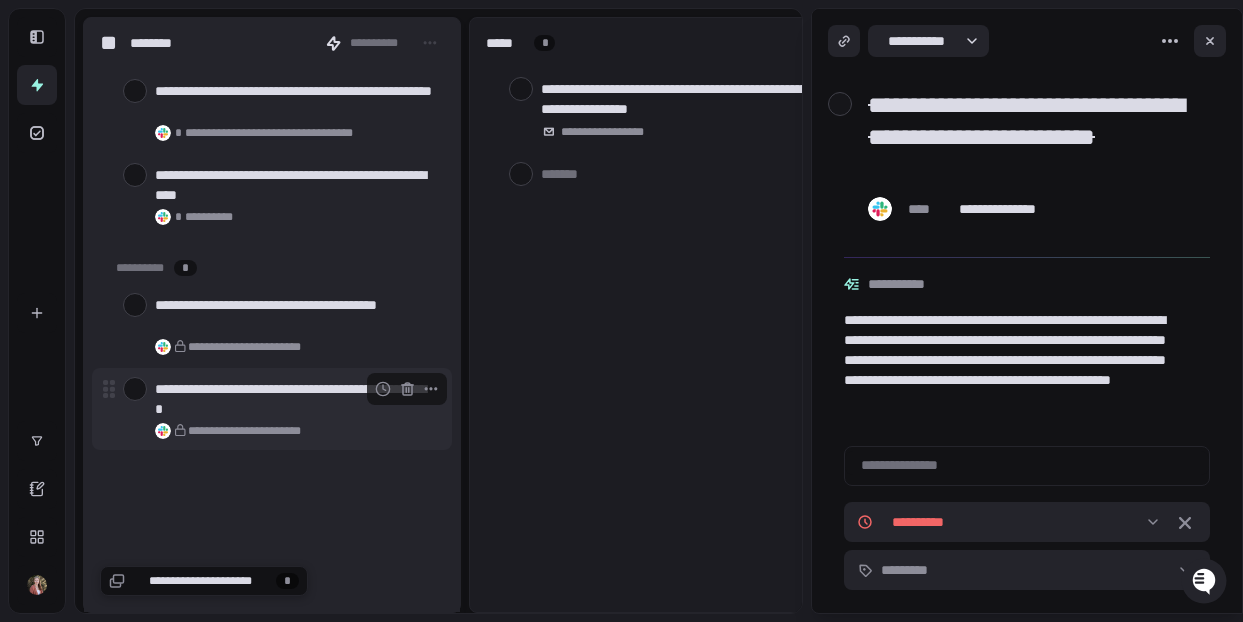 click at bounding box center [135, 389] 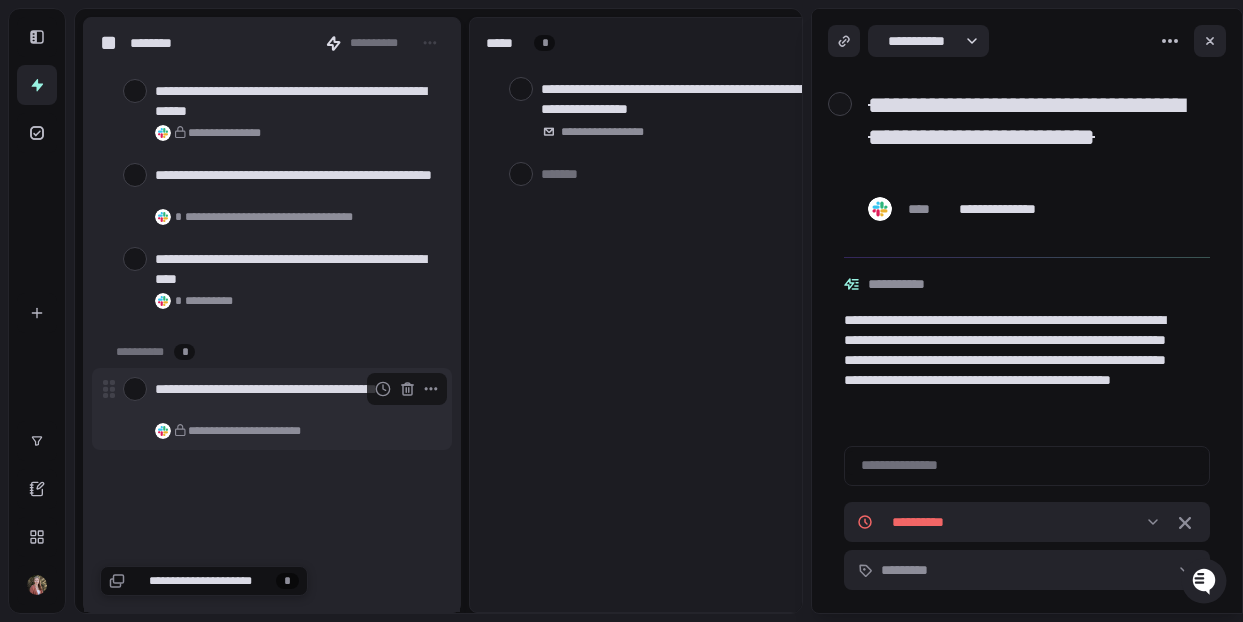 click at bounding box center [135, 389] 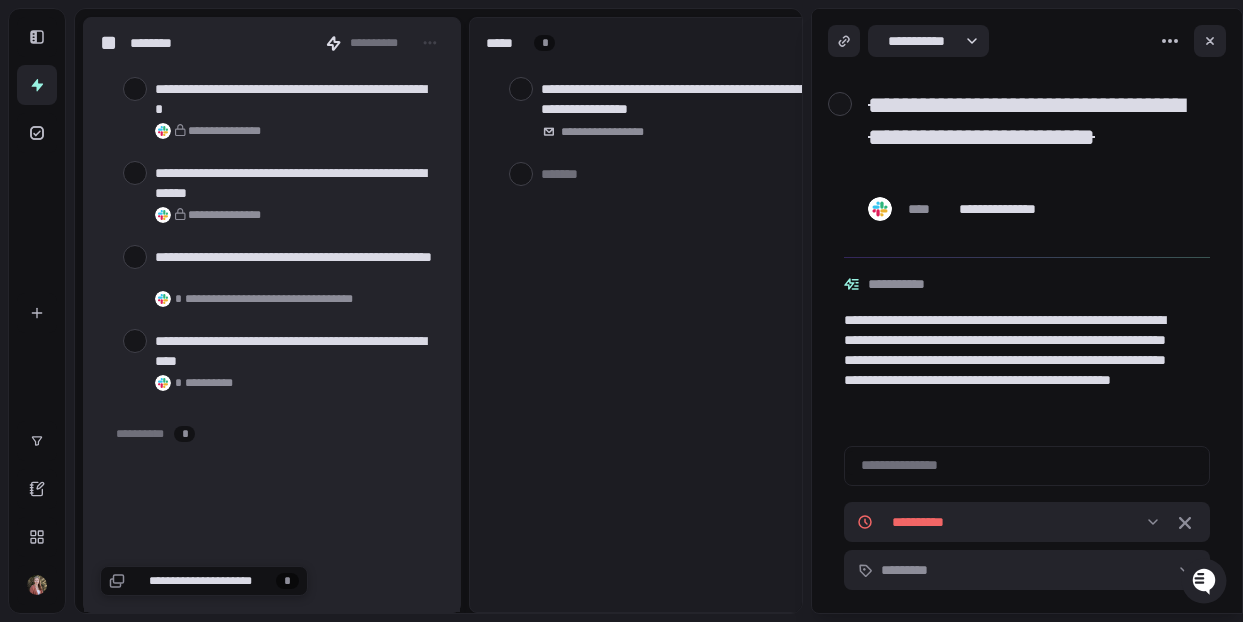scroll, scrollTop: 14394, scrollLeft: 0, axis: vertical 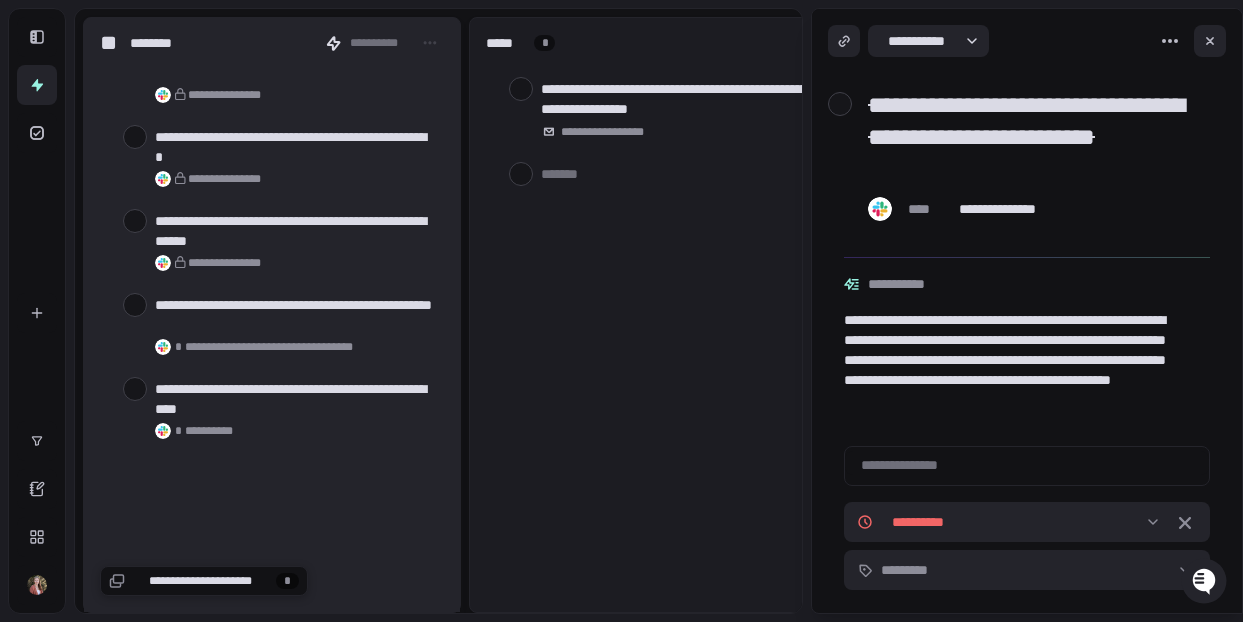 click at bounding box center [135, 389] 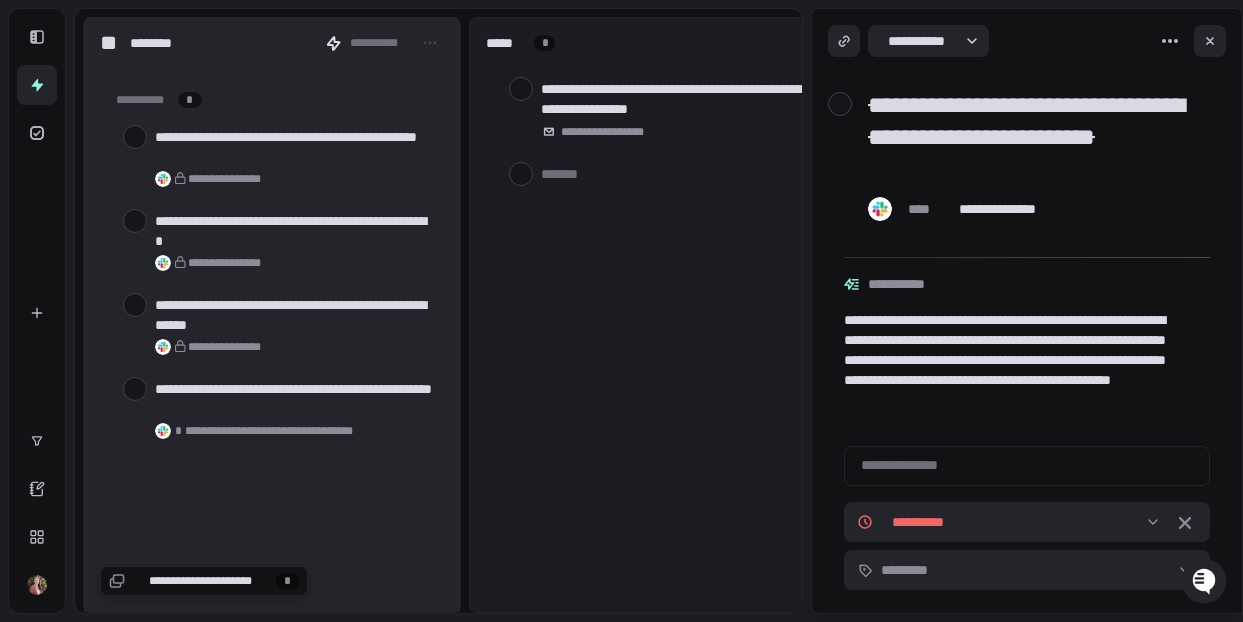 click at bounding box center (135, 389) 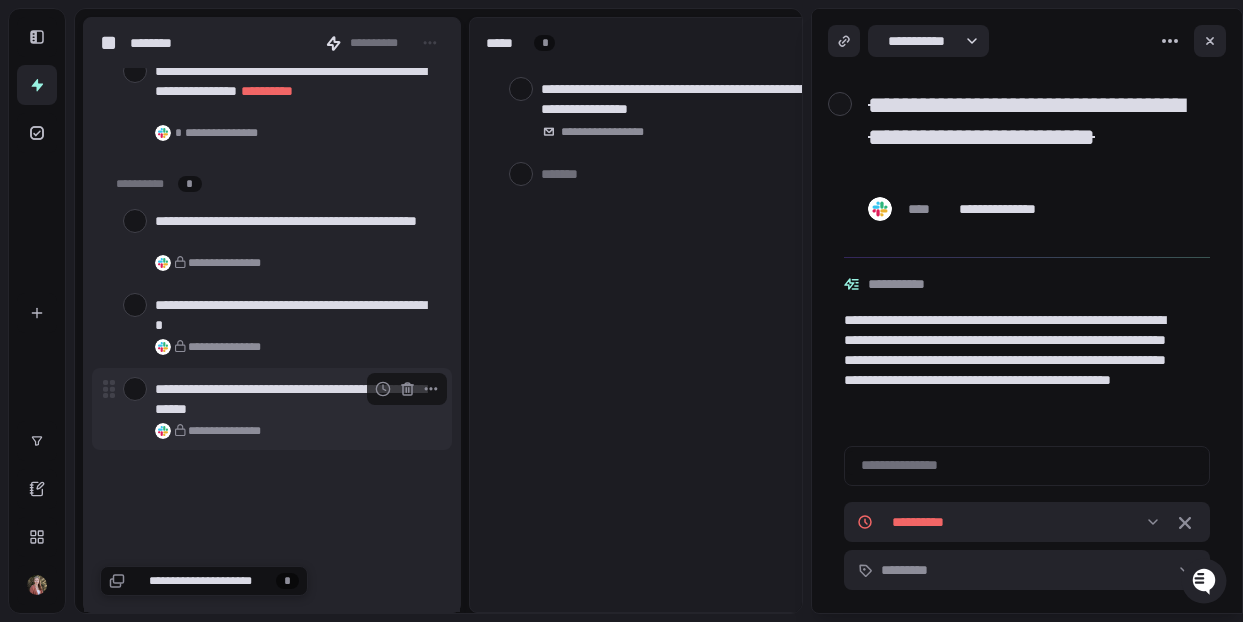 click at bounding box center [135, 389] 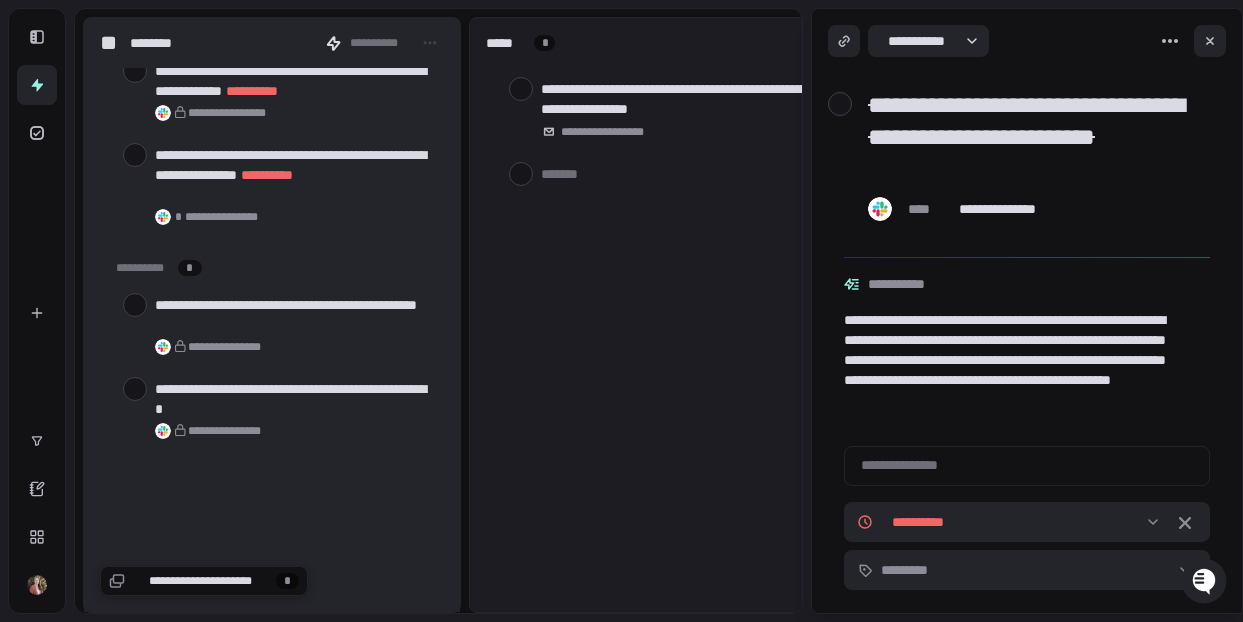 click at bounding box center [135, 389] 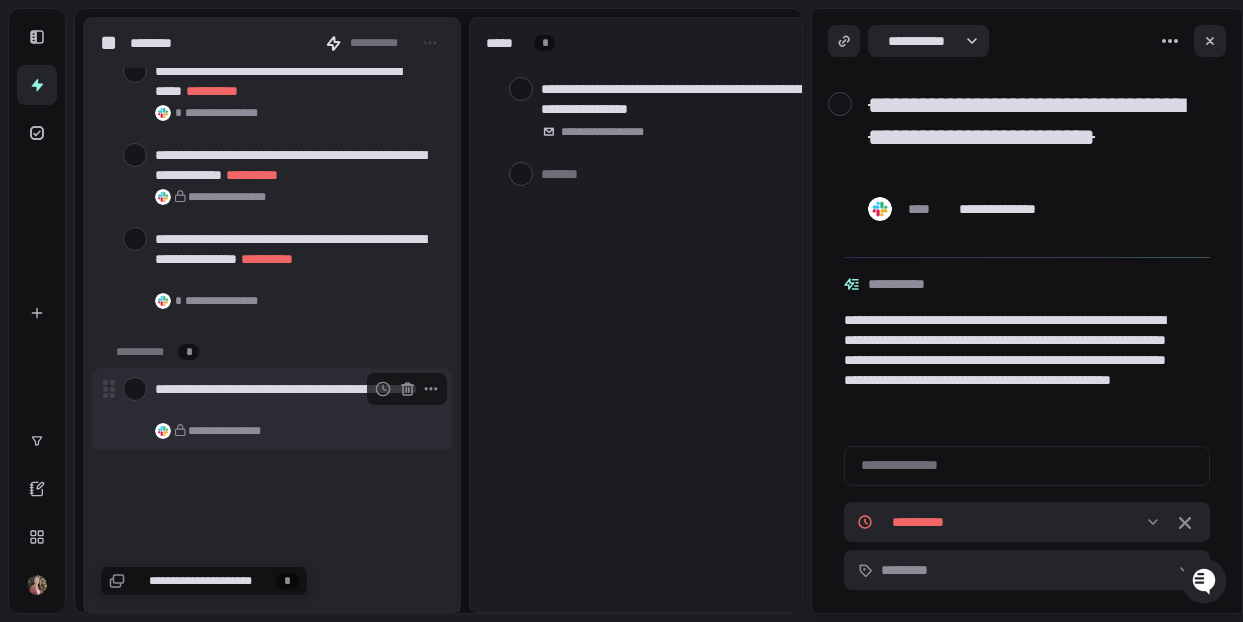 click at bounding box center [135, 389] 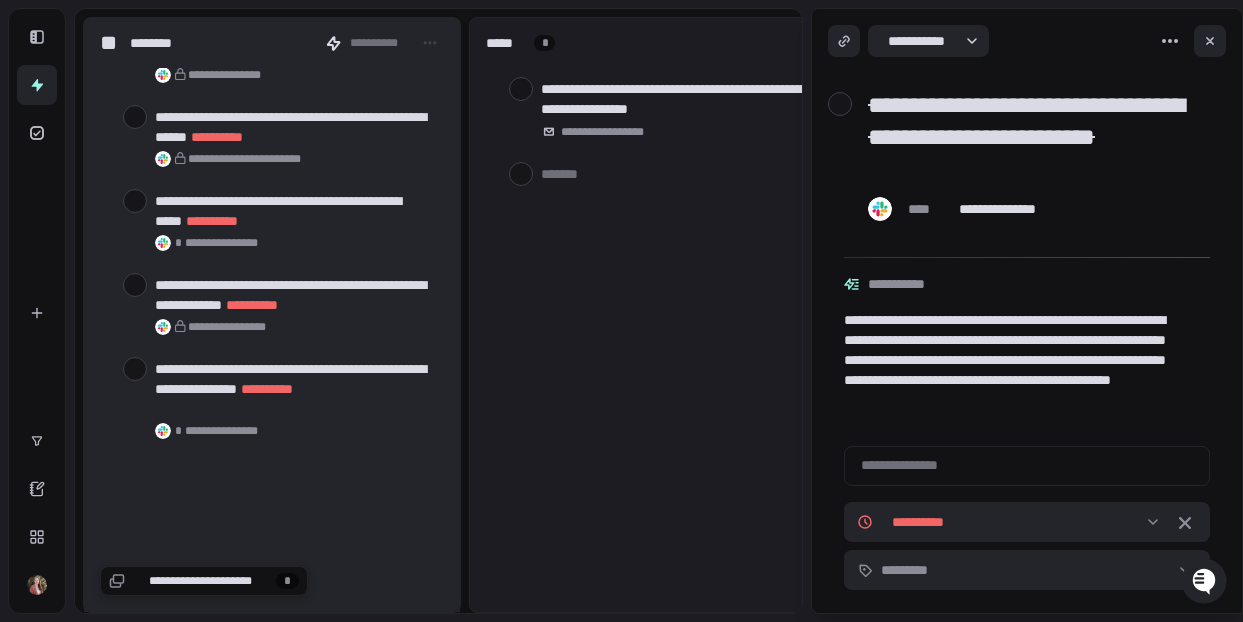scroll, scrollTop: 13928, scrollLeft: 0, axis: vertical 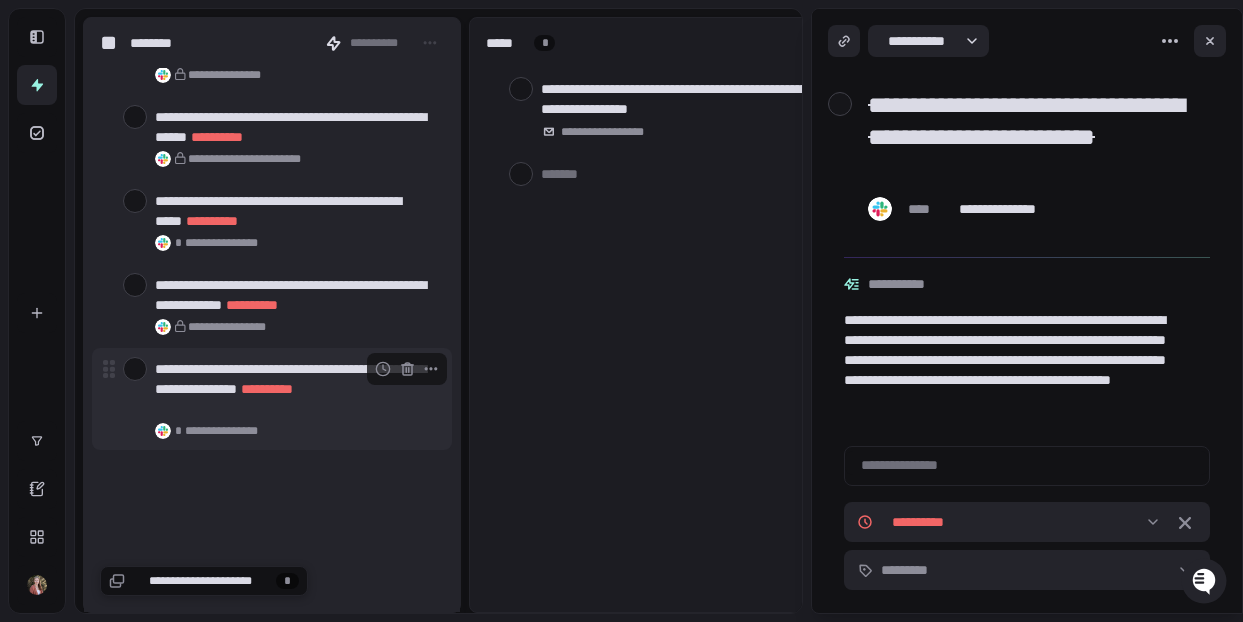 click at bounding box center [135, 369] 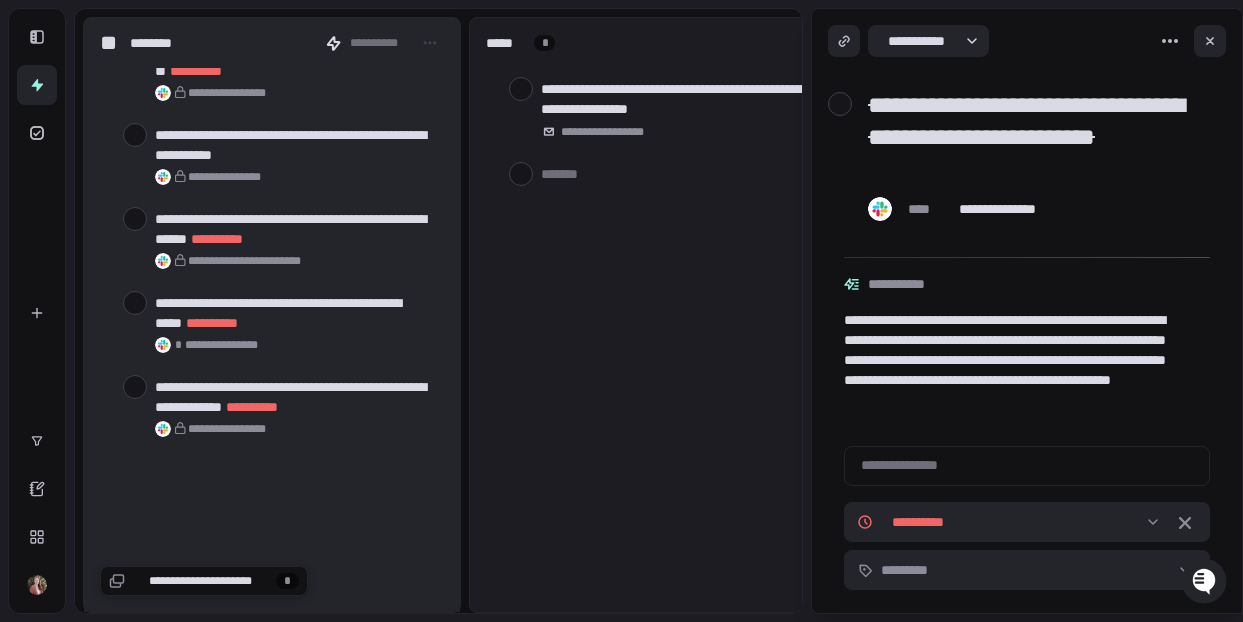 scroll, scrollTop: 13824, scrollLeft: 0, axis: vertical 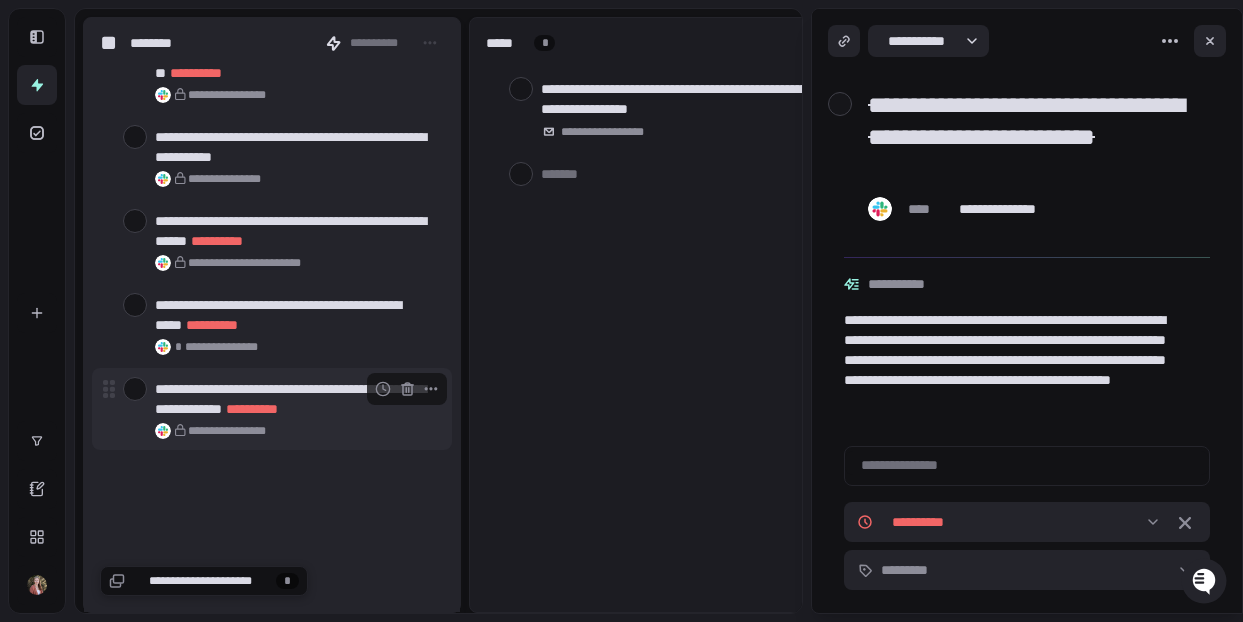 click at bounding box center [135, 389] 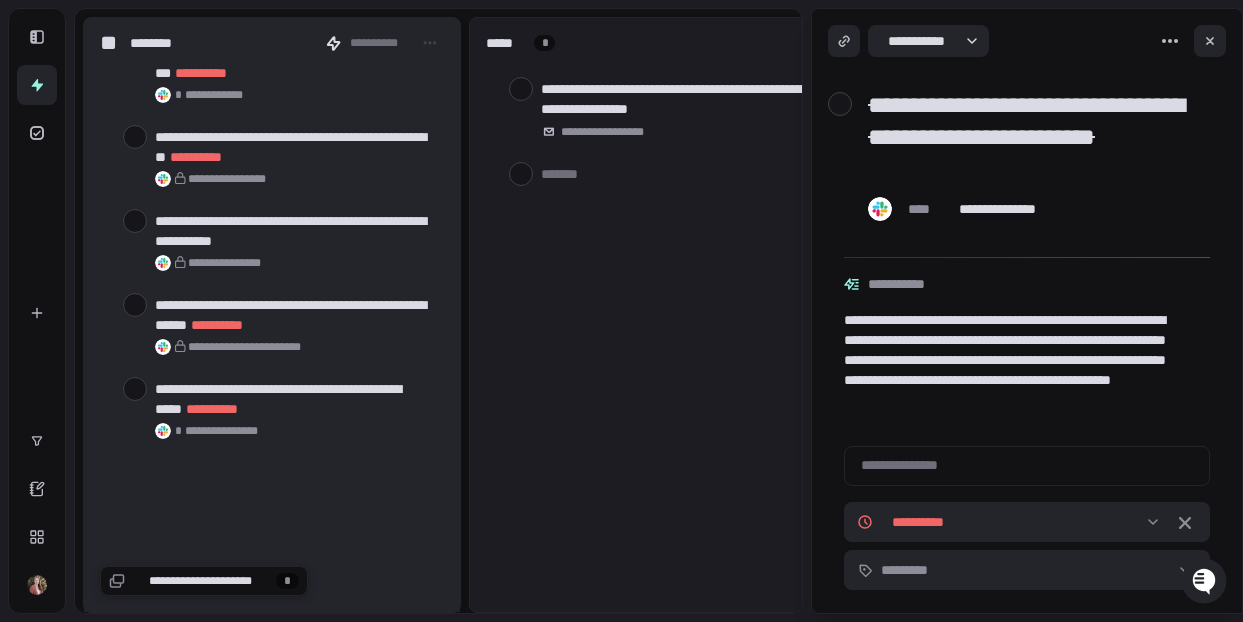 click at bounding box center [135, 389] 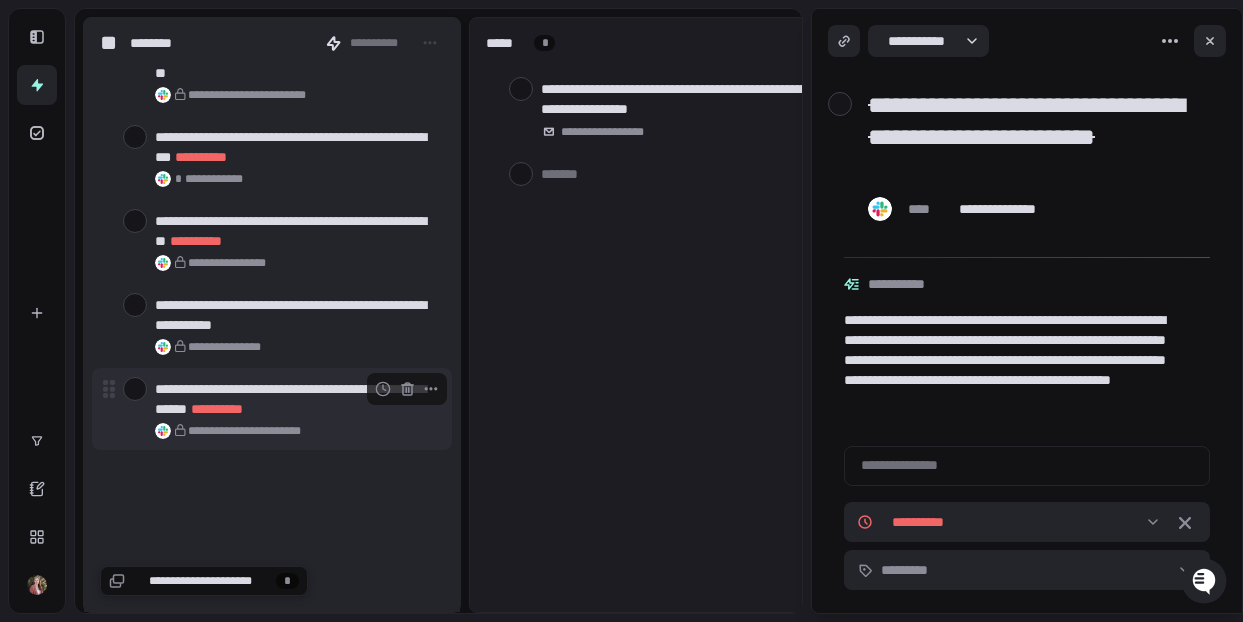 click at bounding box center (135, 389) 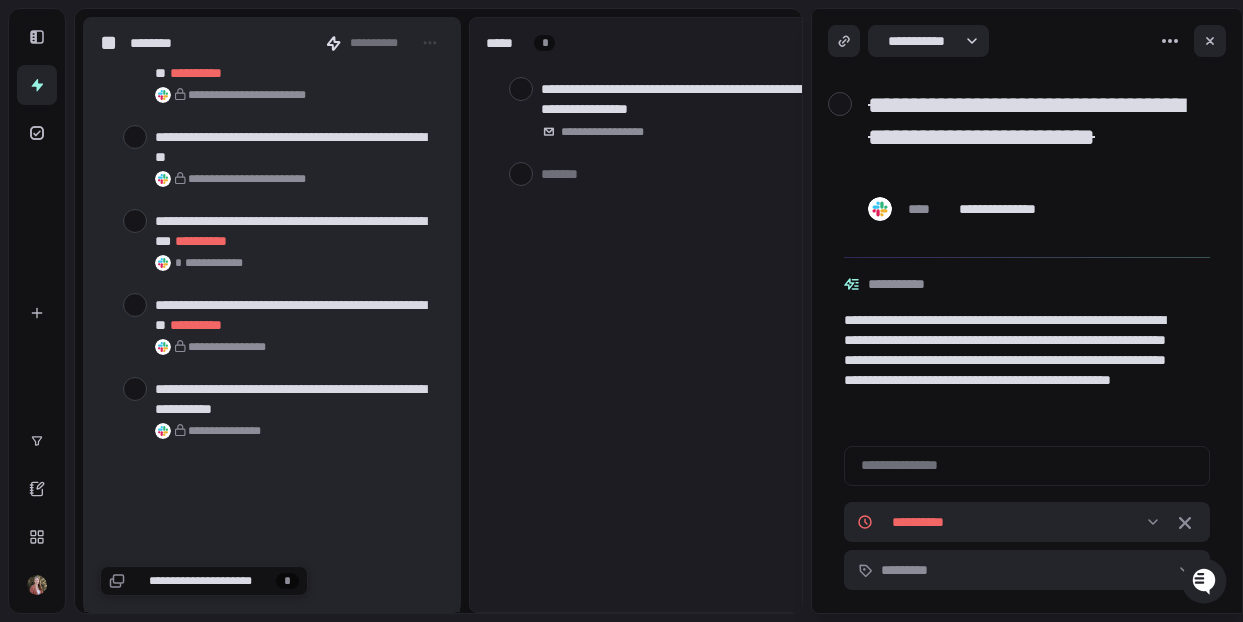 click at bounding box center [135, 389] 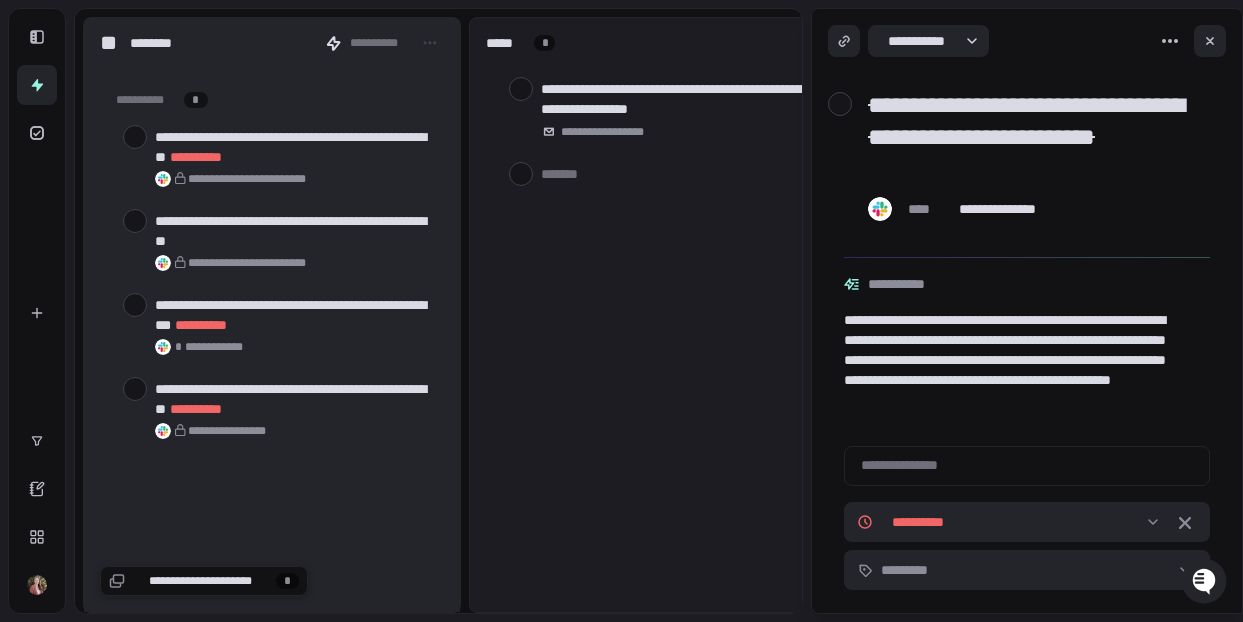 click at bounding box center [135, 389] 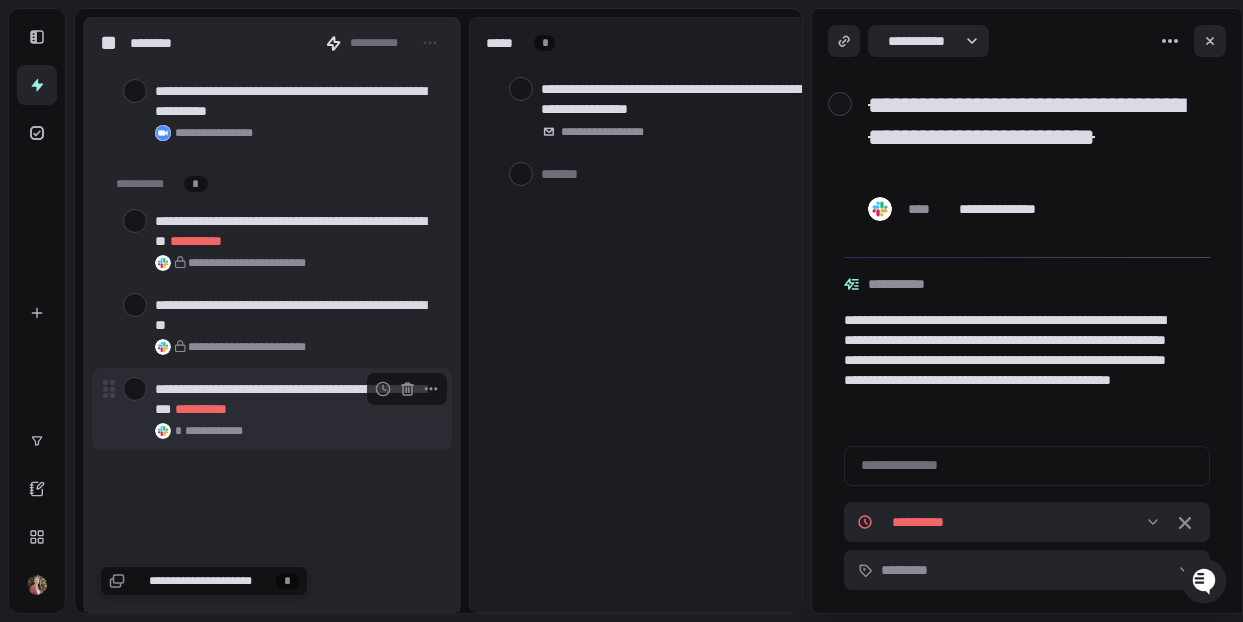 click at bounding box center (135, 389) 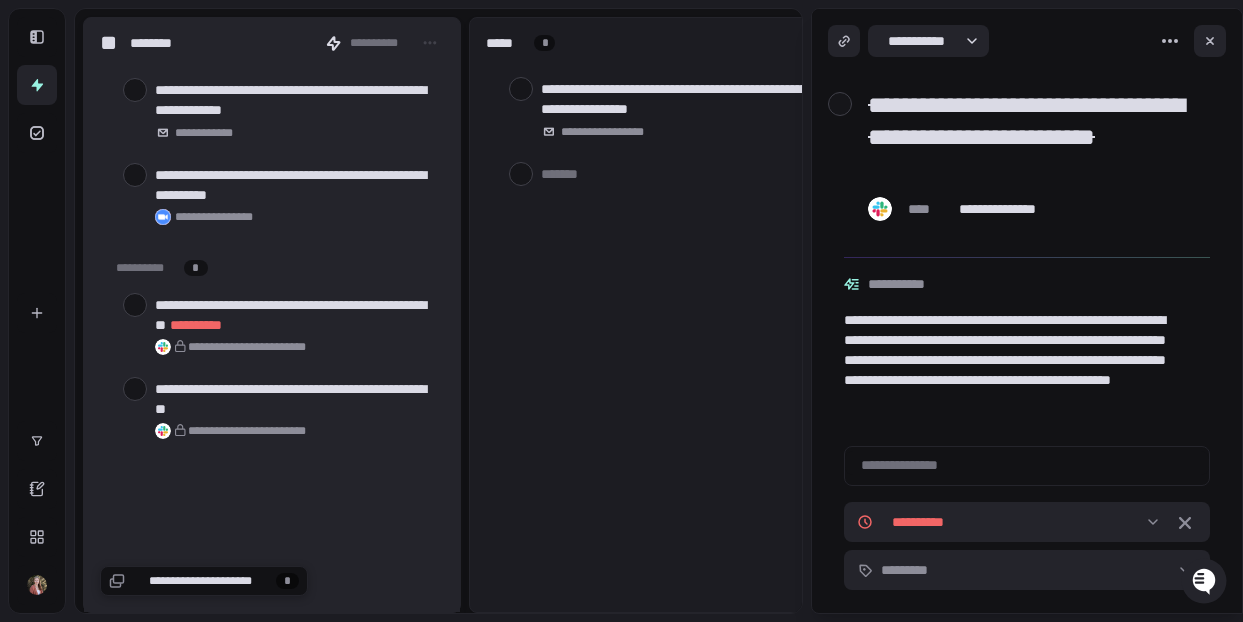 click at bounding box center (135, 389) 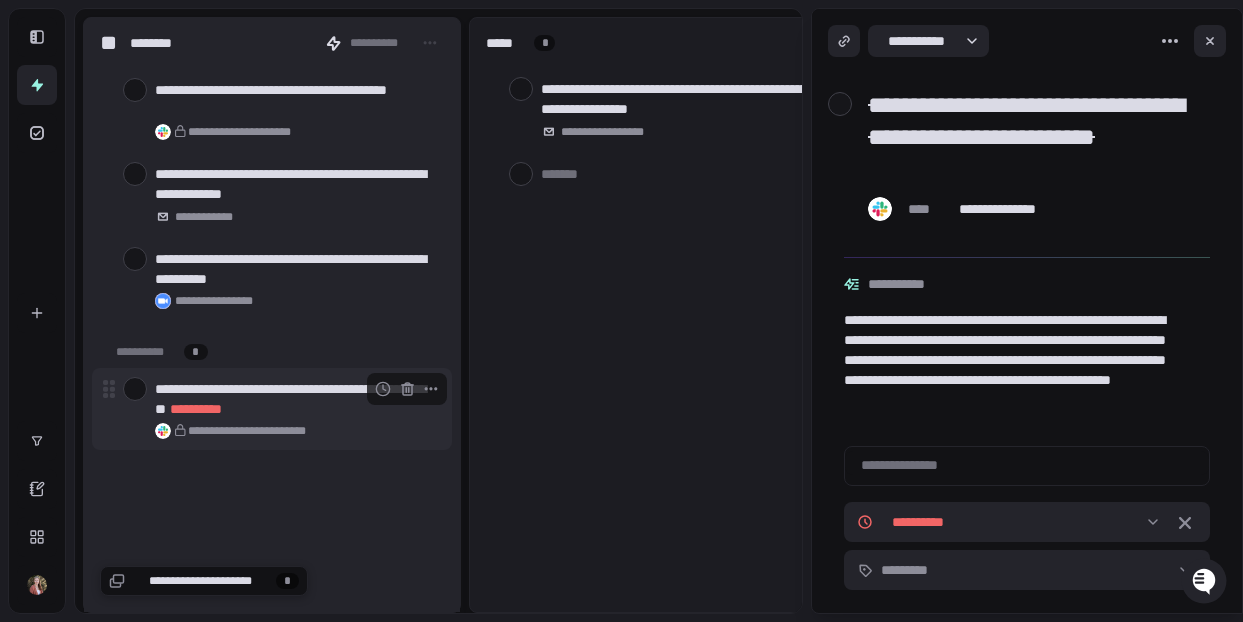 scroll, scrollTop: 13236, scrollLeft: 0, axis: vertical 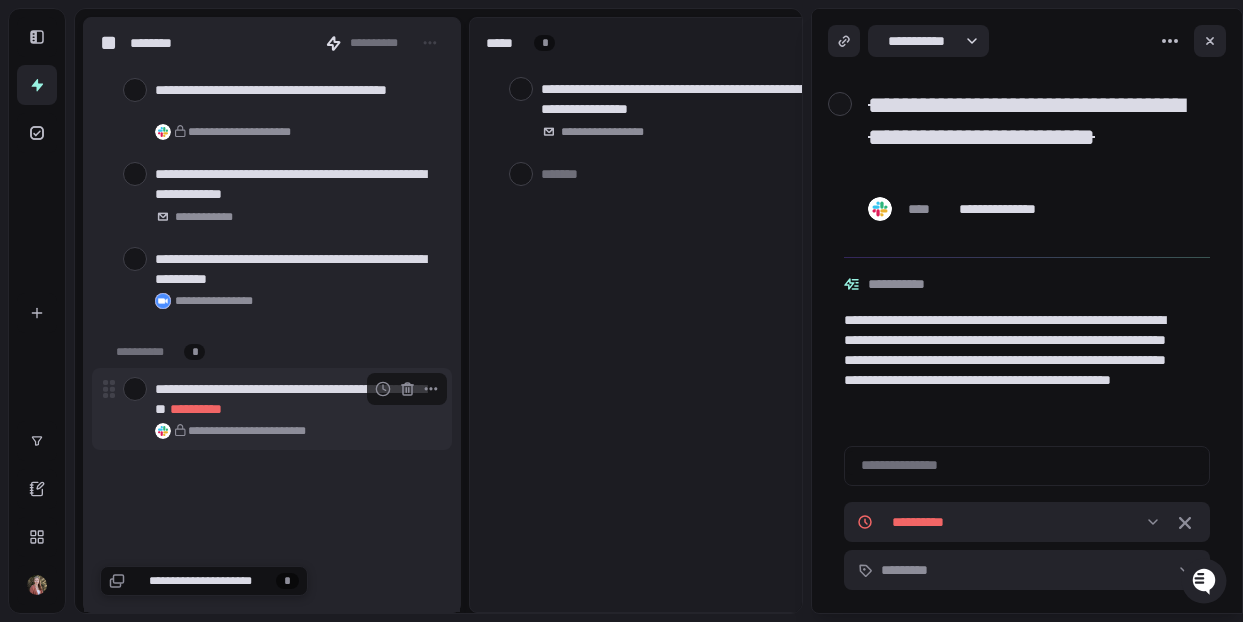 click at bounding box center (135, 389) 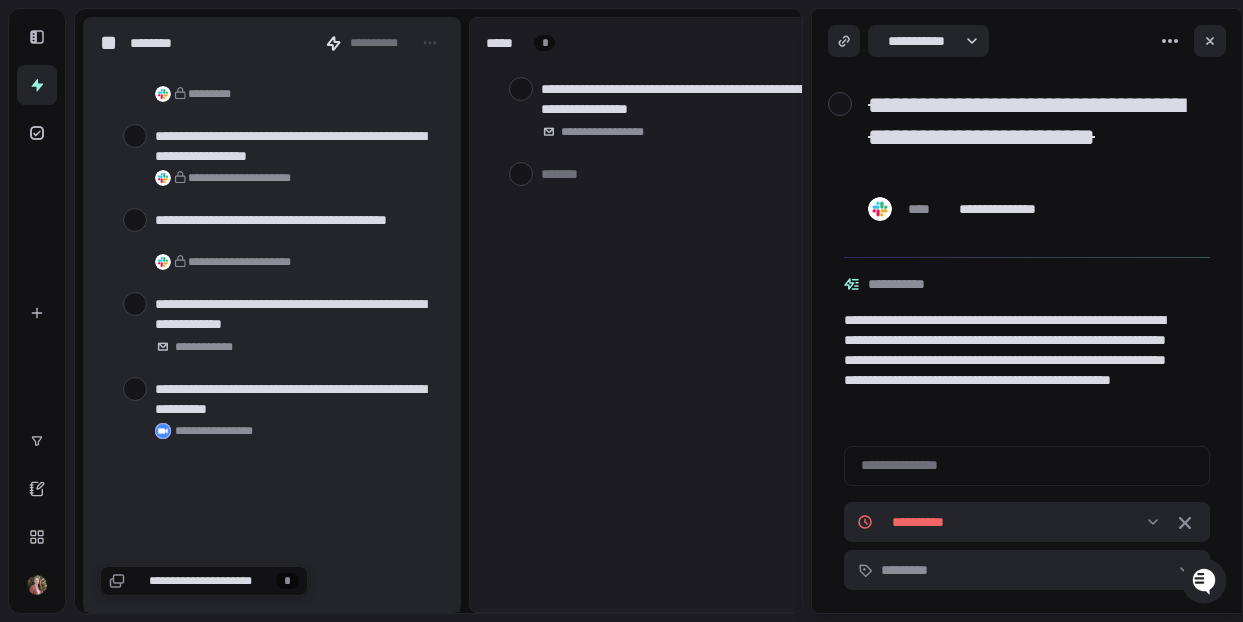 scroll, scrollTop: 13106, scrollLeft: 0, axis: vertical 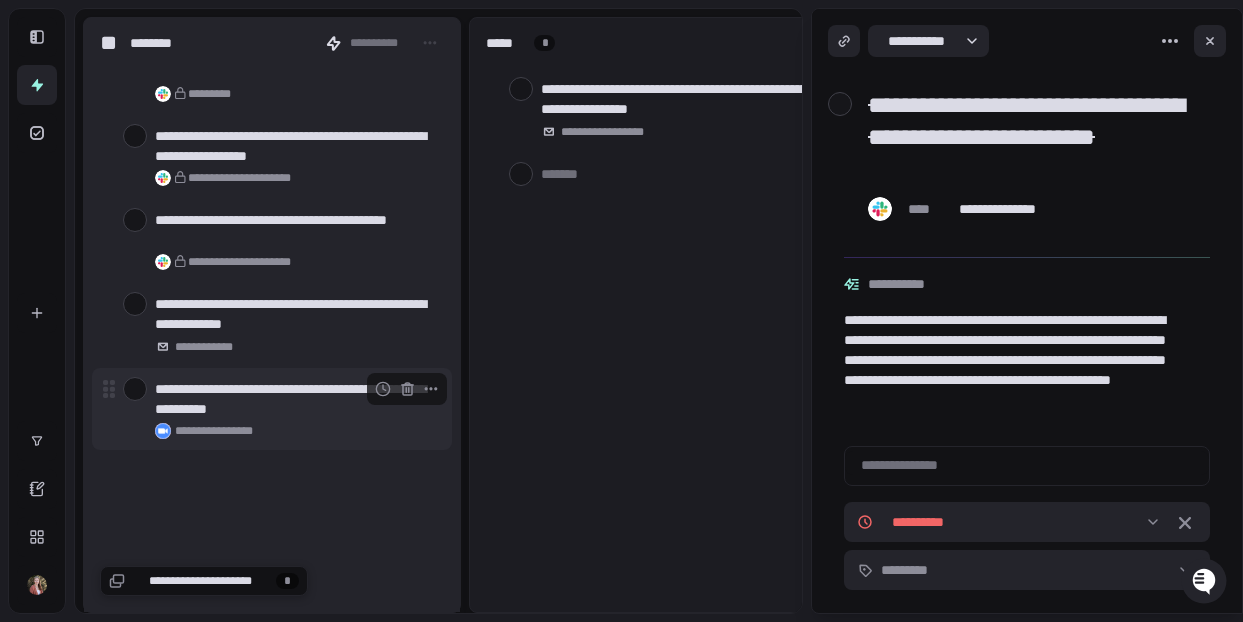 click at bounding box center [135, 389] 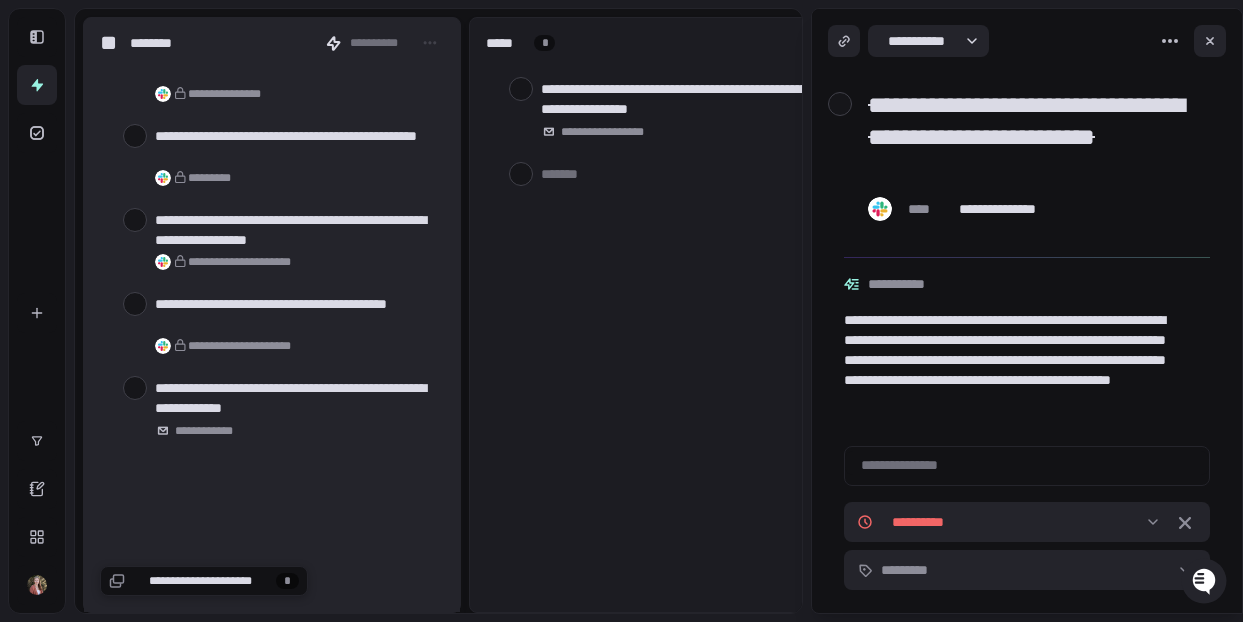 click at bounding box center (135, 388) 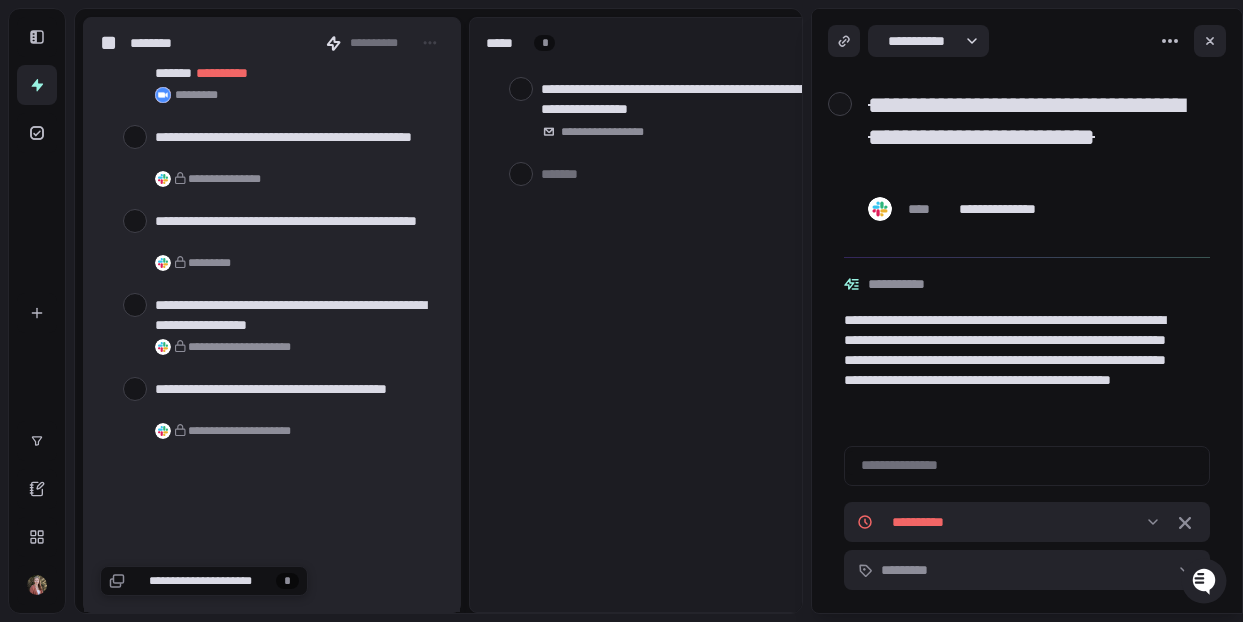 scroll, scrollTop: 12937, scrollLeft: 0, axis: vertical 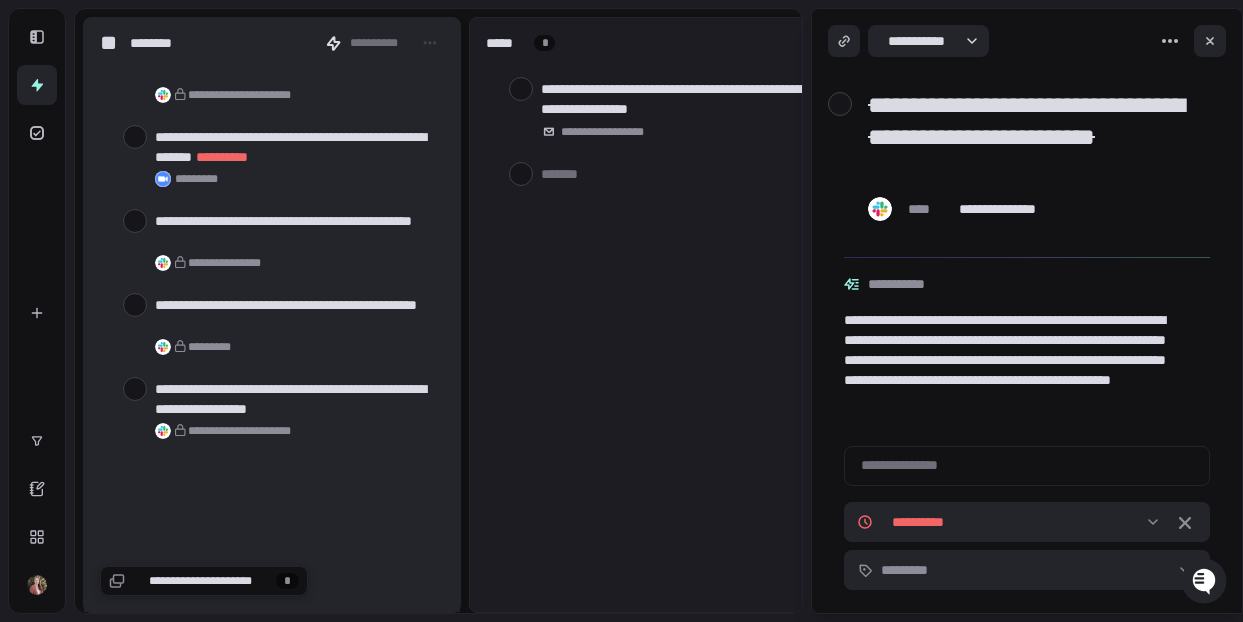click at bounding box center (135, 389) 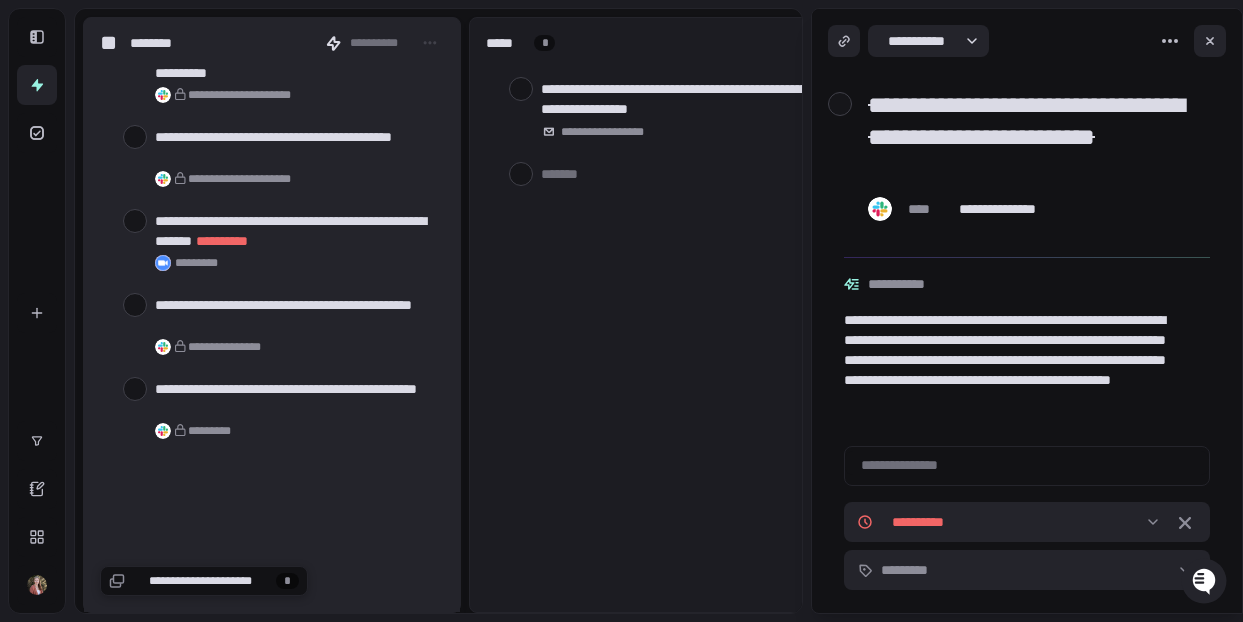 click at bounding box center [135, 389] 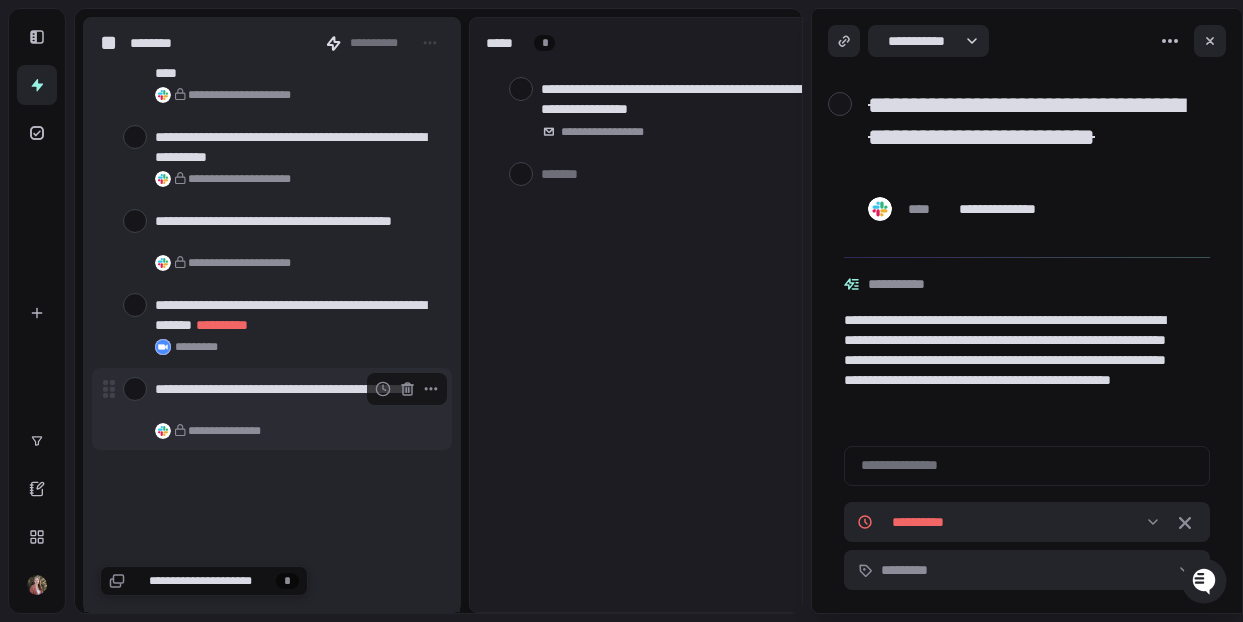 click at bounding box center (135, 389) 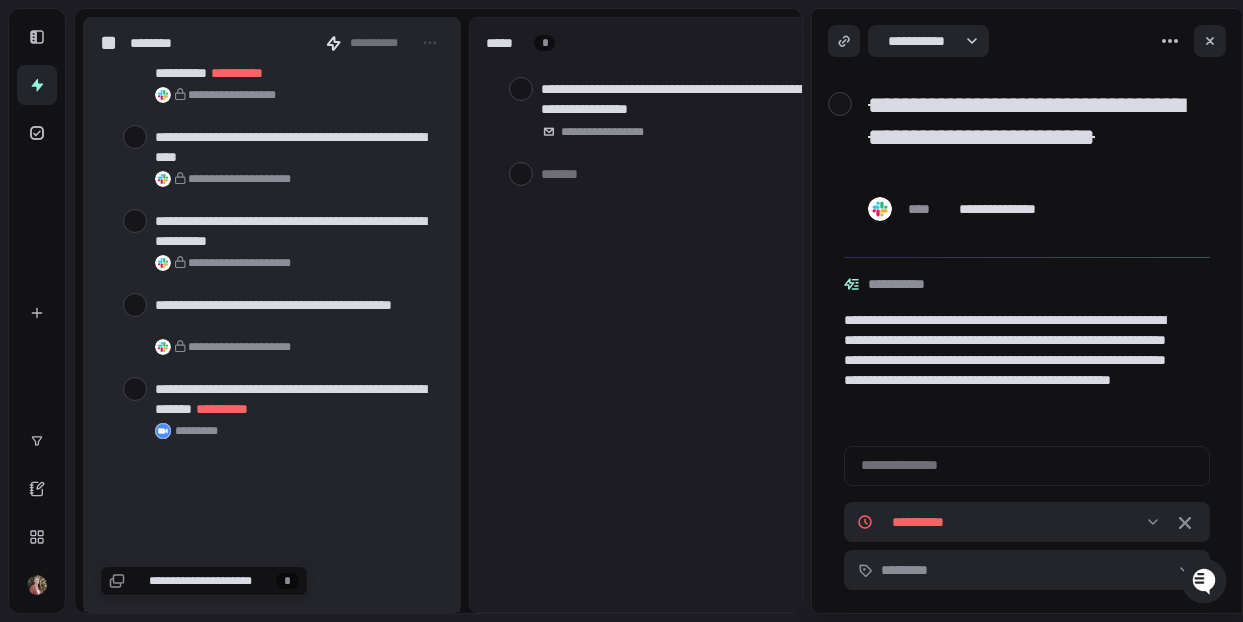 scroll, scrollTop: 12601, scrollLeft: 0, axis: vertical 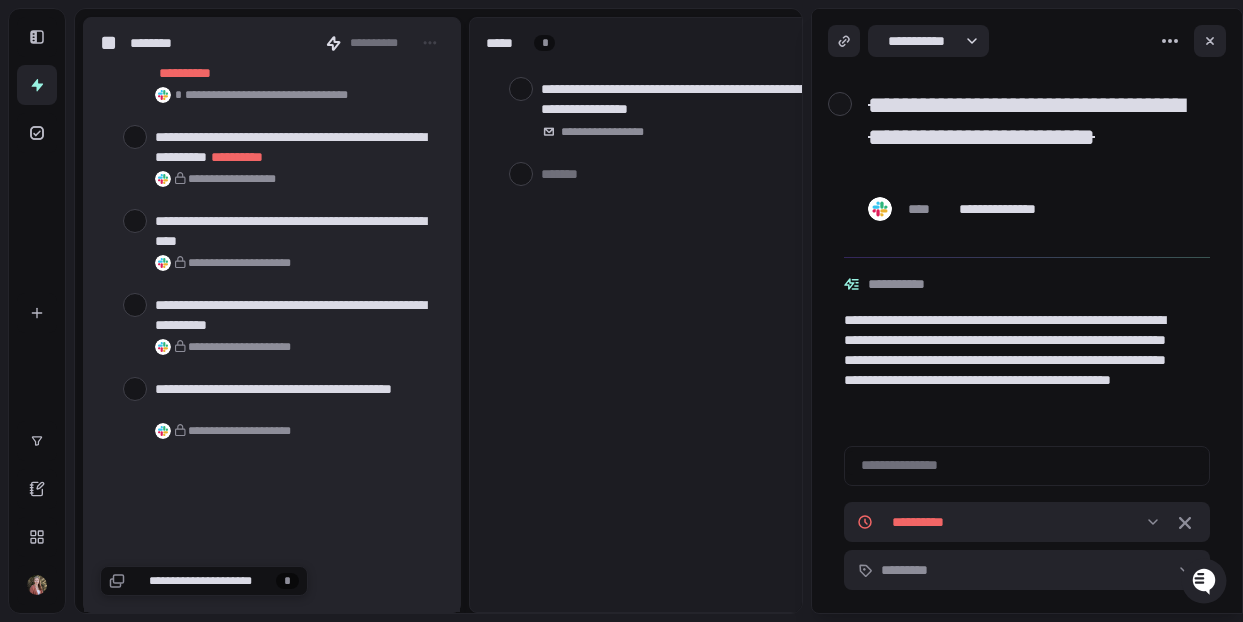 click at bounding box center [135, 389] 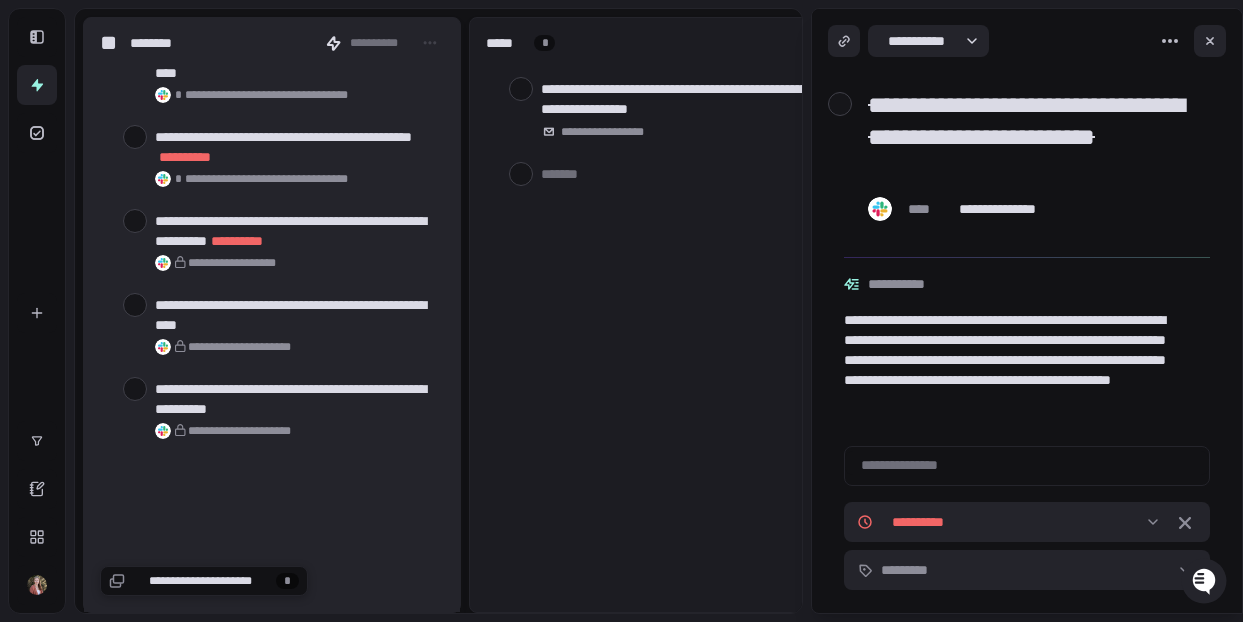 click at bounding box center [135, 389] 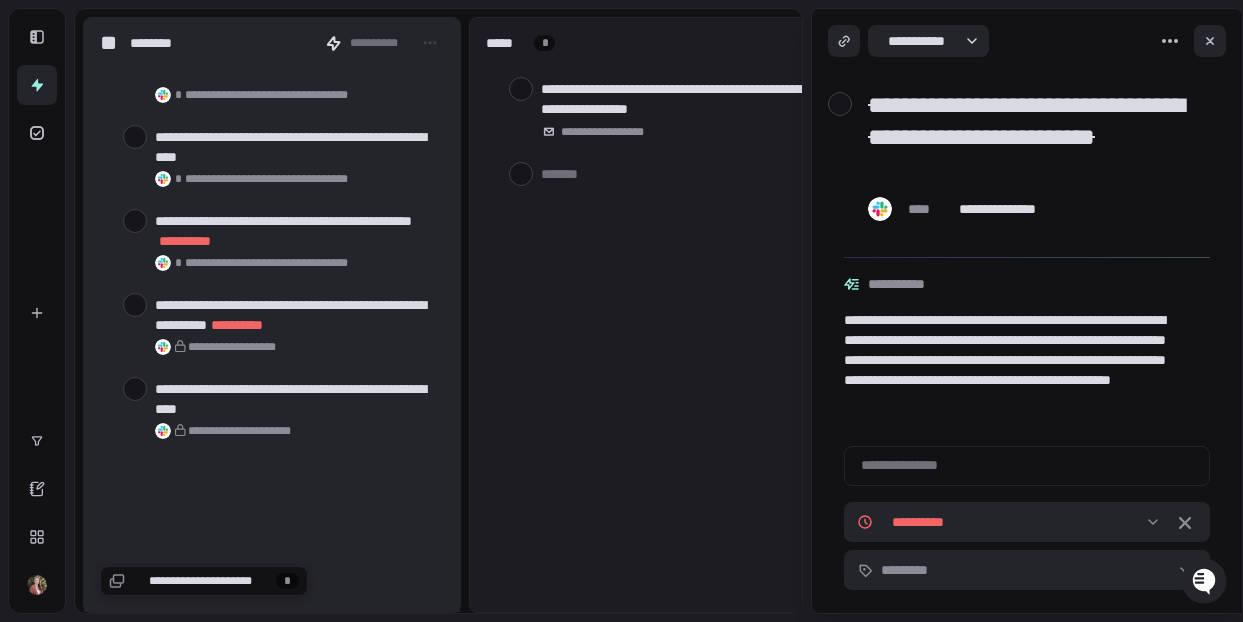 click at bounding box center [135, 389] 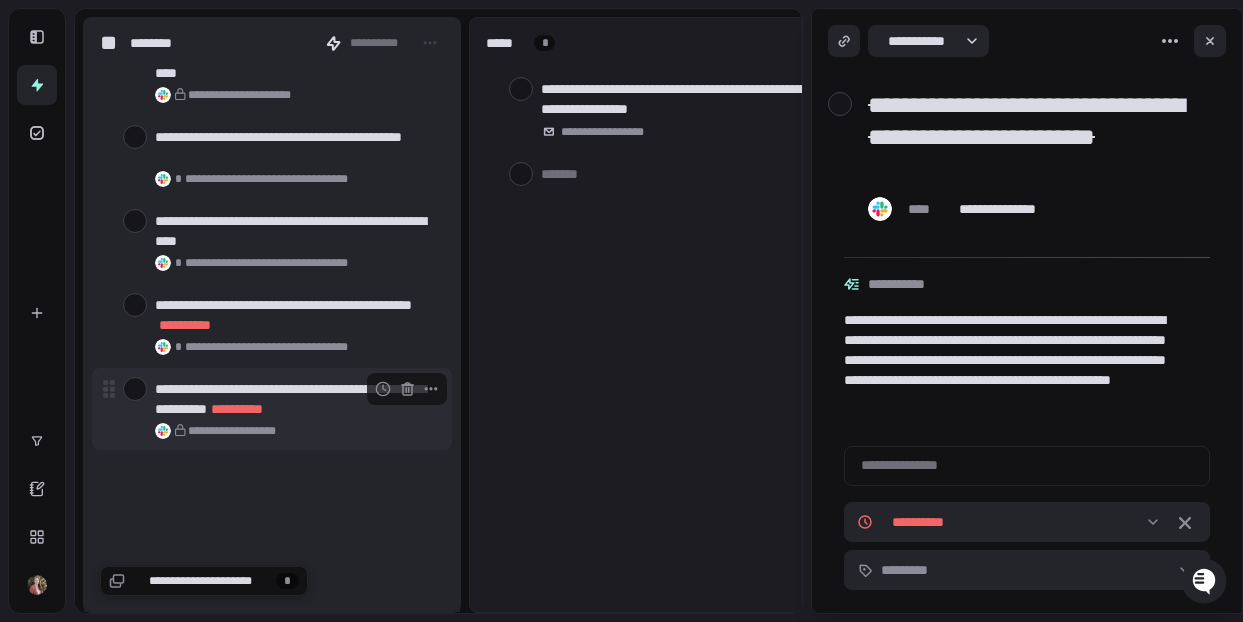 click at bounding box center (135, 389) 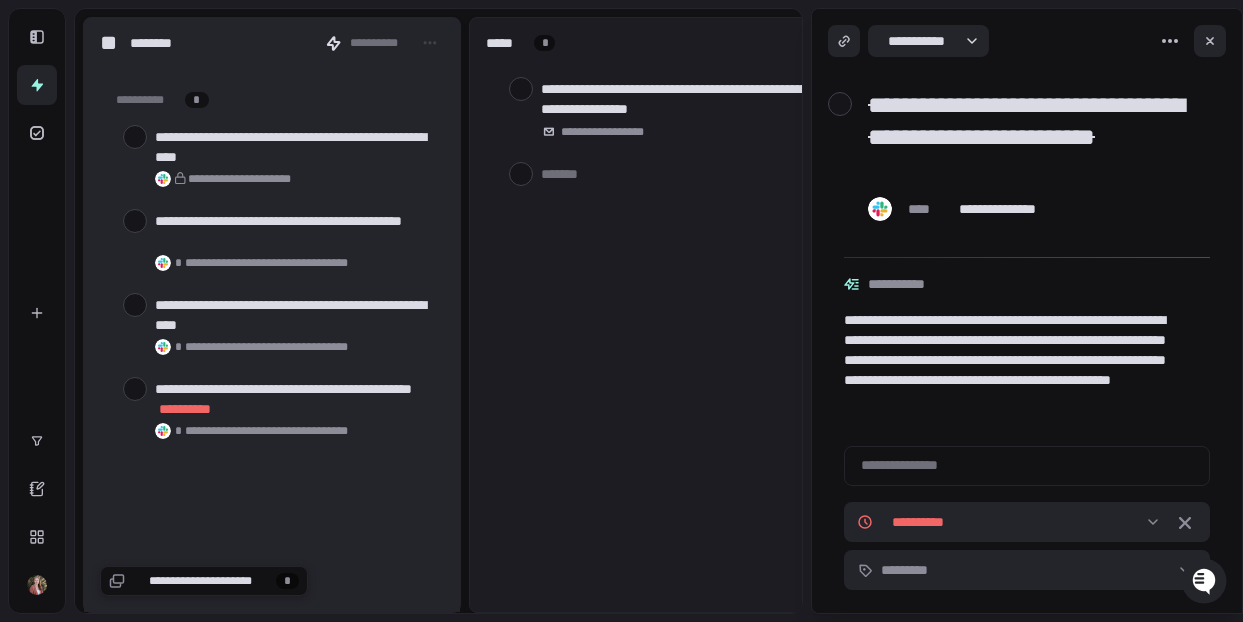 click at bounding box center [135, 389] 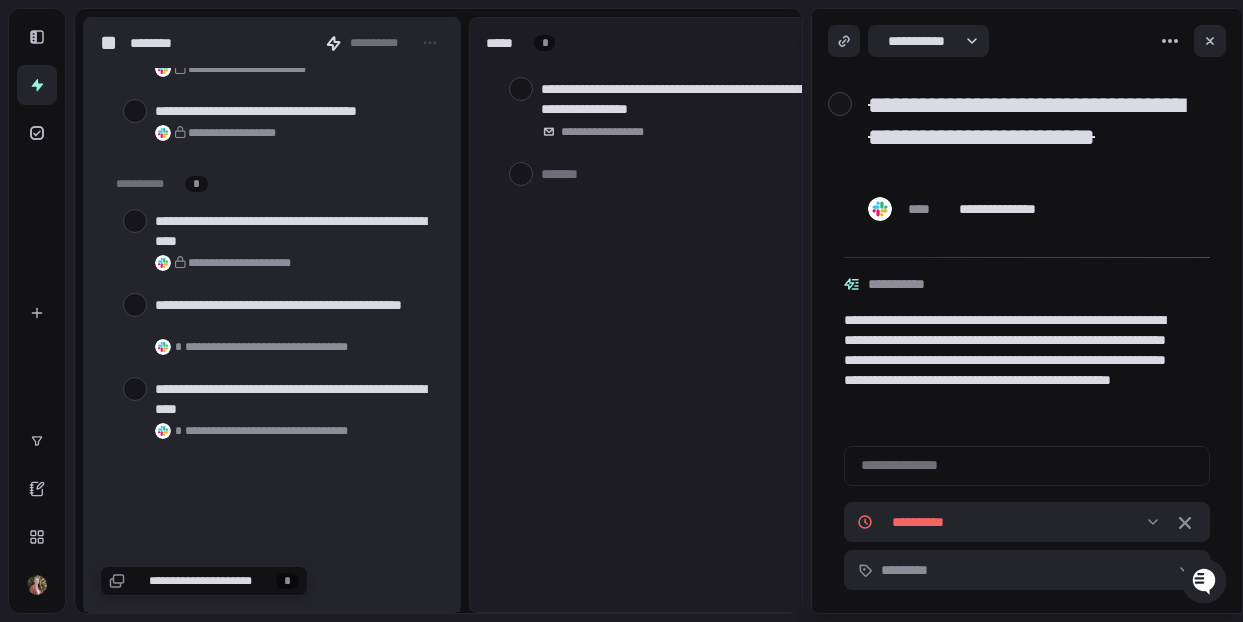 click at bounding box center [135, 389] 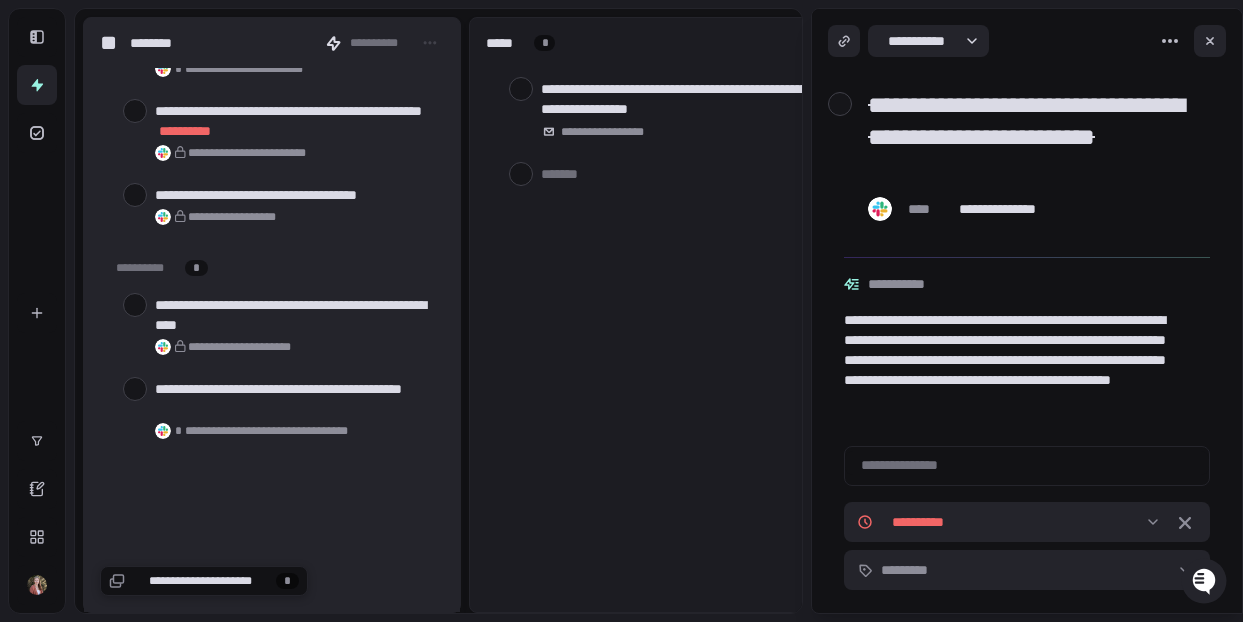 click at bounding box center [135, 389] 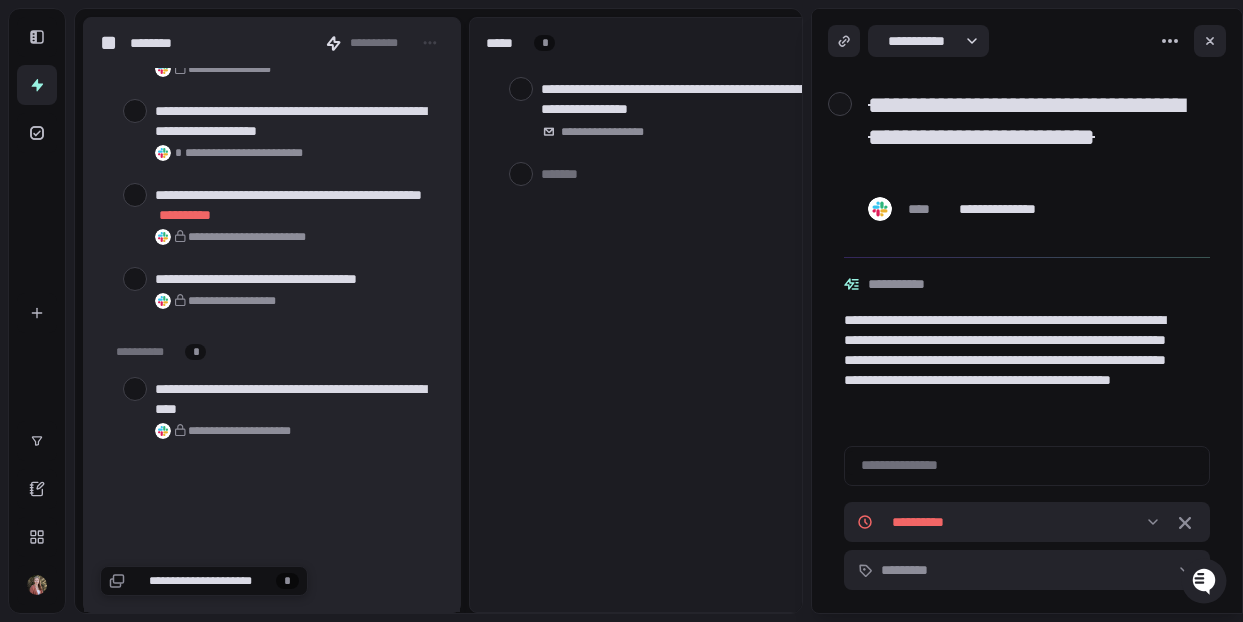 click at bounding box center (135, 389) 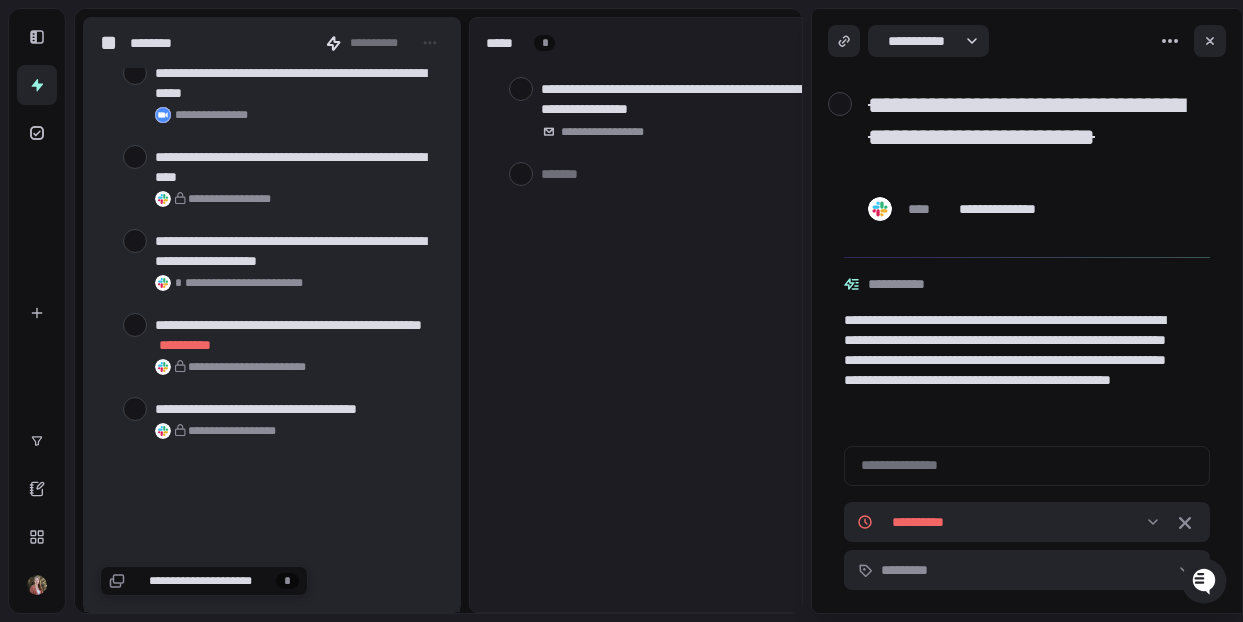 scroll, scrollTop: 11799, scrollLeft: 0, axis: vertical 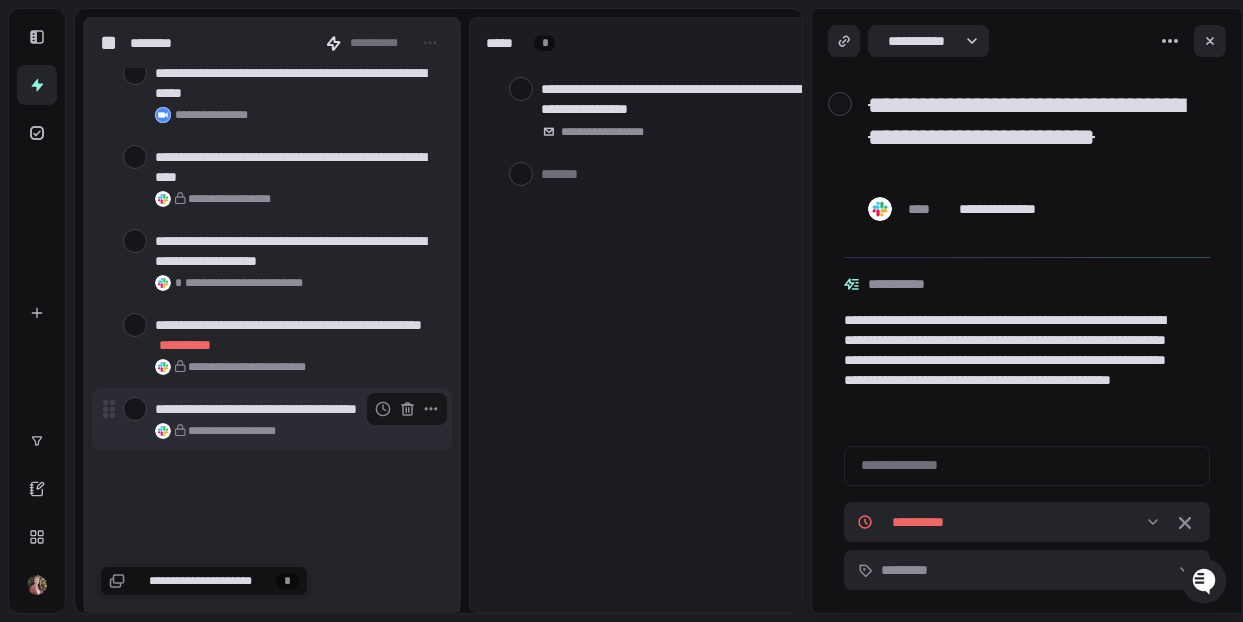 click at bounding box center [135, 409] 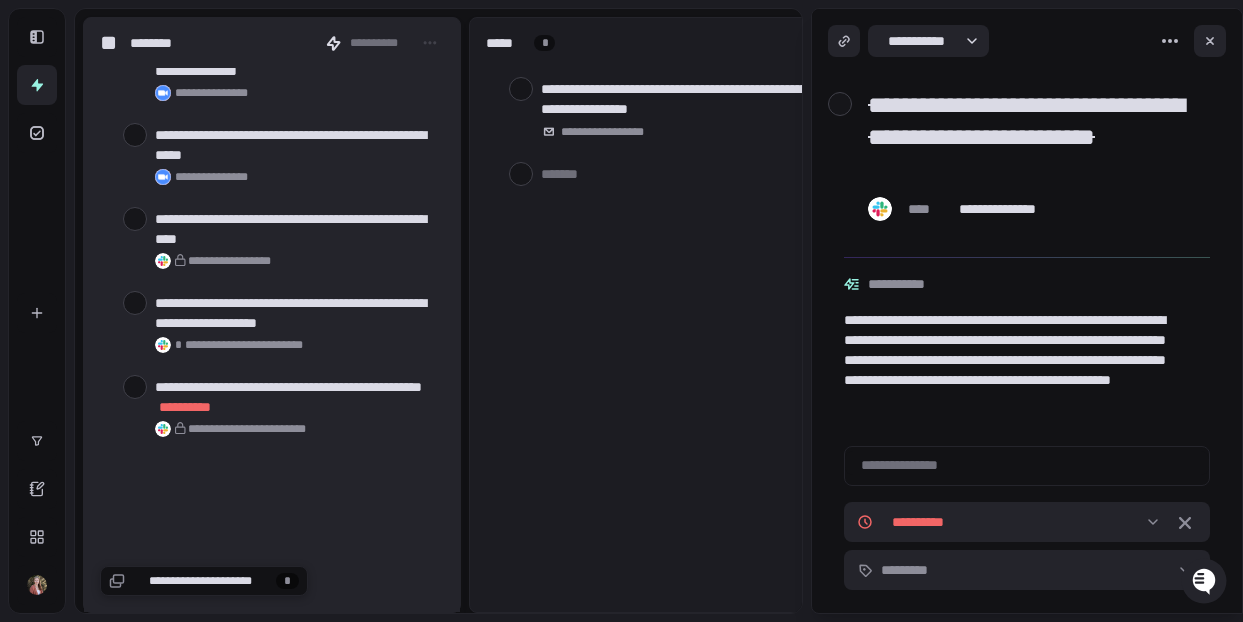 scroll, scrollTop: 11735, scrollLeft: 0, axis: vertical 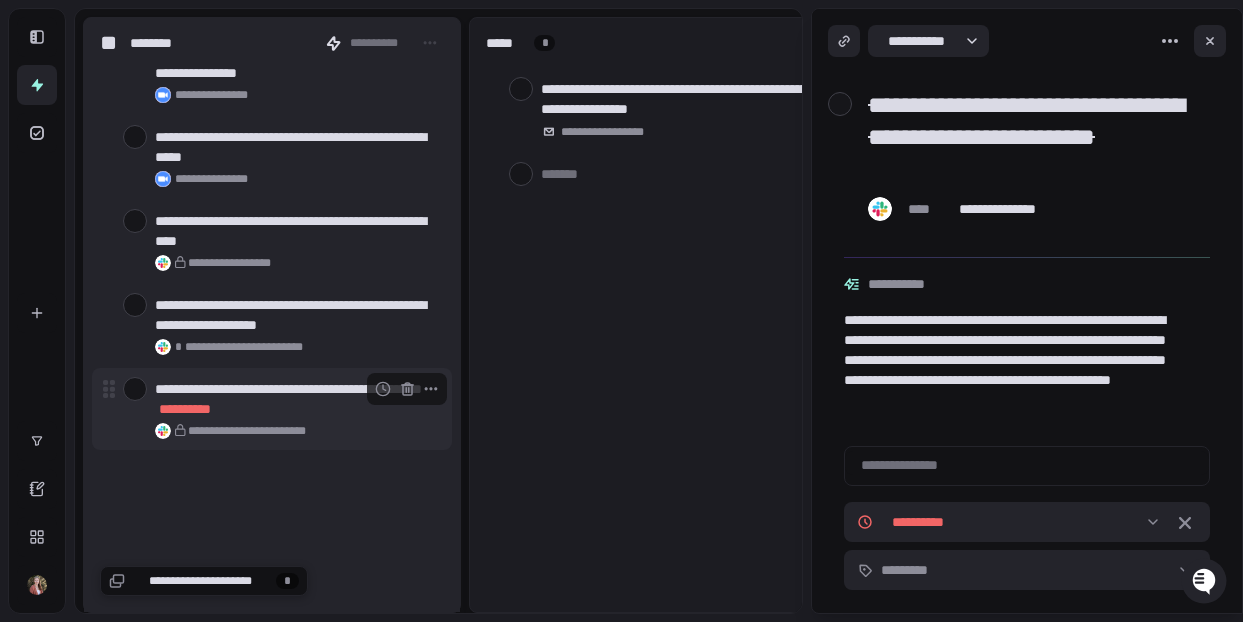 click at bounding box center [135, 389] 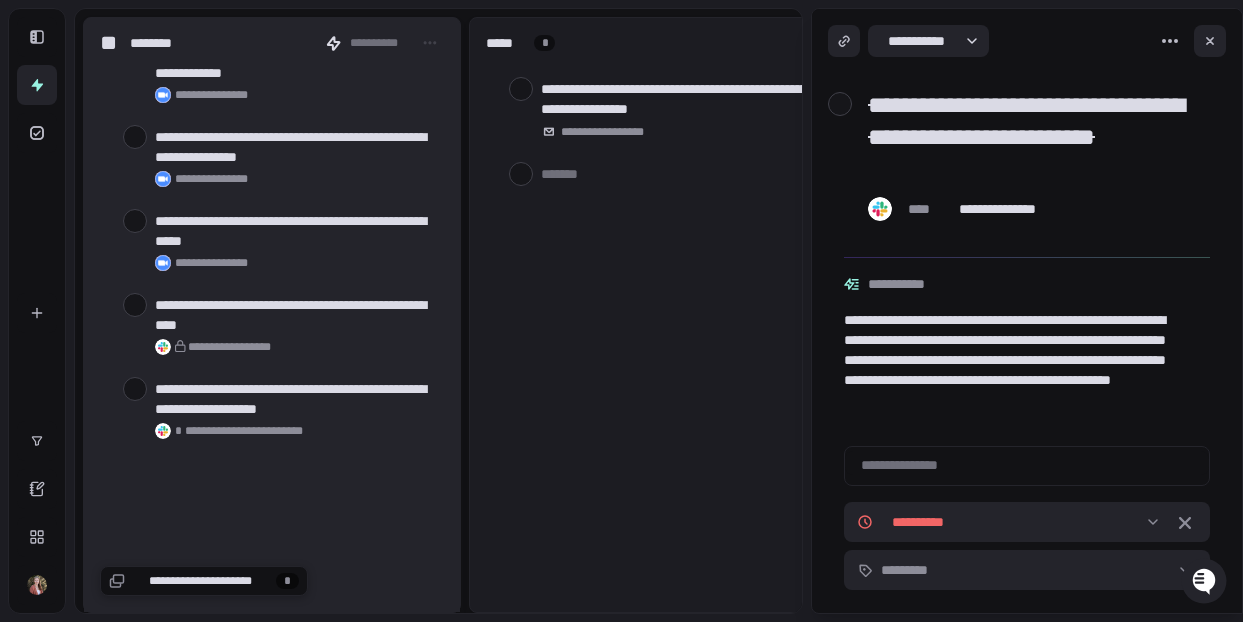 click at bounding box center [135, 389] 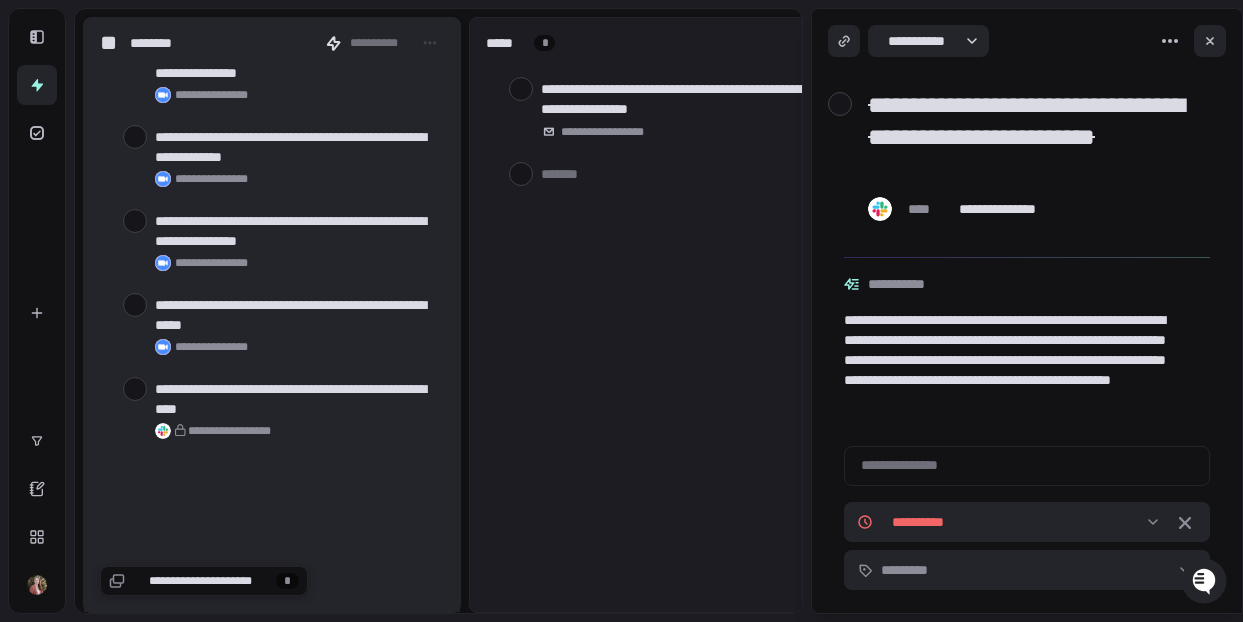 click at bounding box center (135, 389) 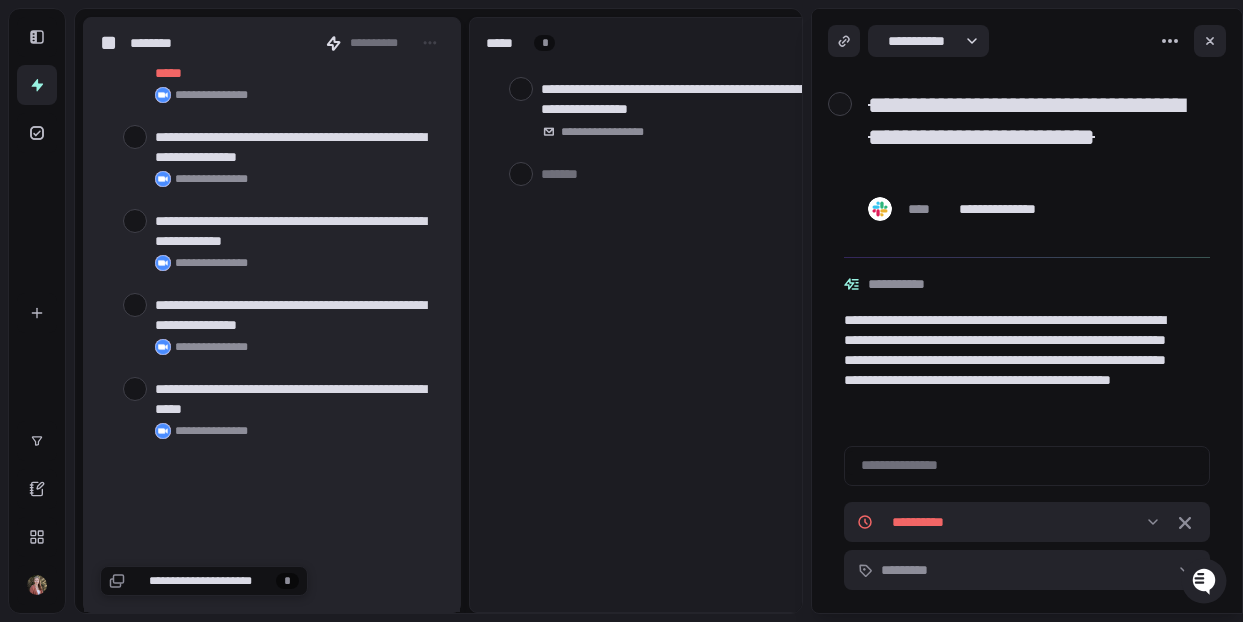 click at bounding box center (135, 389) 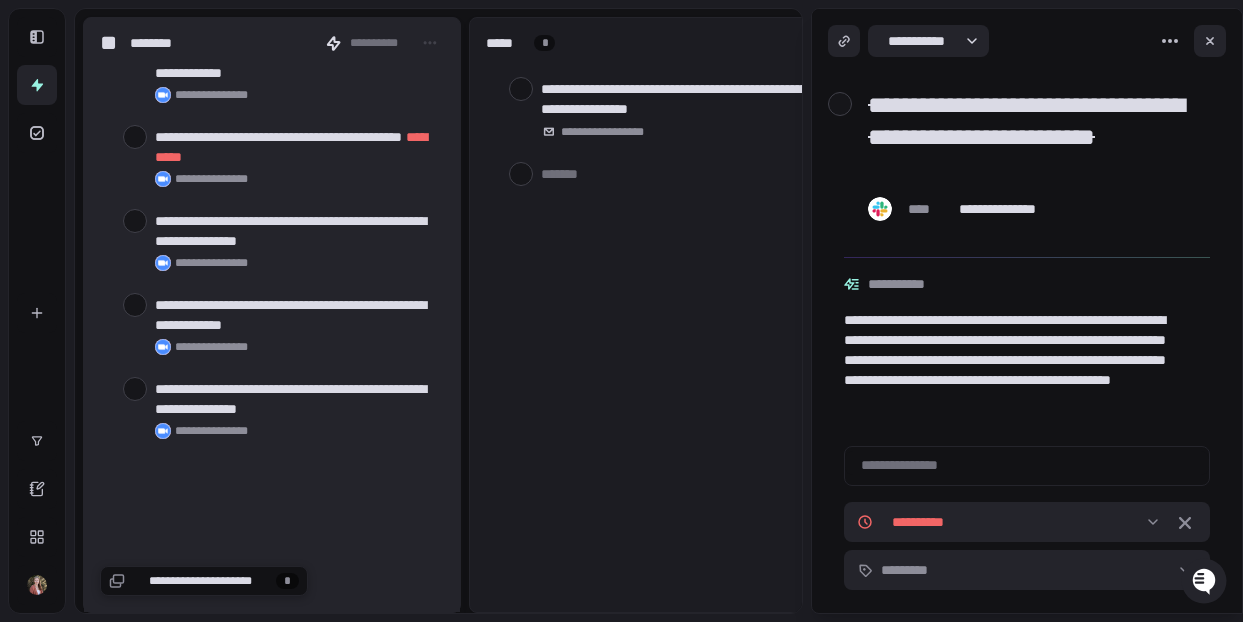 click at bounding box center [135, 389] 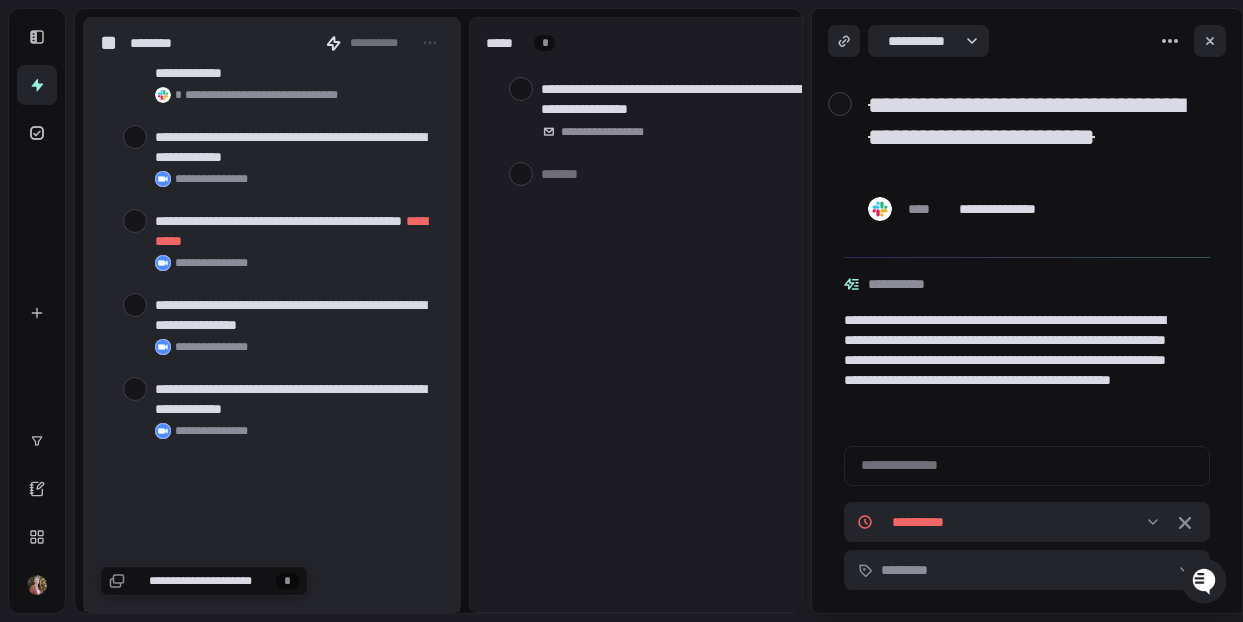 click at bounding box center [135, 389] 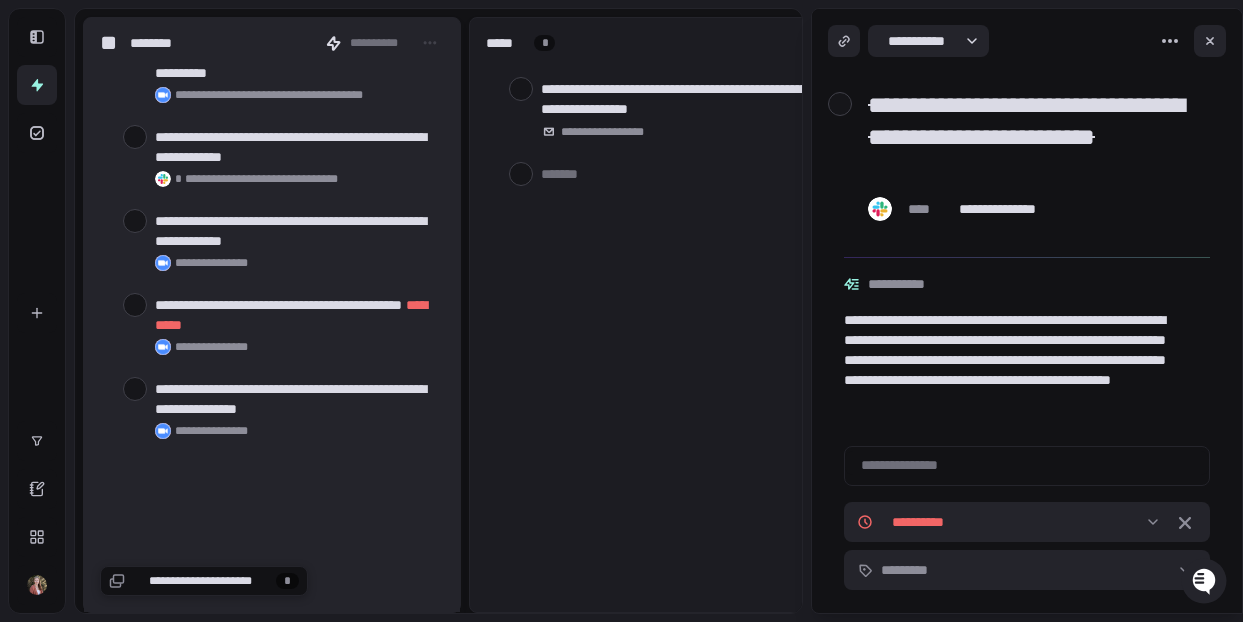 click at bounding box center [135, 389] 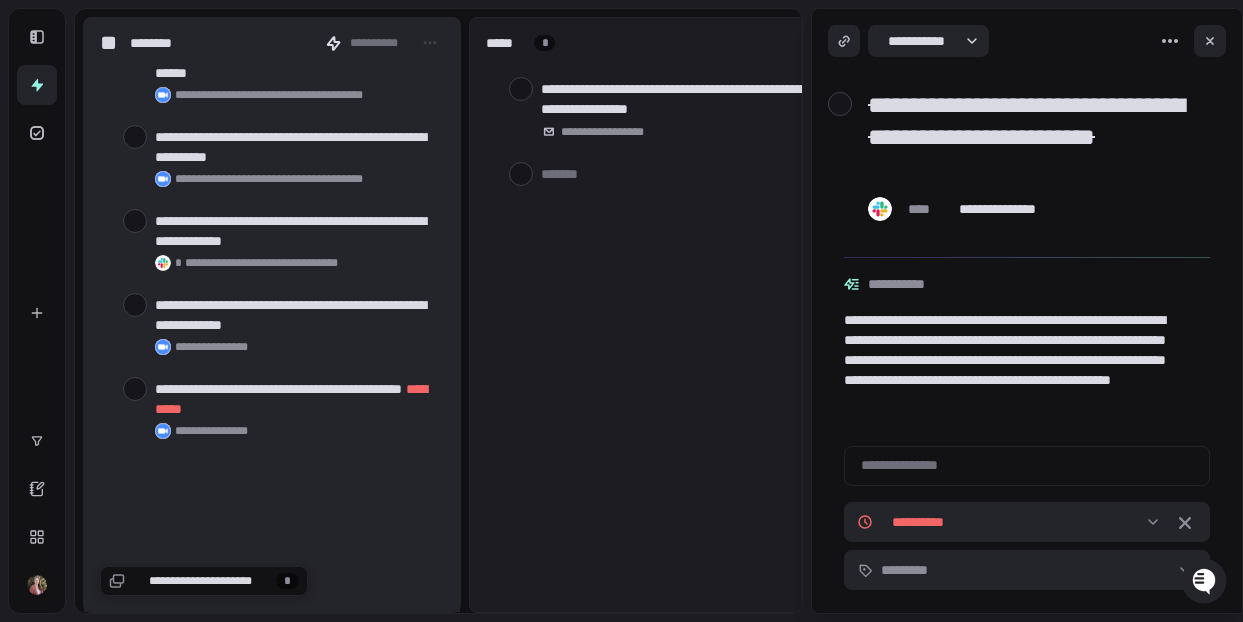 click at bounding box center (135, 389) 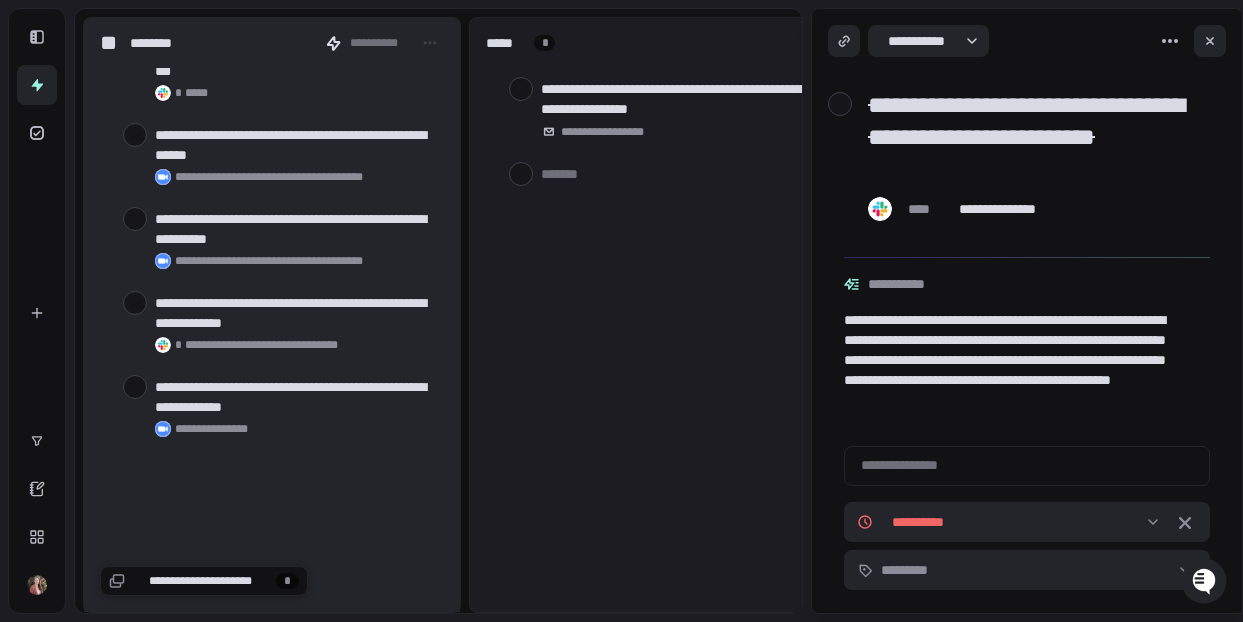 scroll, scrollTop: 11063, scrollLeft: 0, axis: vertical 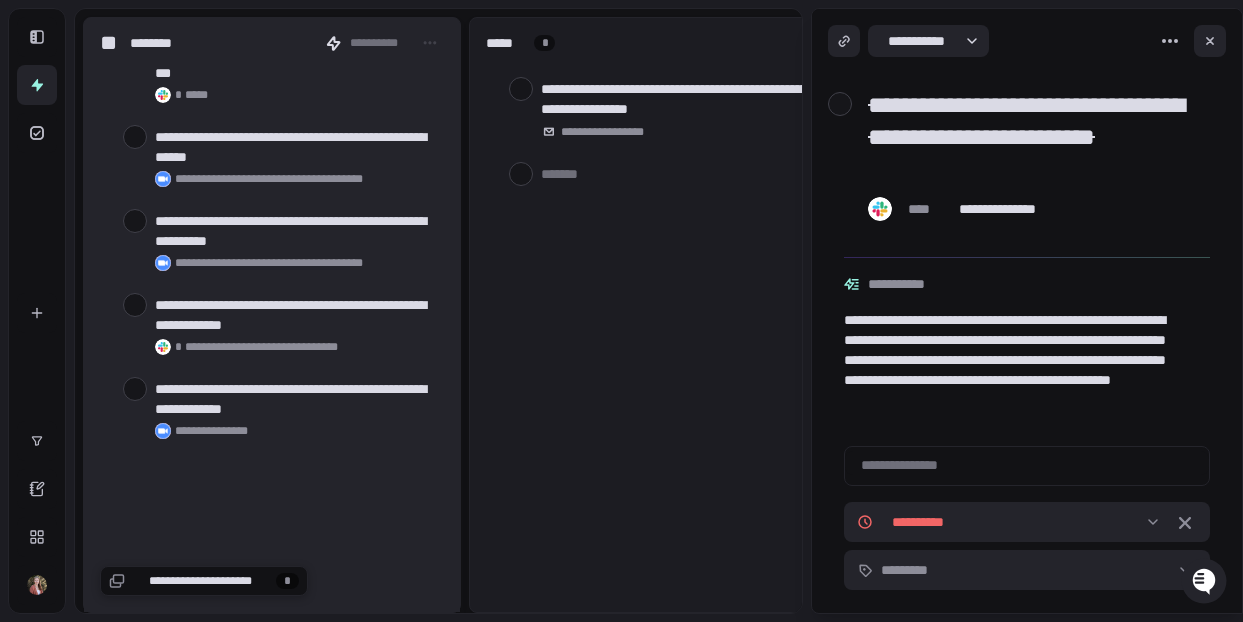 click at bounding box center (135, 389) 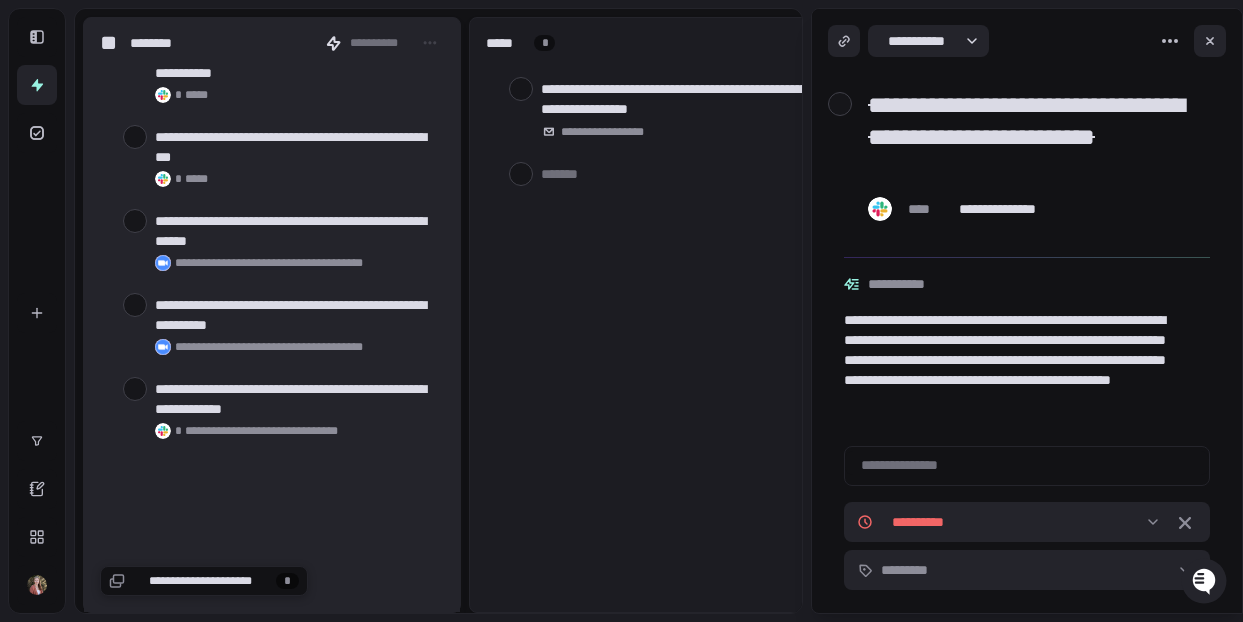 click at bounding box center (135, 389) 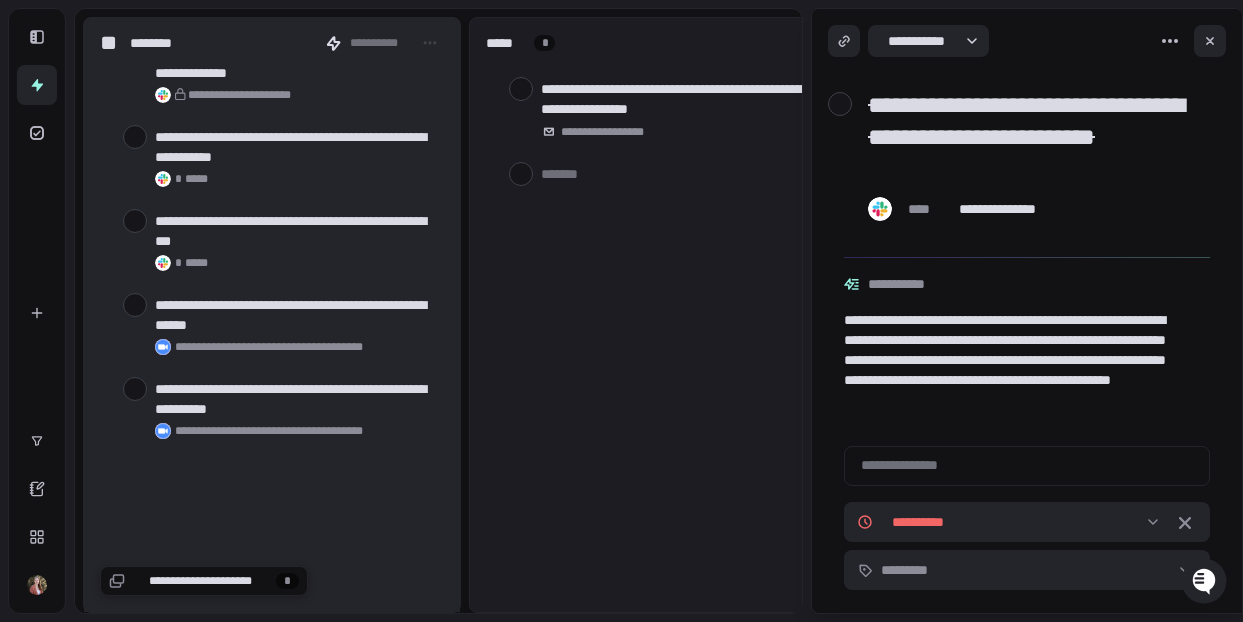 scroll, scrollTop: 10895, scrollLeft: 0, axis: vertical 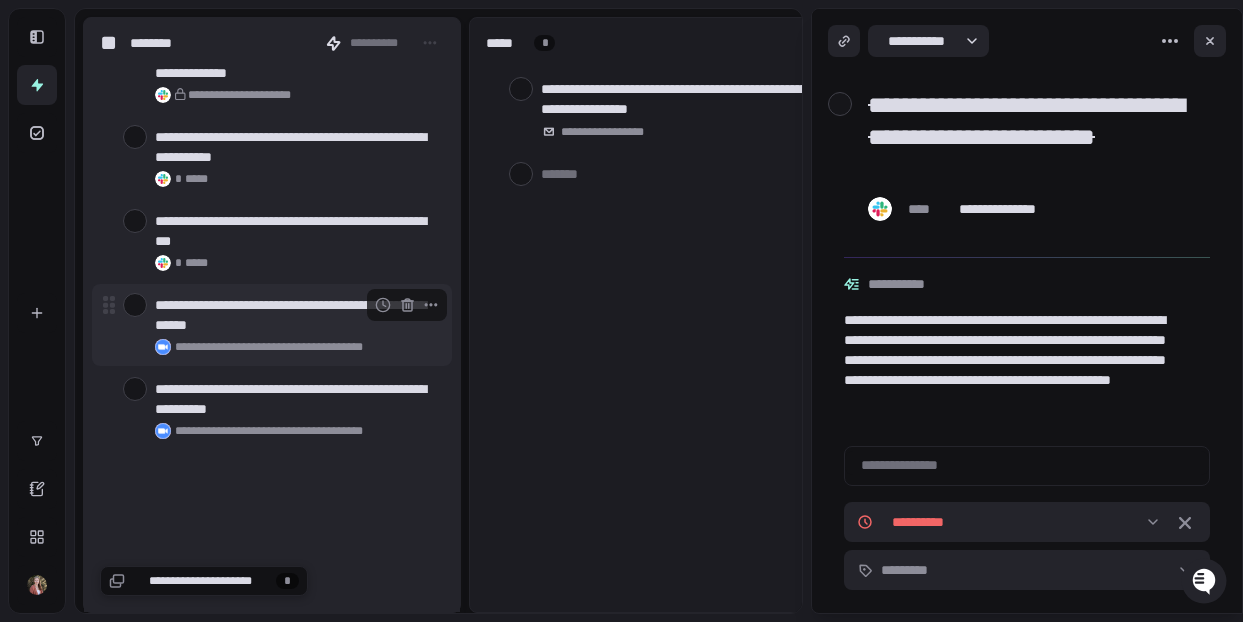 click at bounding box center [135, 305] 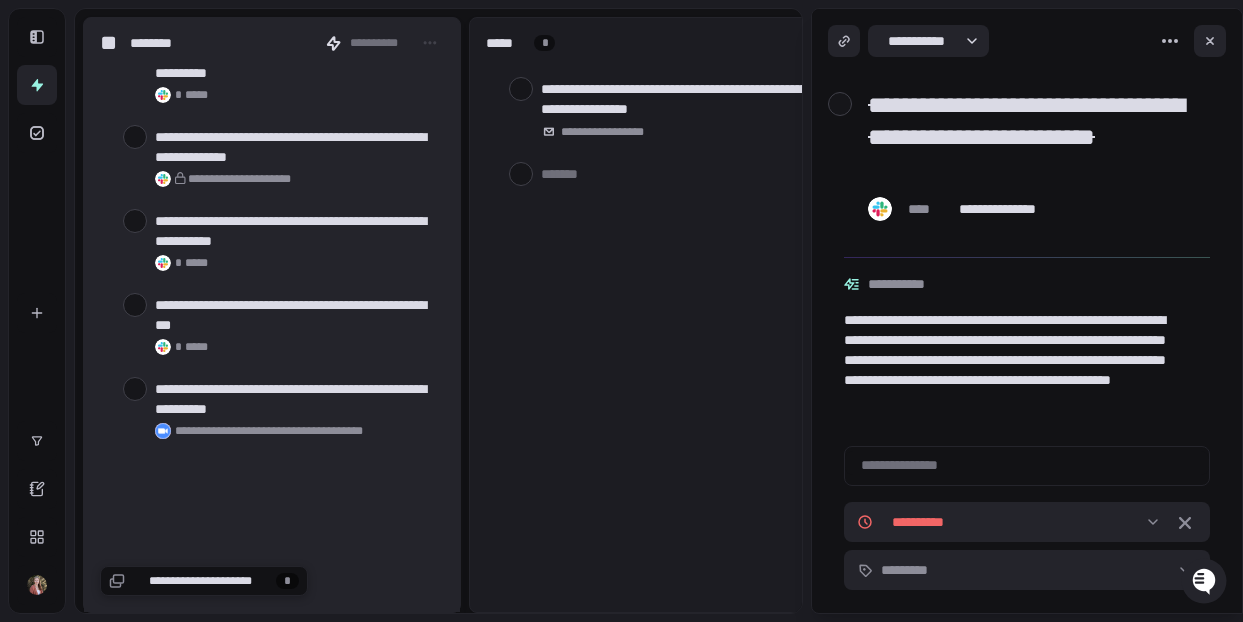scroll, scrollTop: 10811, scrollLeft: 0, axis: vertical 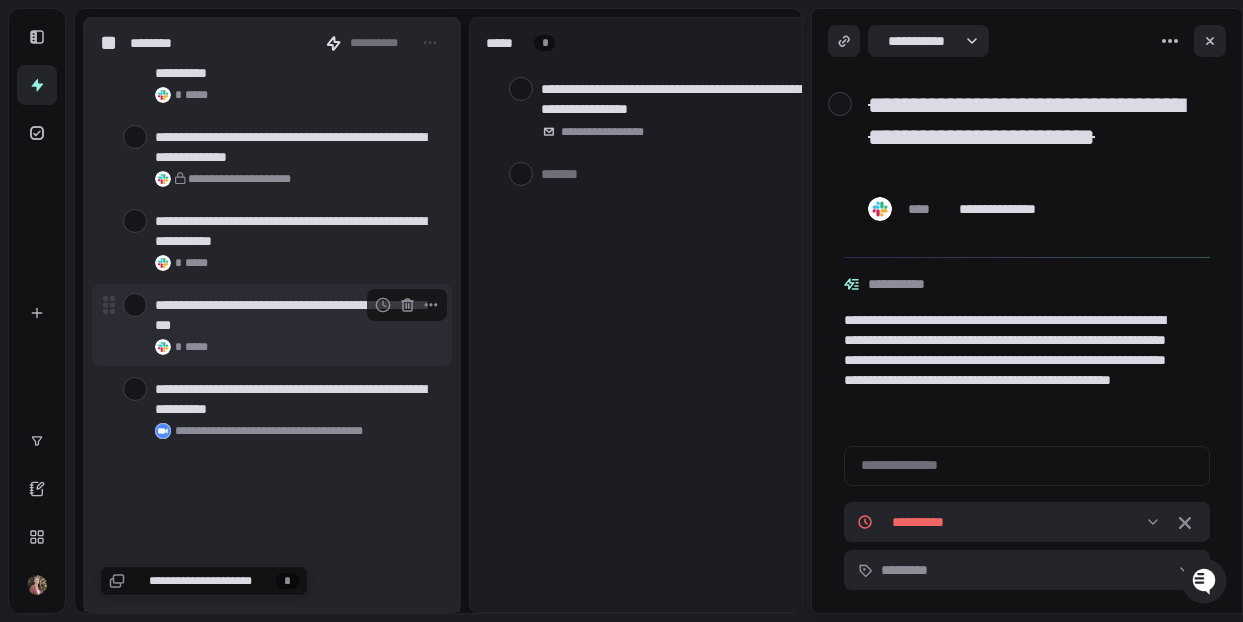 click at bounding box center (135, 305) 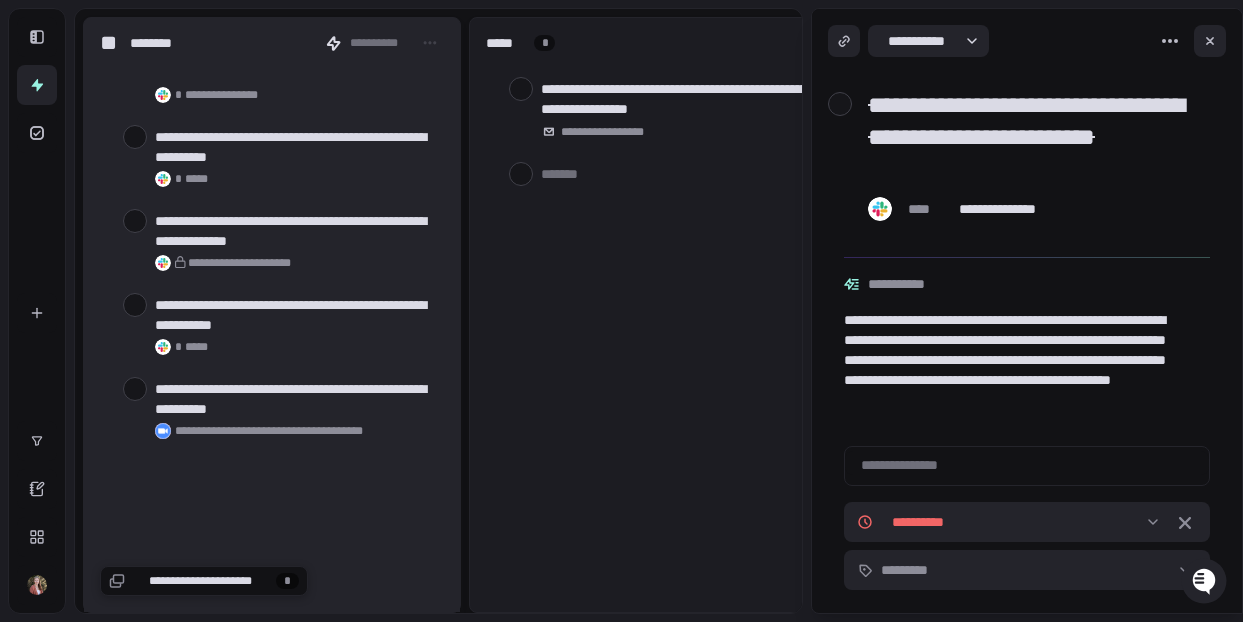 scroll, scrollTop: 10727, scrollLeft: 0, axis: vertical 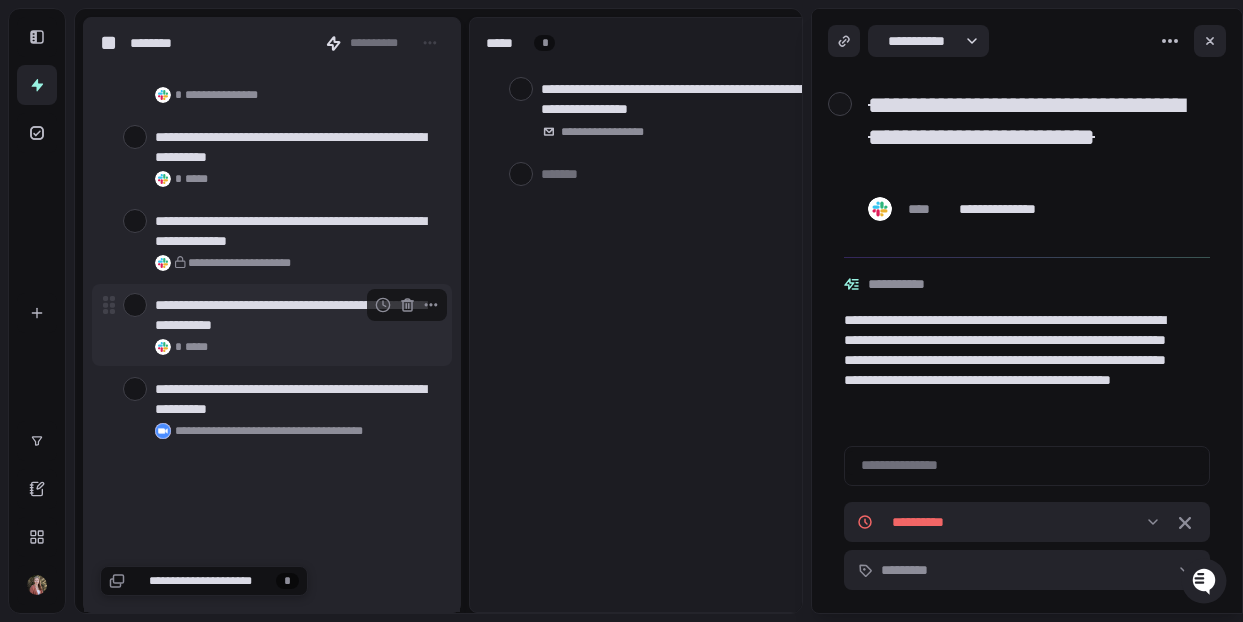 click at bounding box center (135, 305) 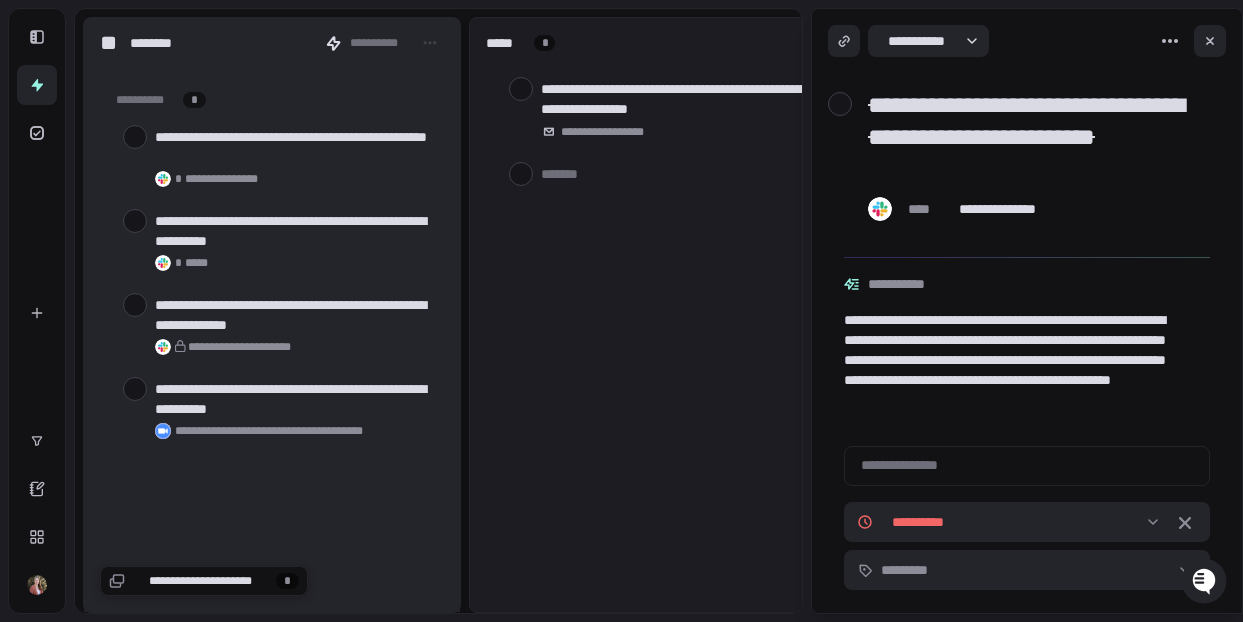 scroll, scrollTop: 10643, scrollLeft: 0, axis: vertical 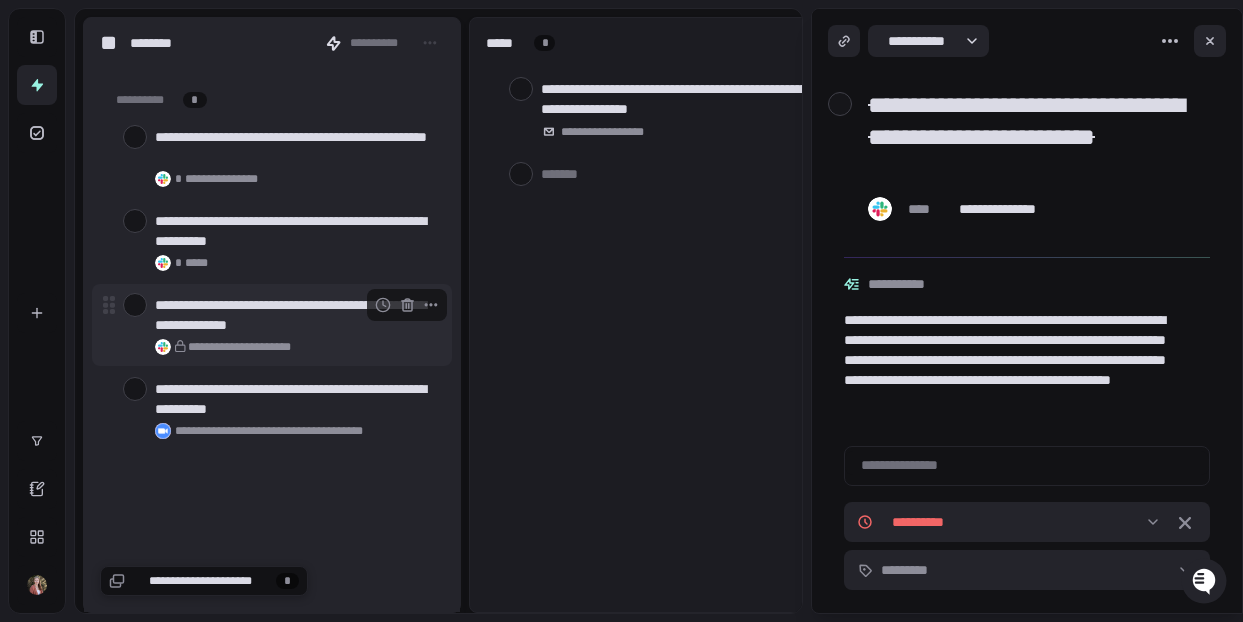click at bounding box center [135, 305] 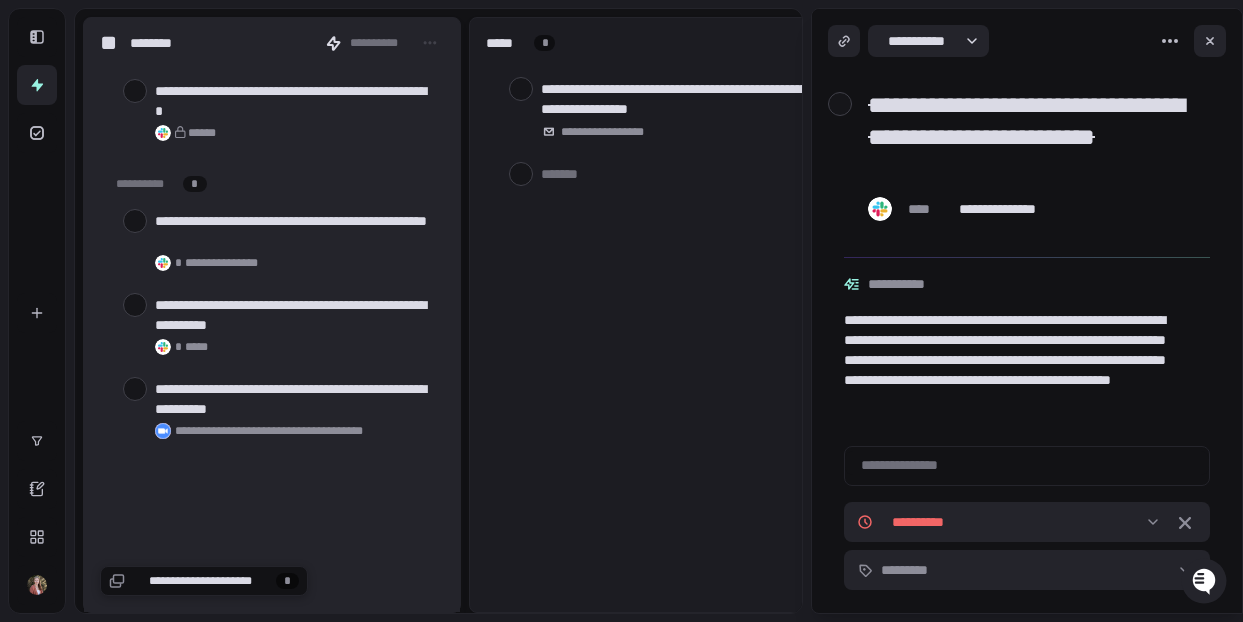 scroll, scrollTop: 10559, scrollLeft: 0, axis: vertical 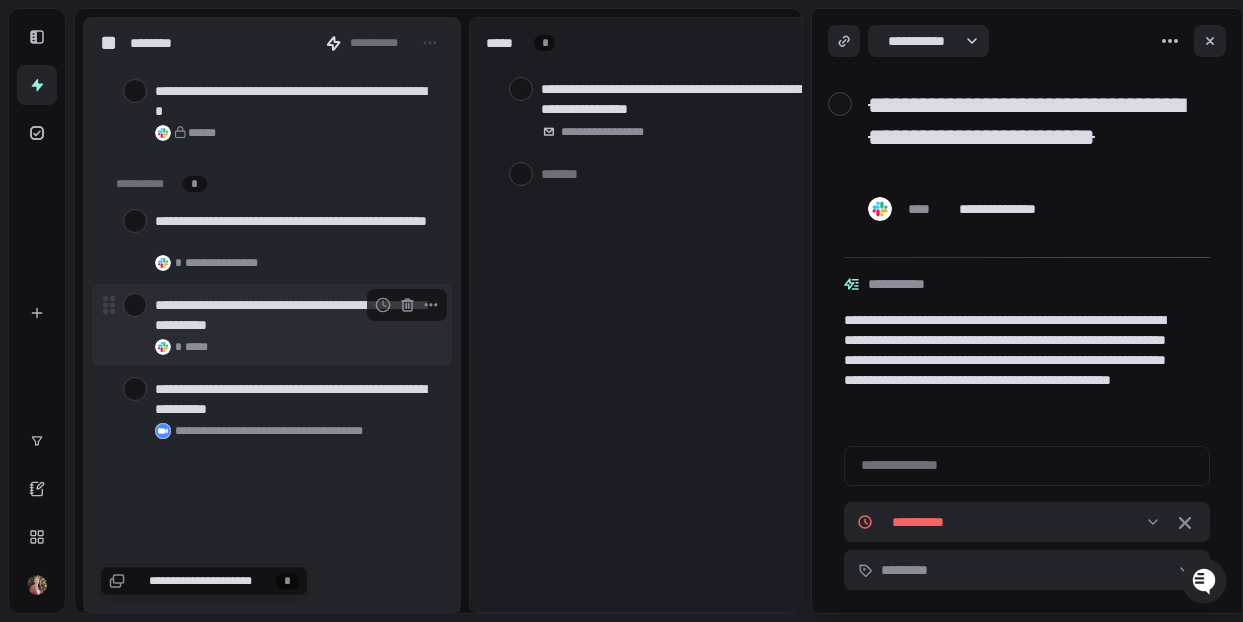 click at bounding box center (135, 305) 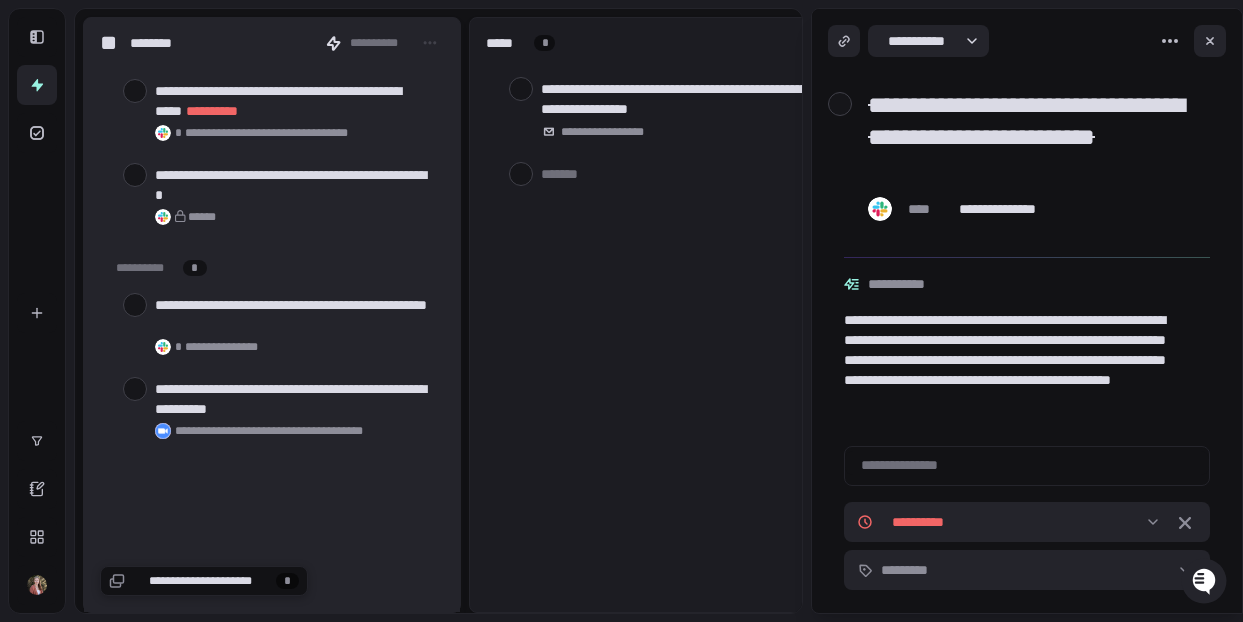 click at bounding box center (135, 305) 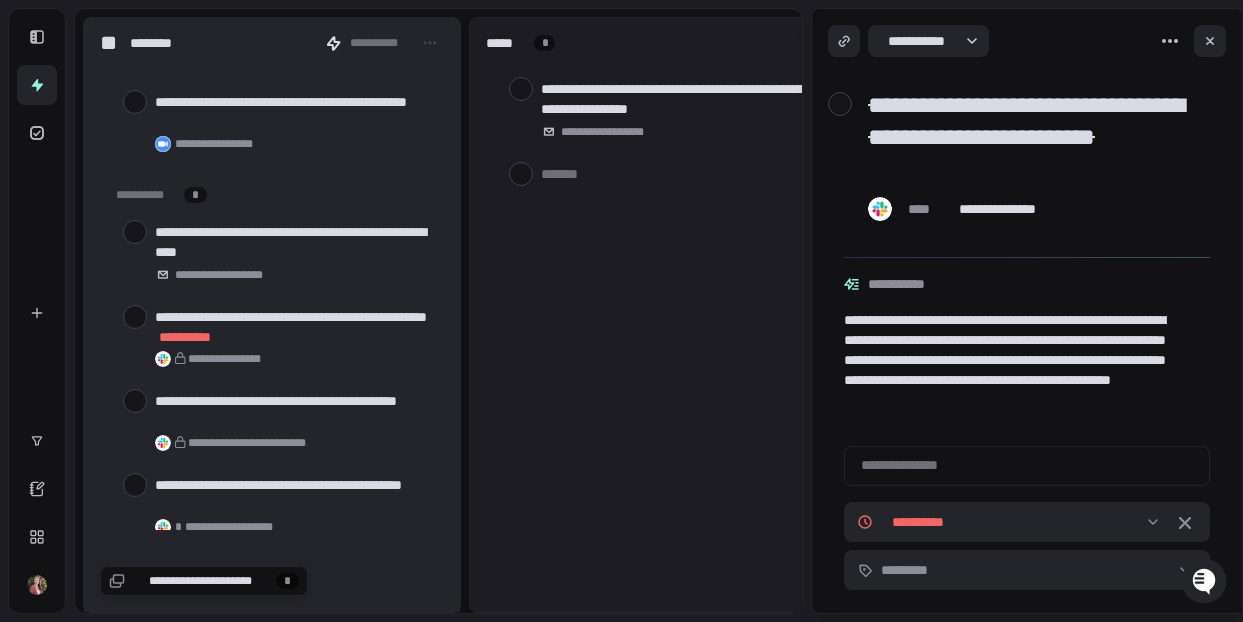 scroll, scrollTop: 7151, scrollLeft: 0, axis: vertical 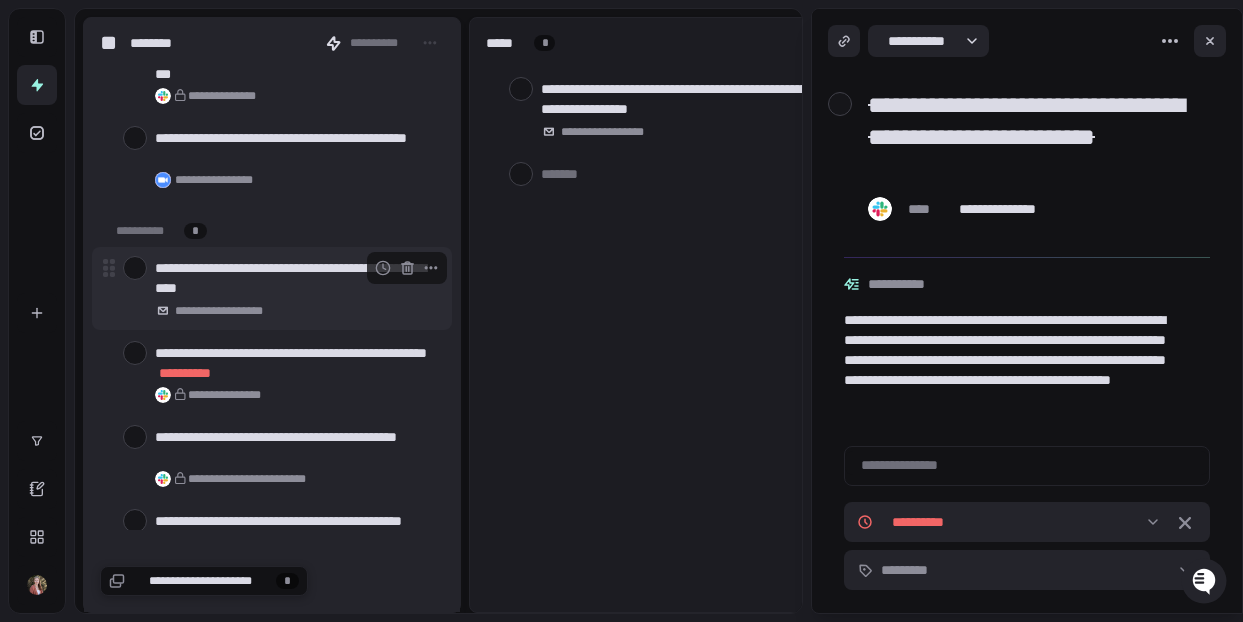 click at bounding box center [135, 268] 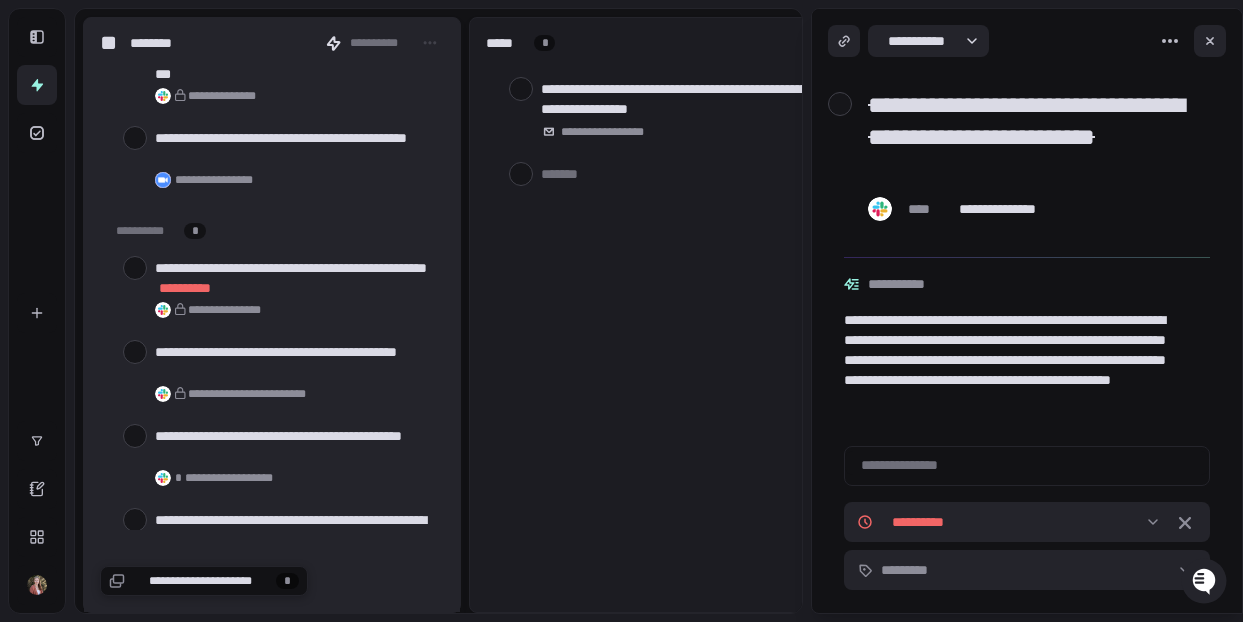 click at bounding box center [135, 268] 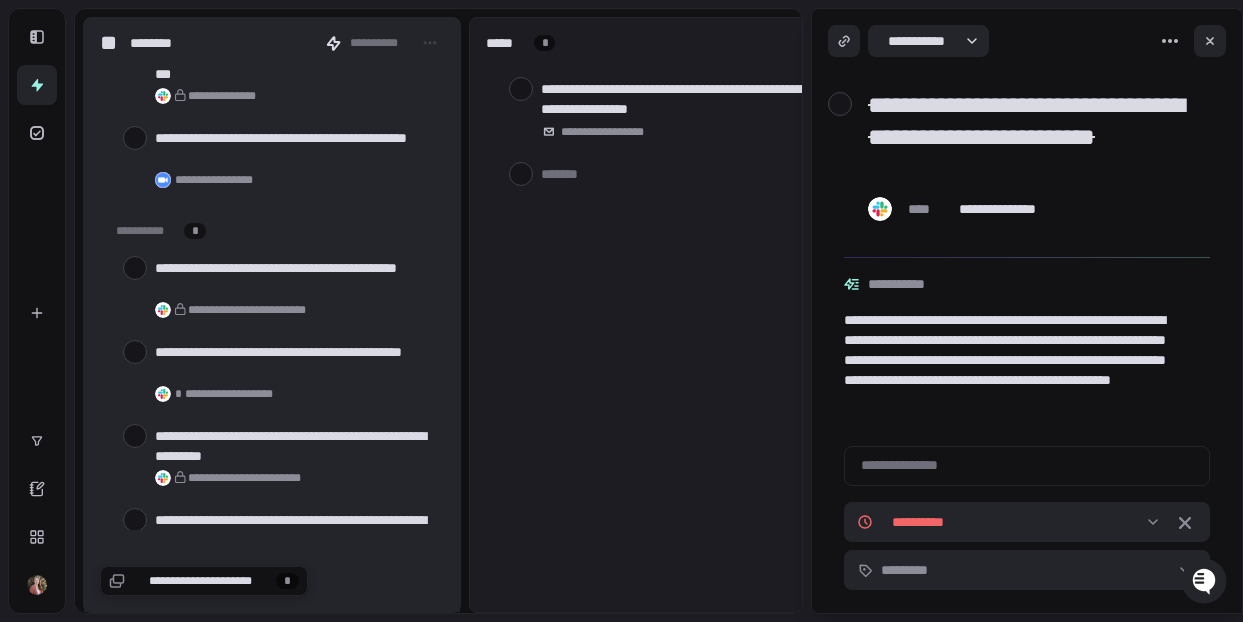 click at bounding box center (135, 268) 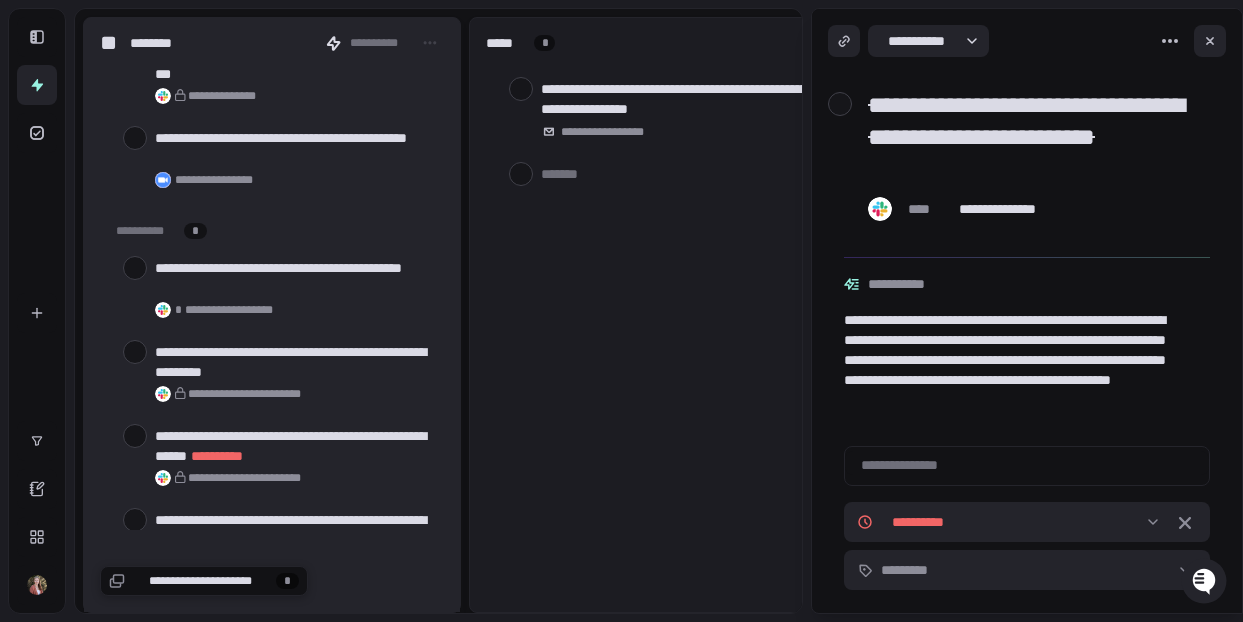 click at bounding box center (135, 268) 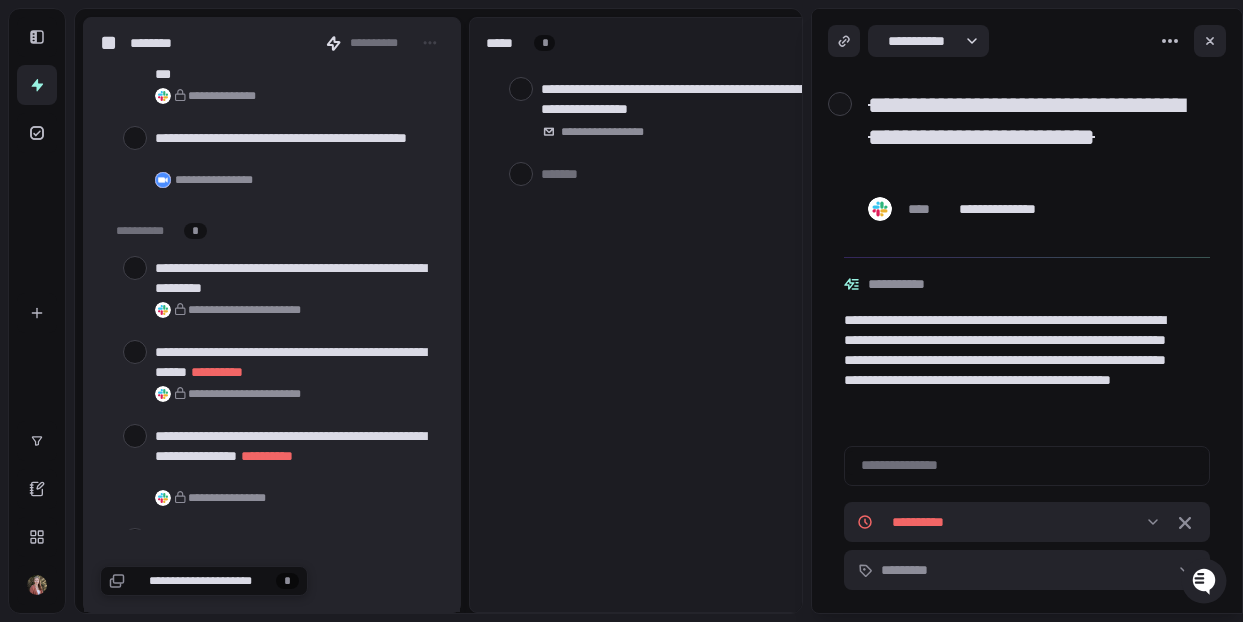 click at bounding box center (135, 268) 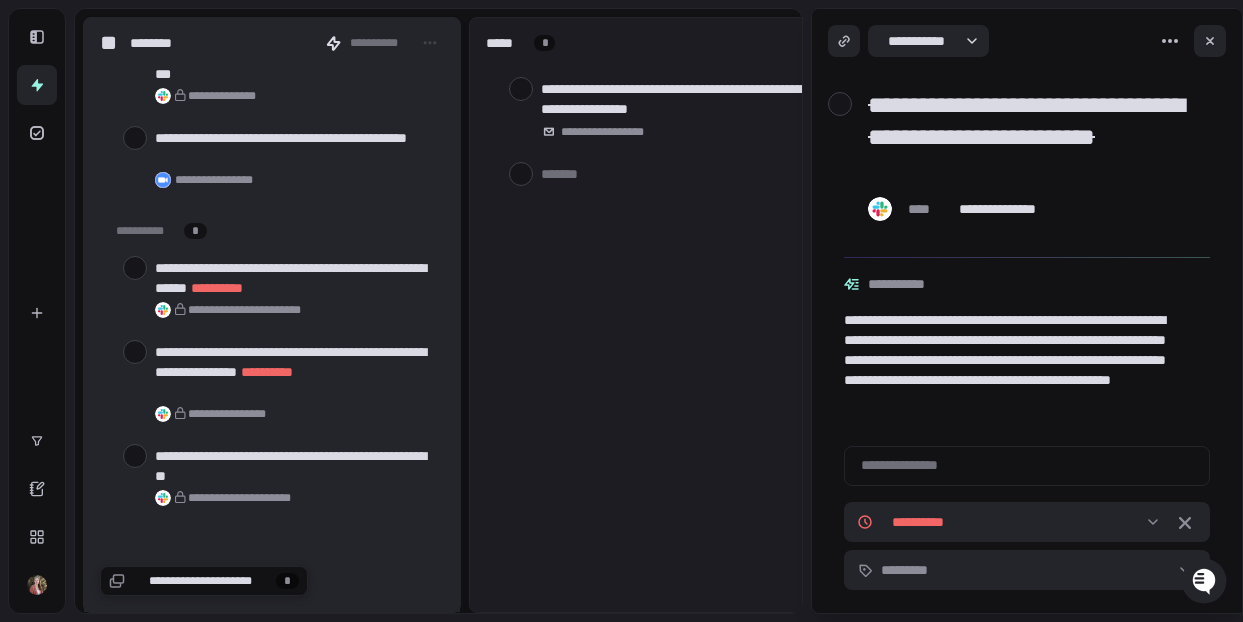 click at bounding box center [135, 268] 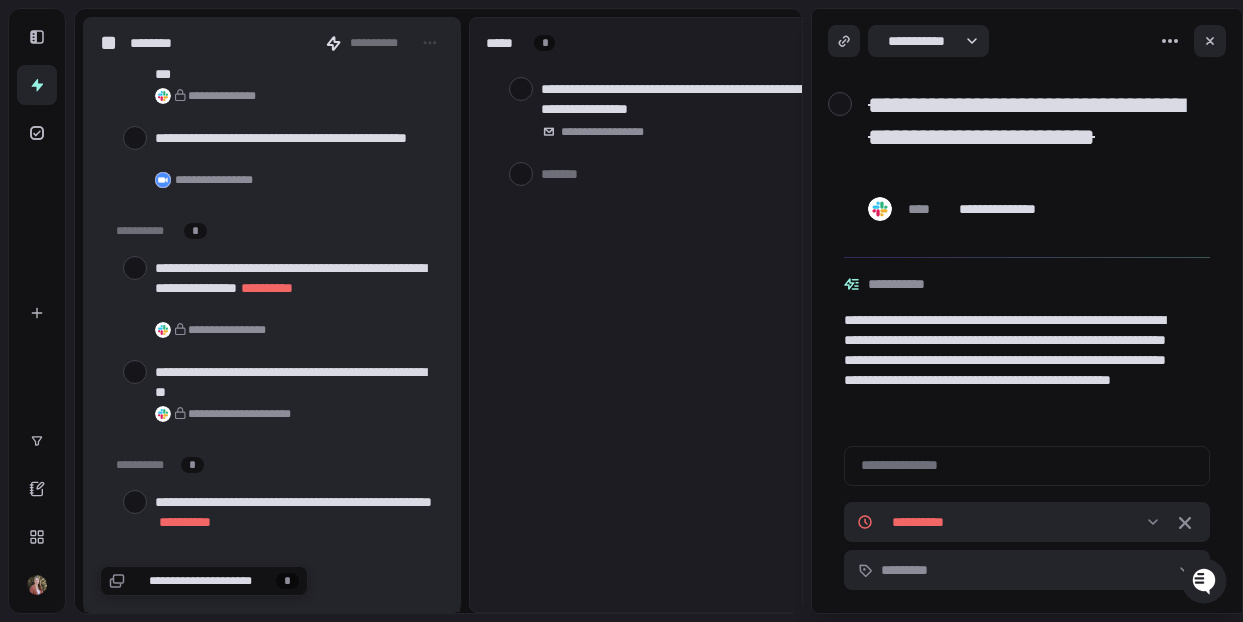 click at bounding box center [135, 268] 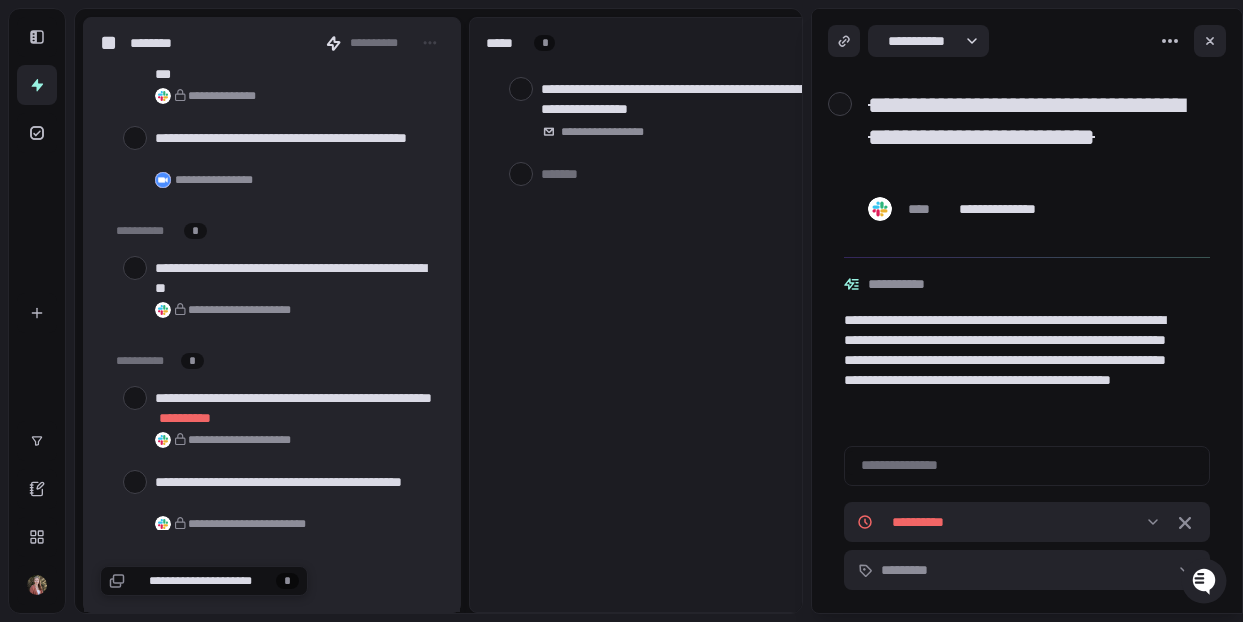 click at bounding box center (135, 268) 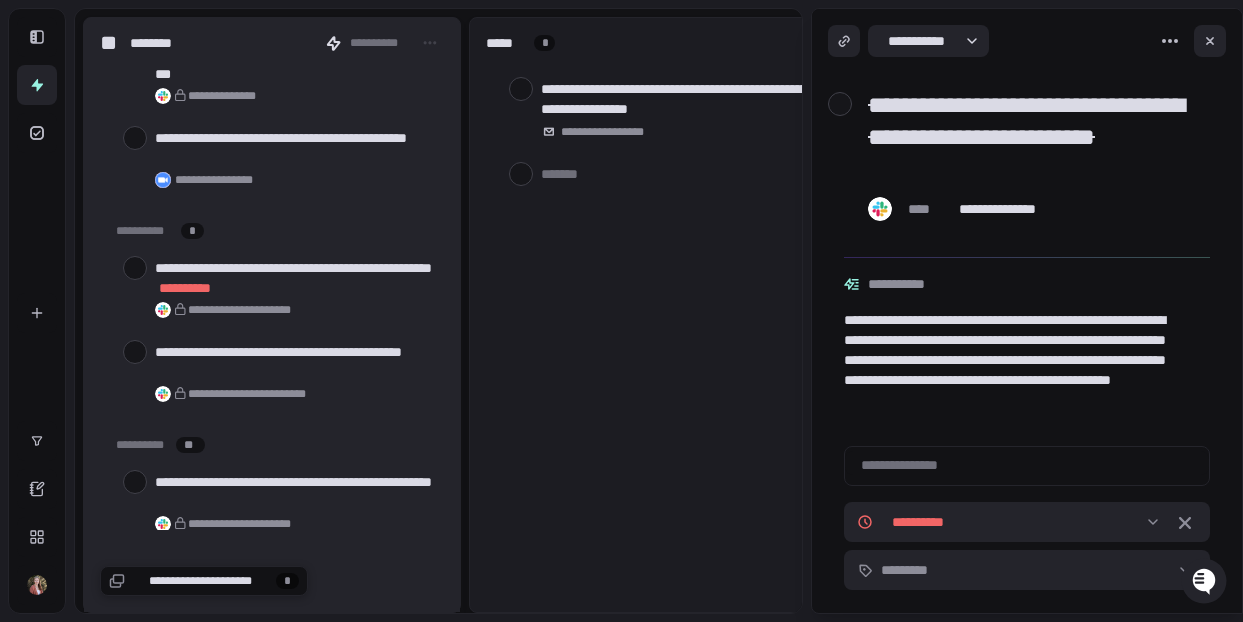 click at bounding box center [135, 268] 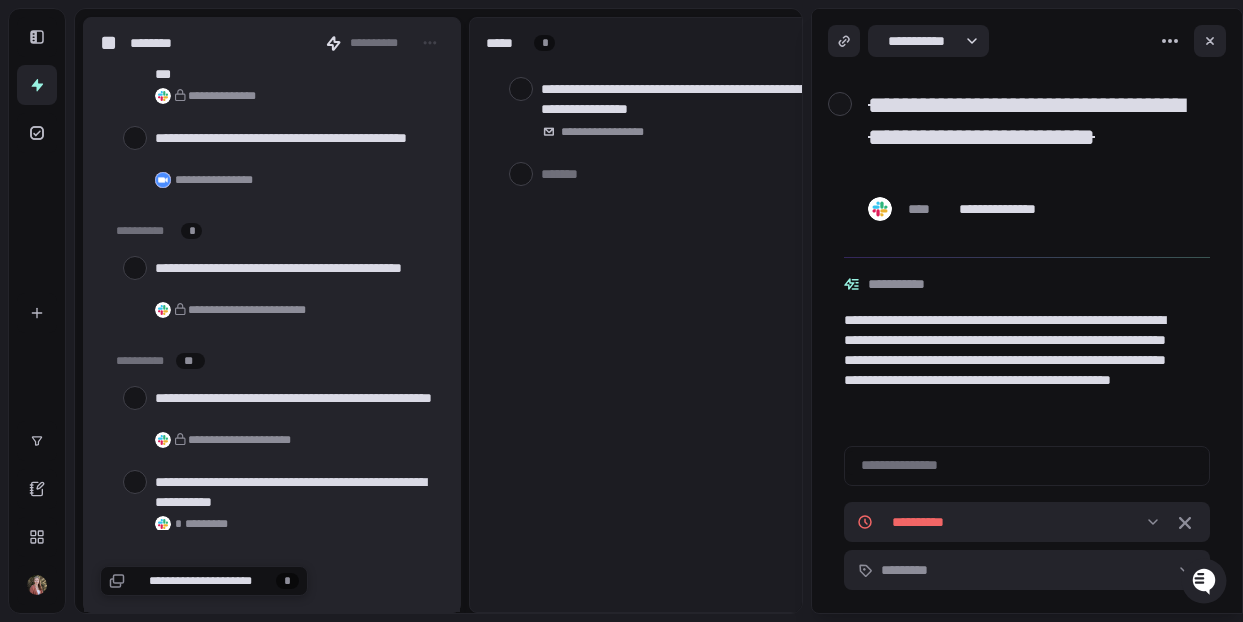 click at bounding box center (135, 268) 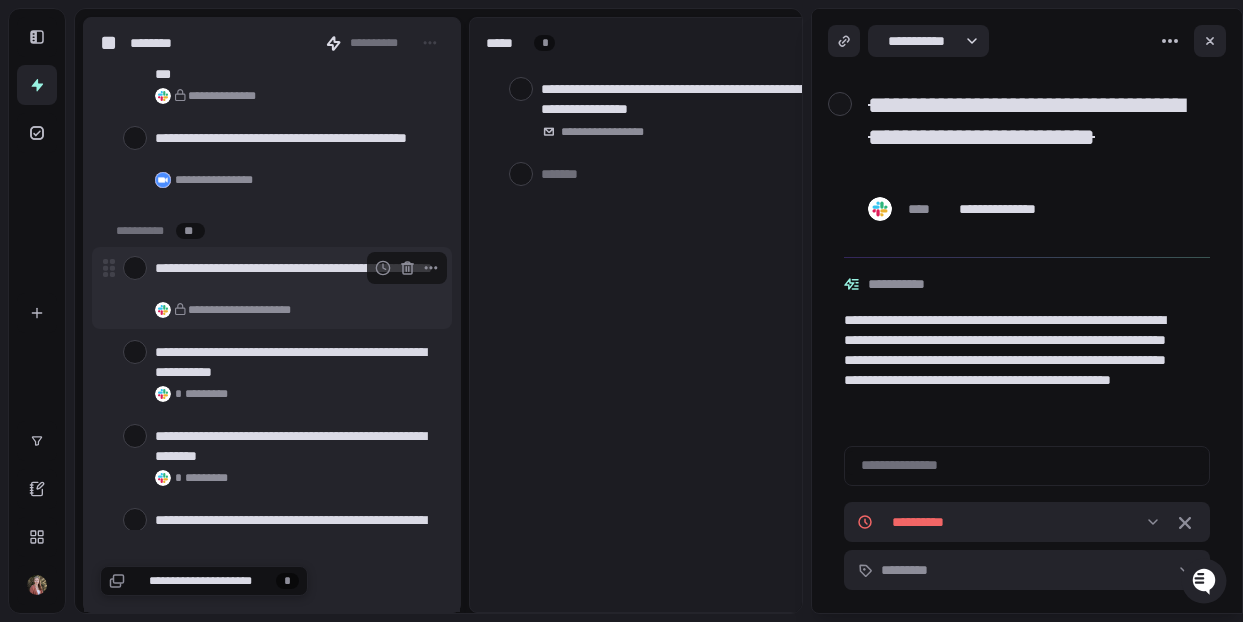 click at bounding box center [135, 268] 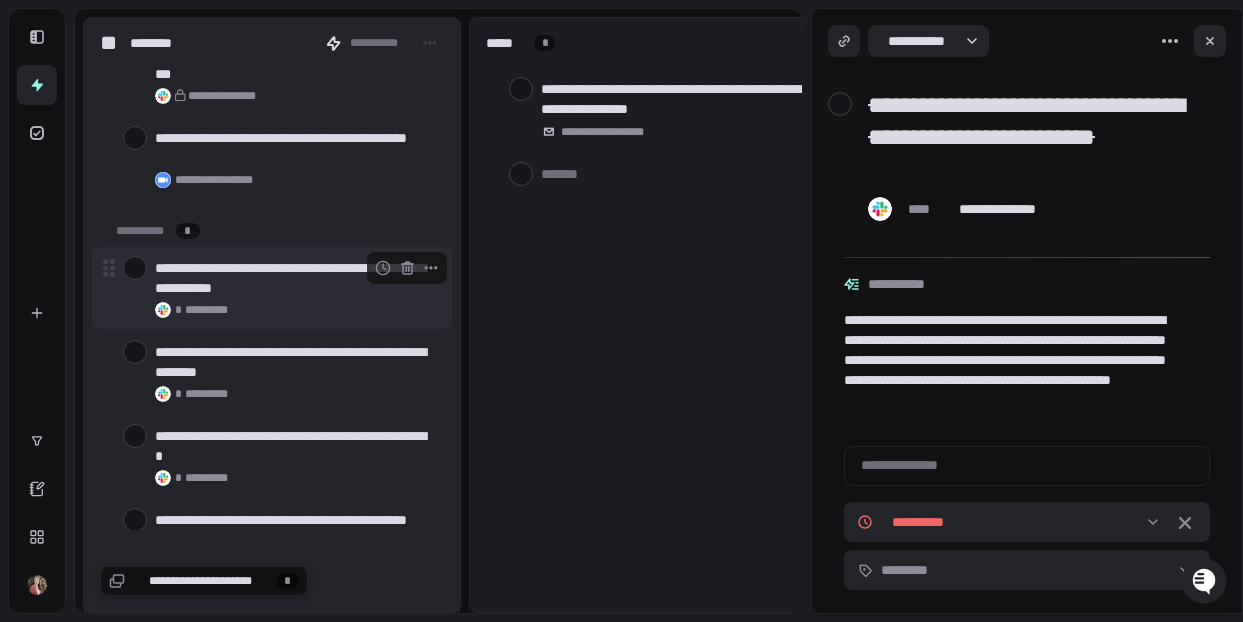 click on "**********" at bounding box center (272, 288) 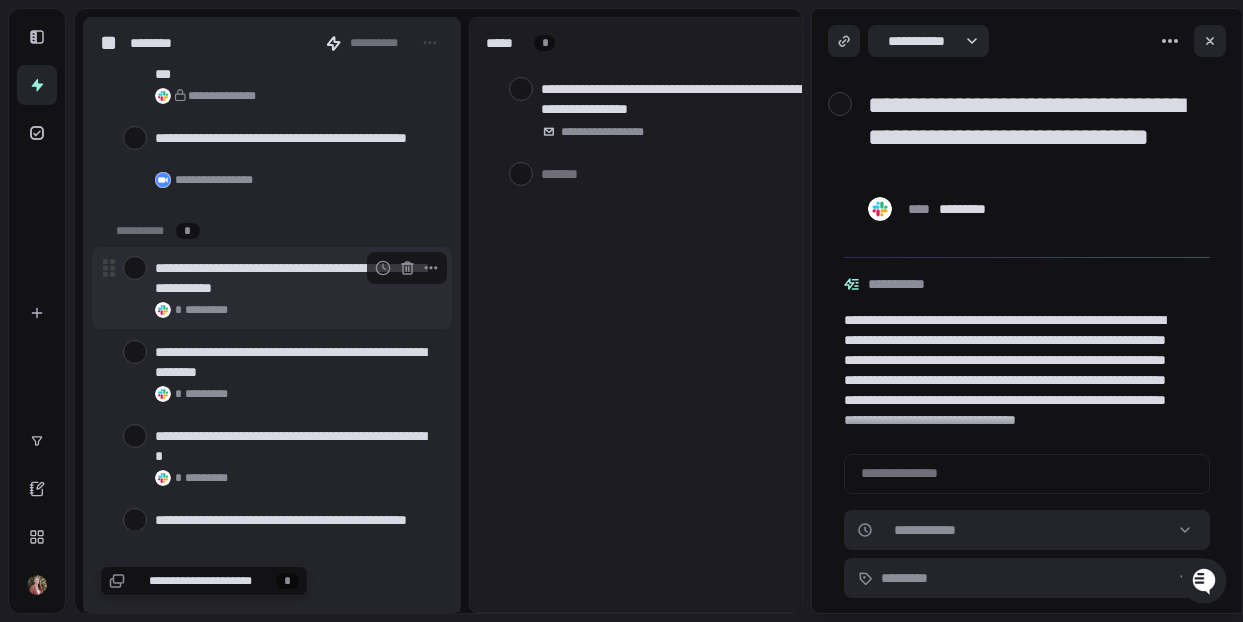 click at bounding box center [135, 268] 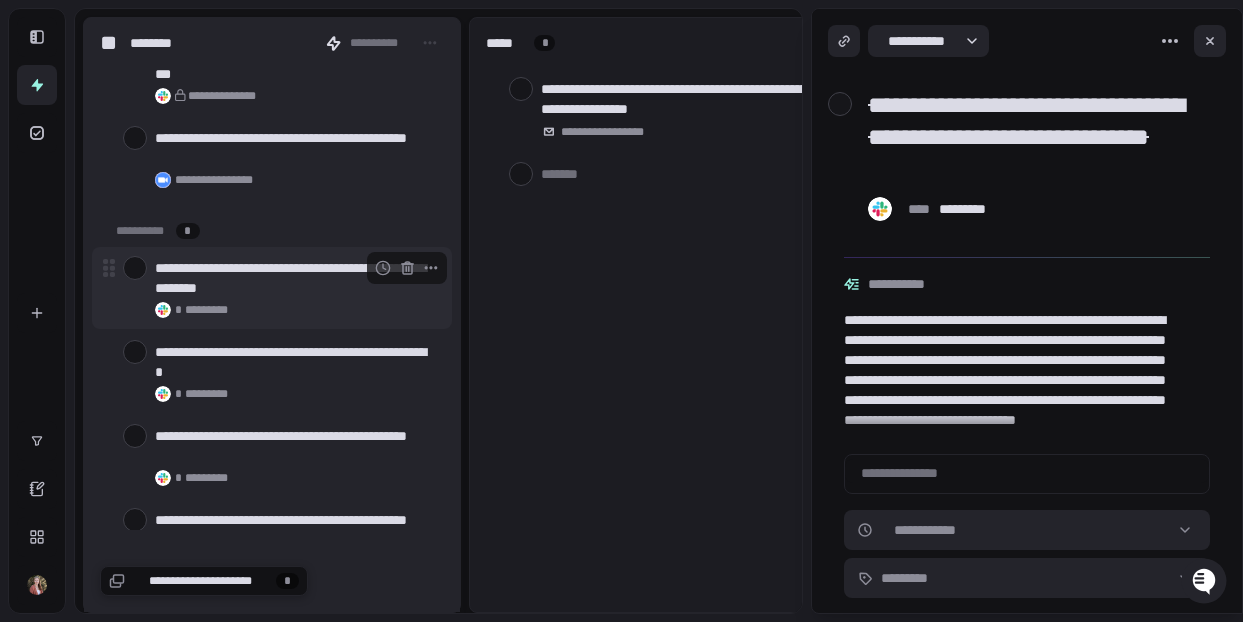 click at bounding box center (135, 268) 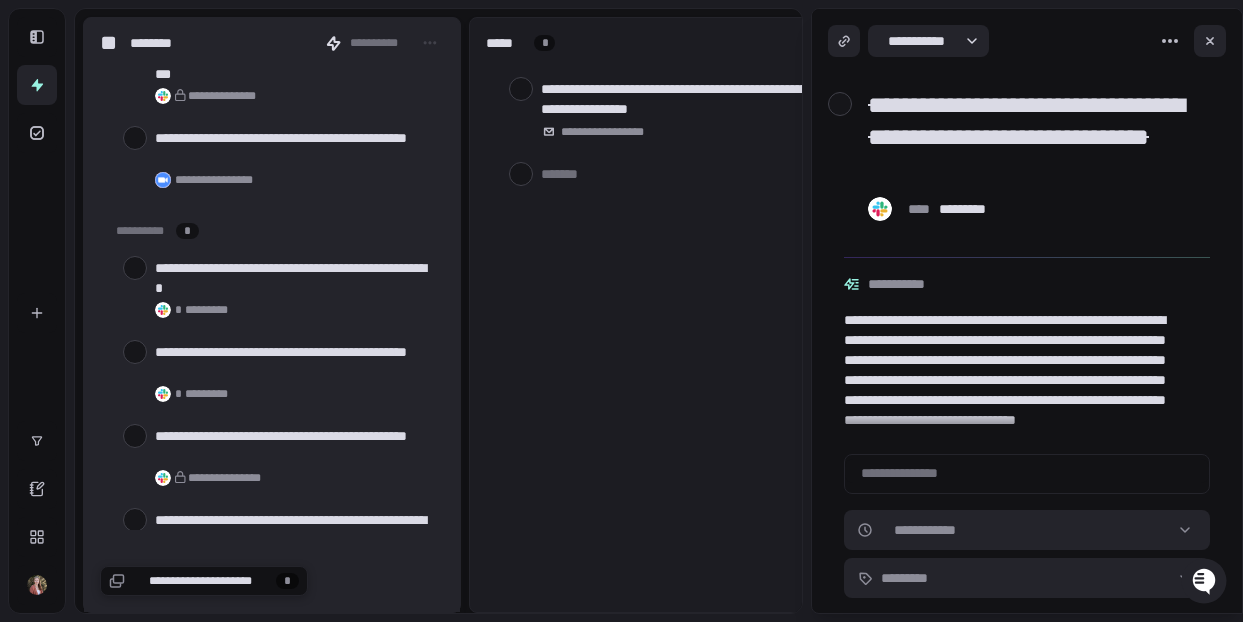 click at bounding box center [135, 268] 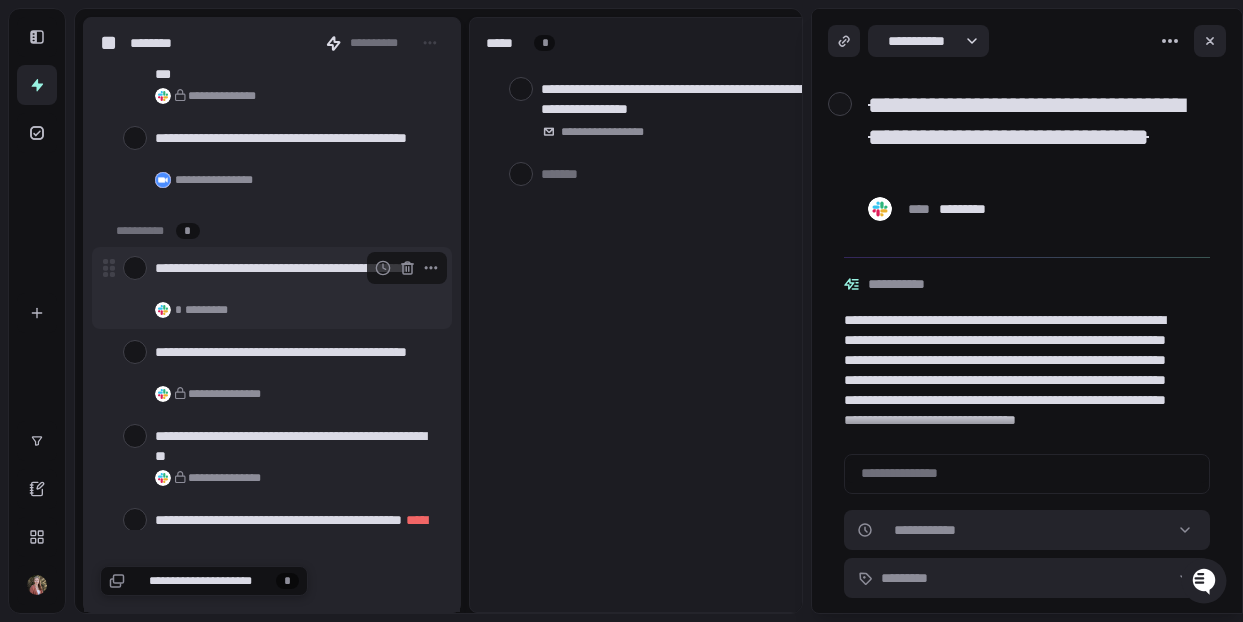 click at bounding box center (135, 268) 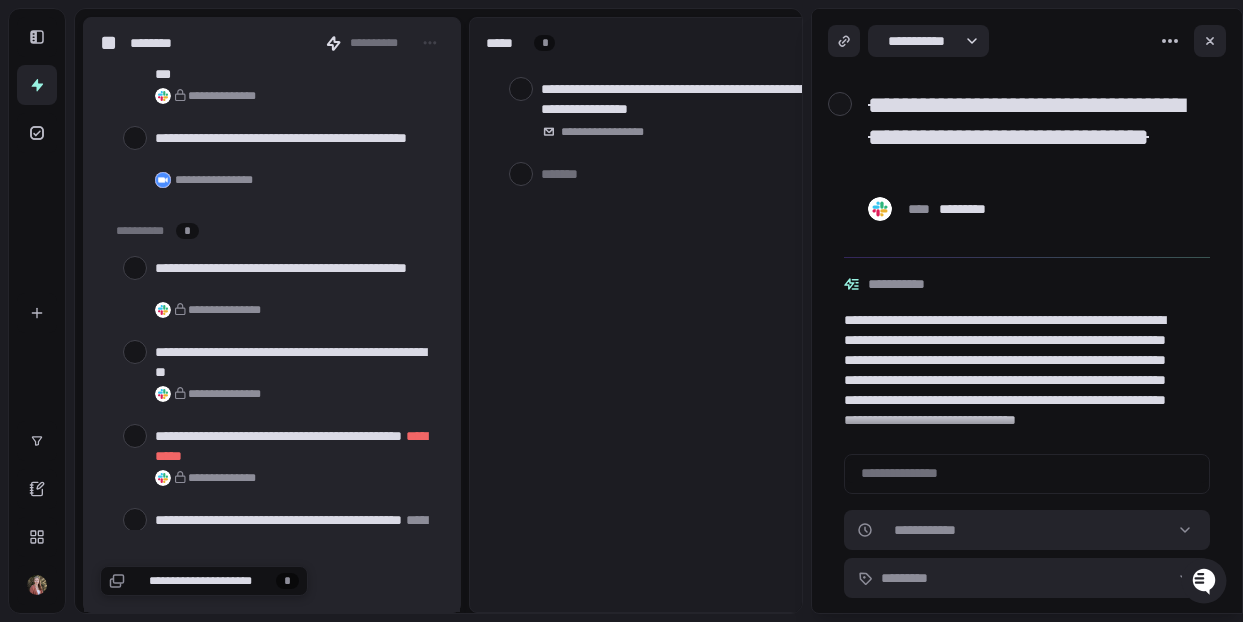 click at bounding box center [135, 268] 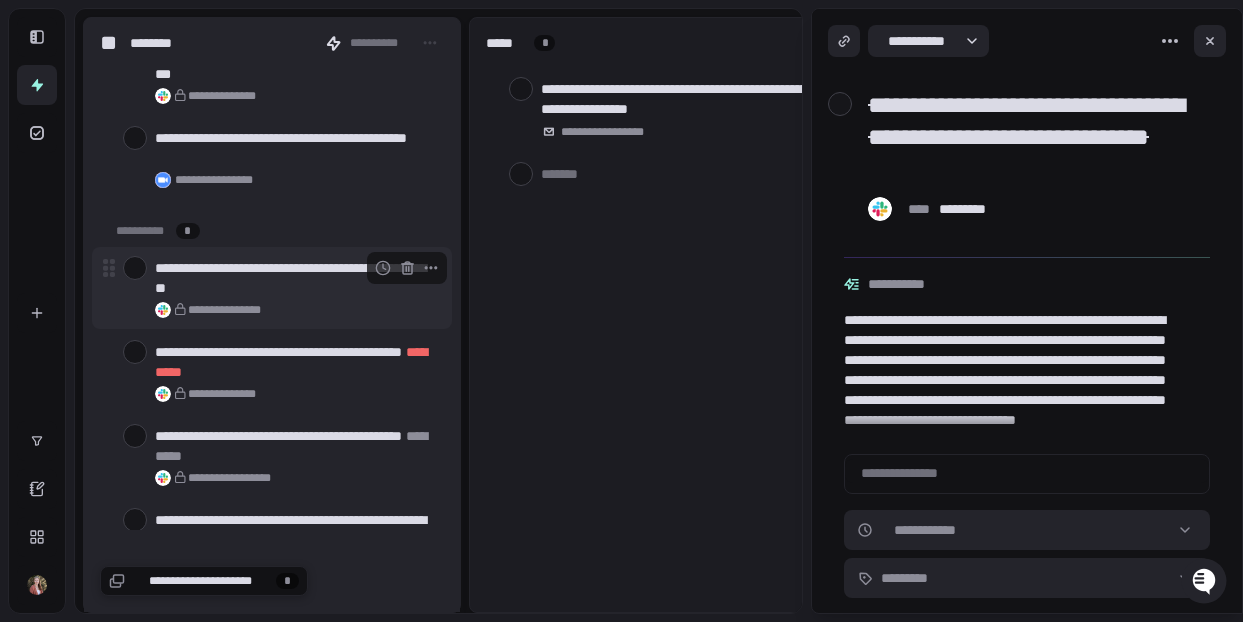 click at bounding box center [135, 268] 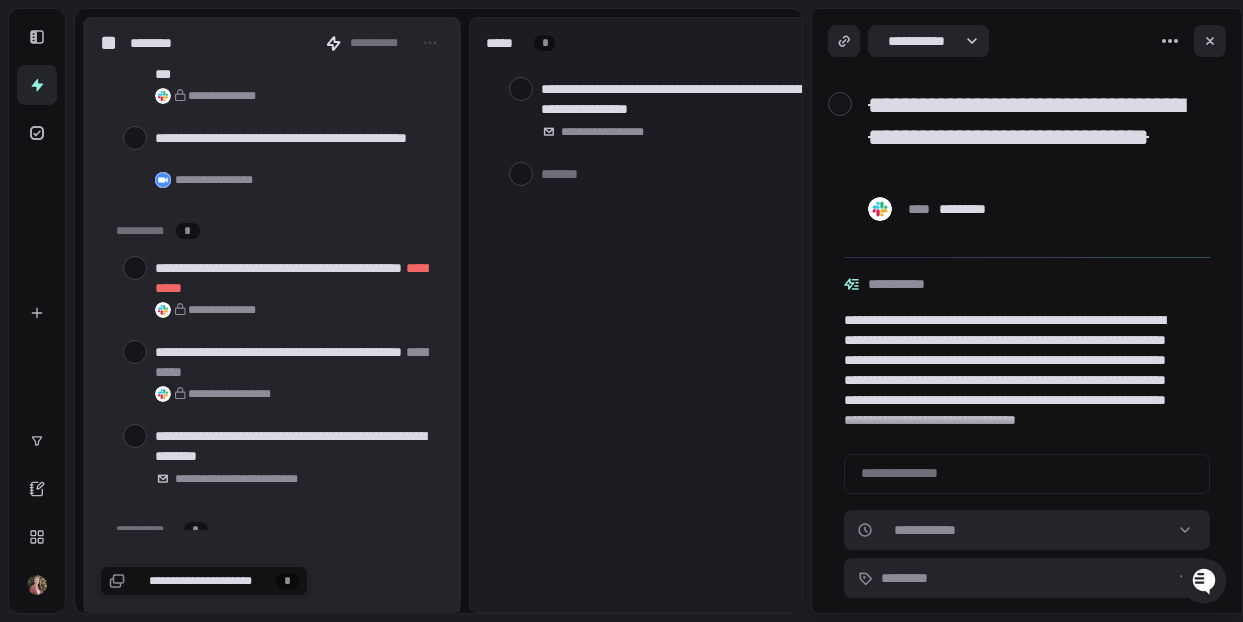 click at bounding box center (135, 268) 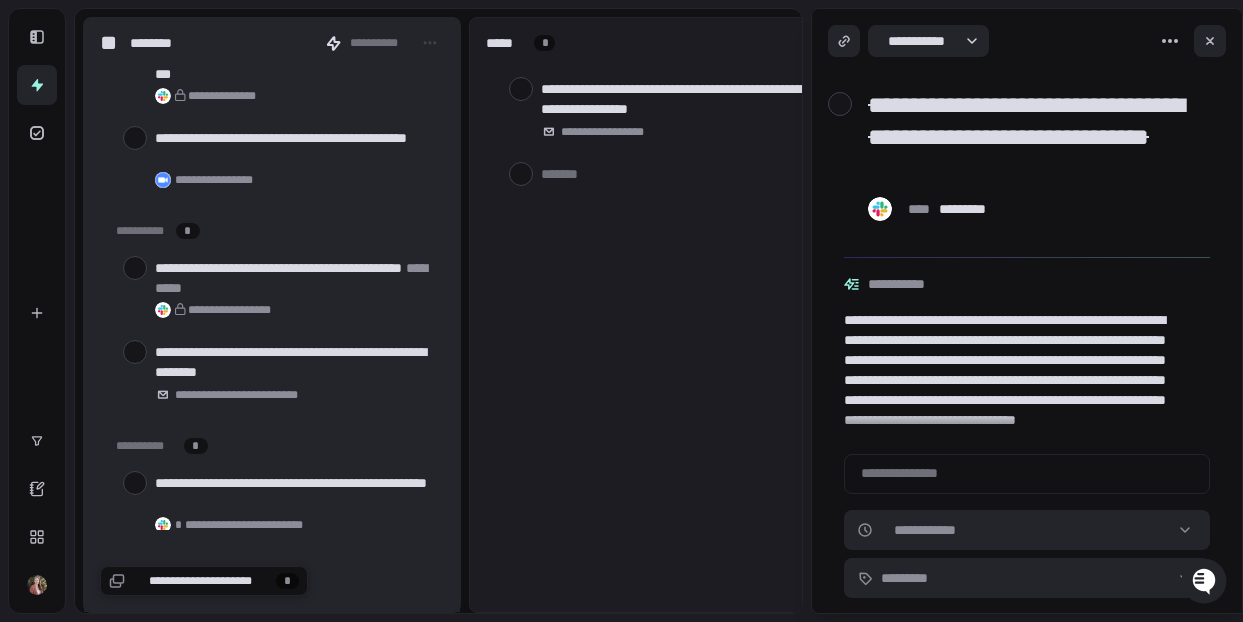 click at bounding box center [135, 268] 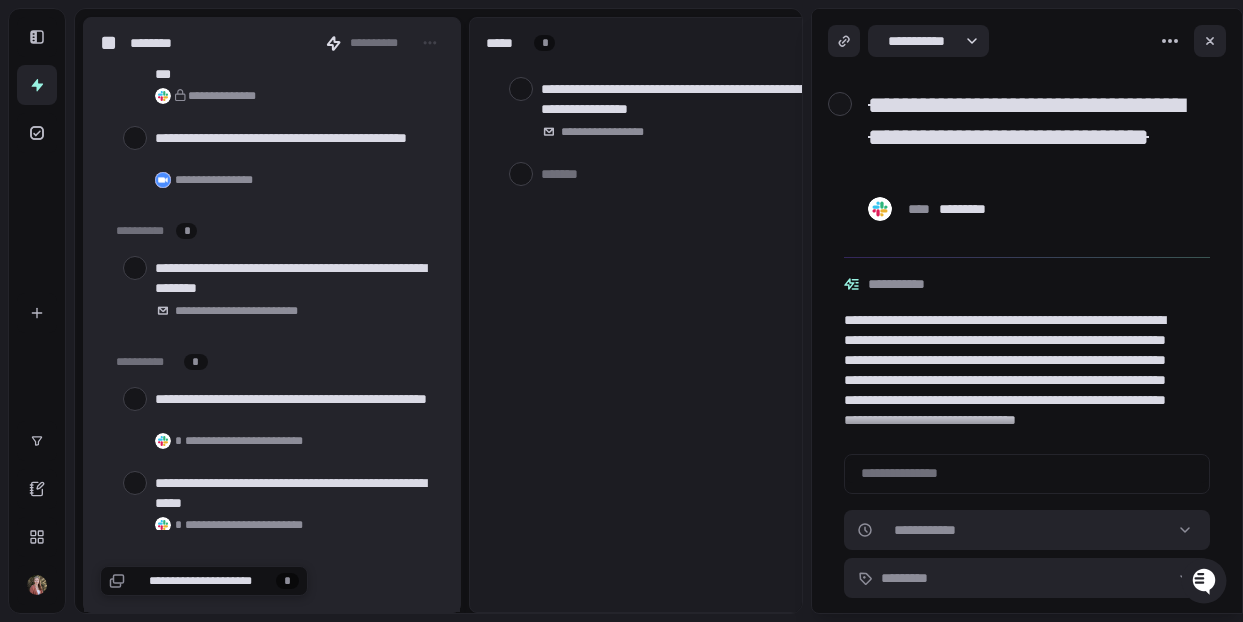 click at bounding box center (135, 268) 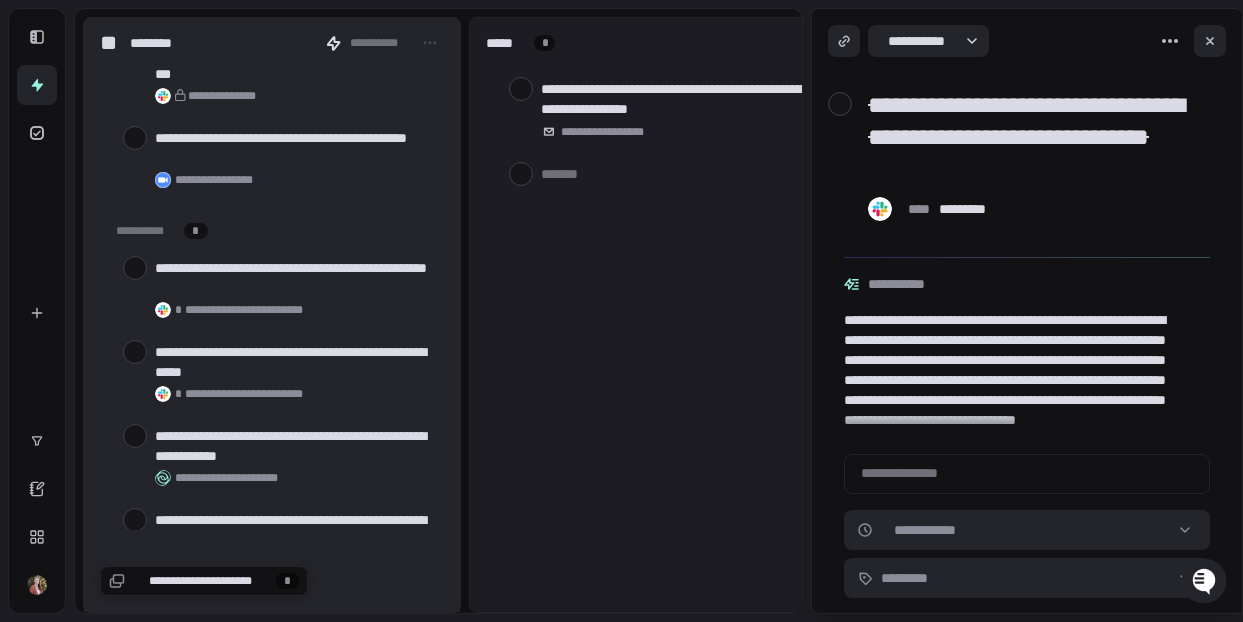 click at bounding box center (135, 268) 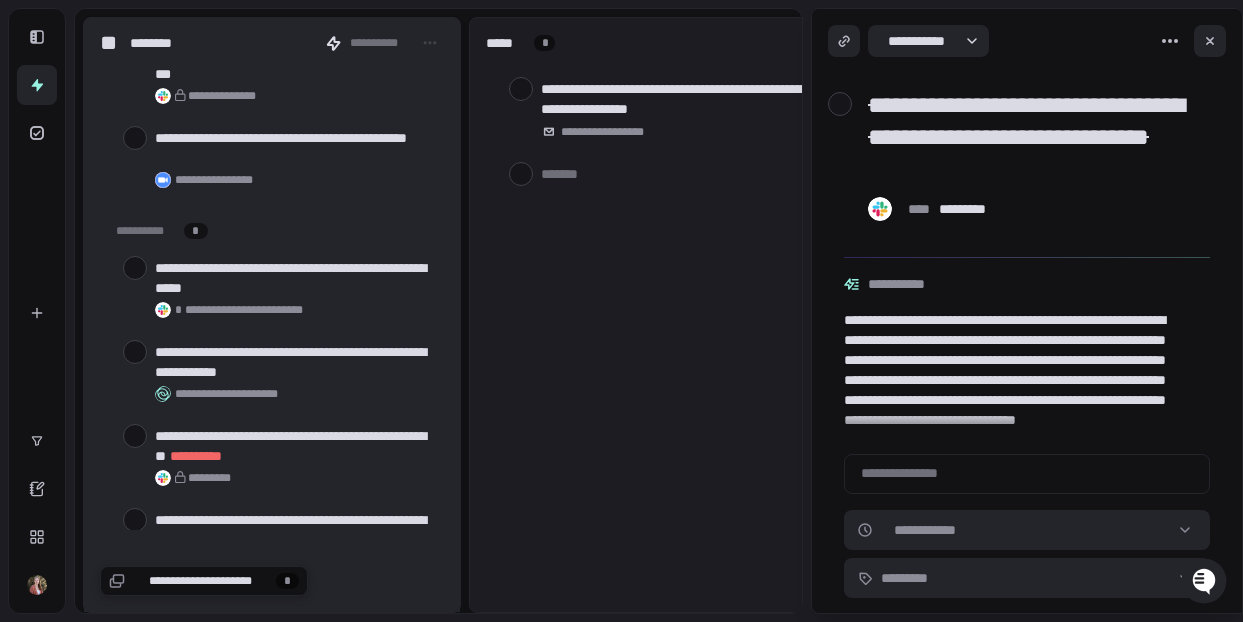 click at bounding box center (135, 268) 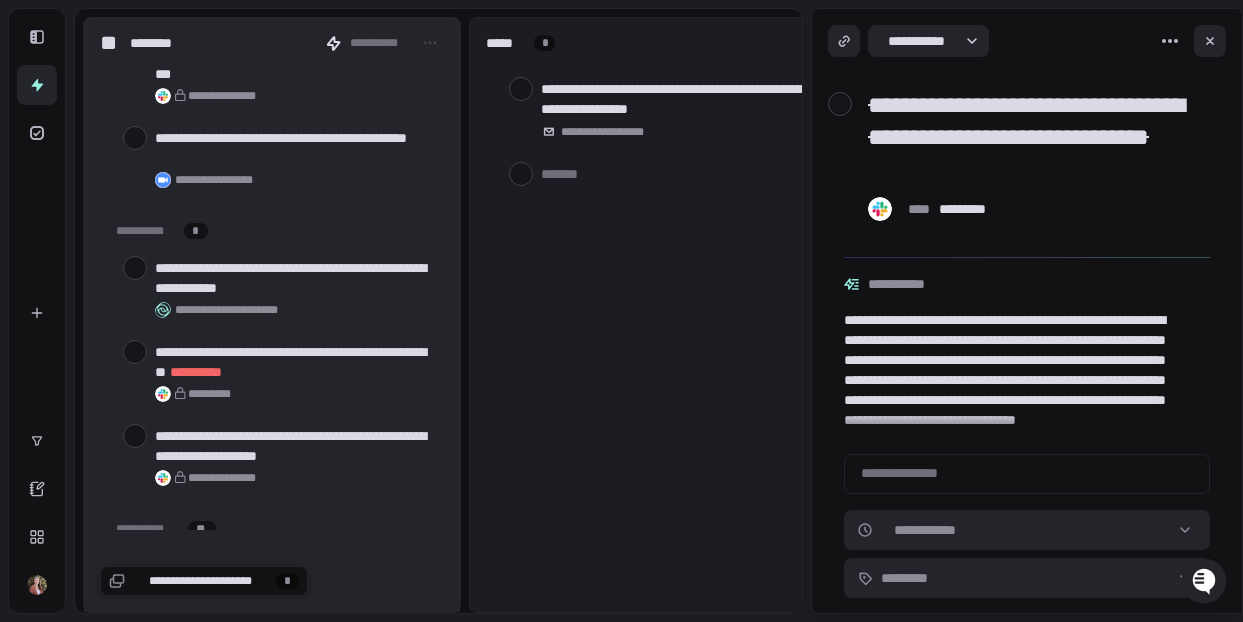 click at bounding box center [135, 268] 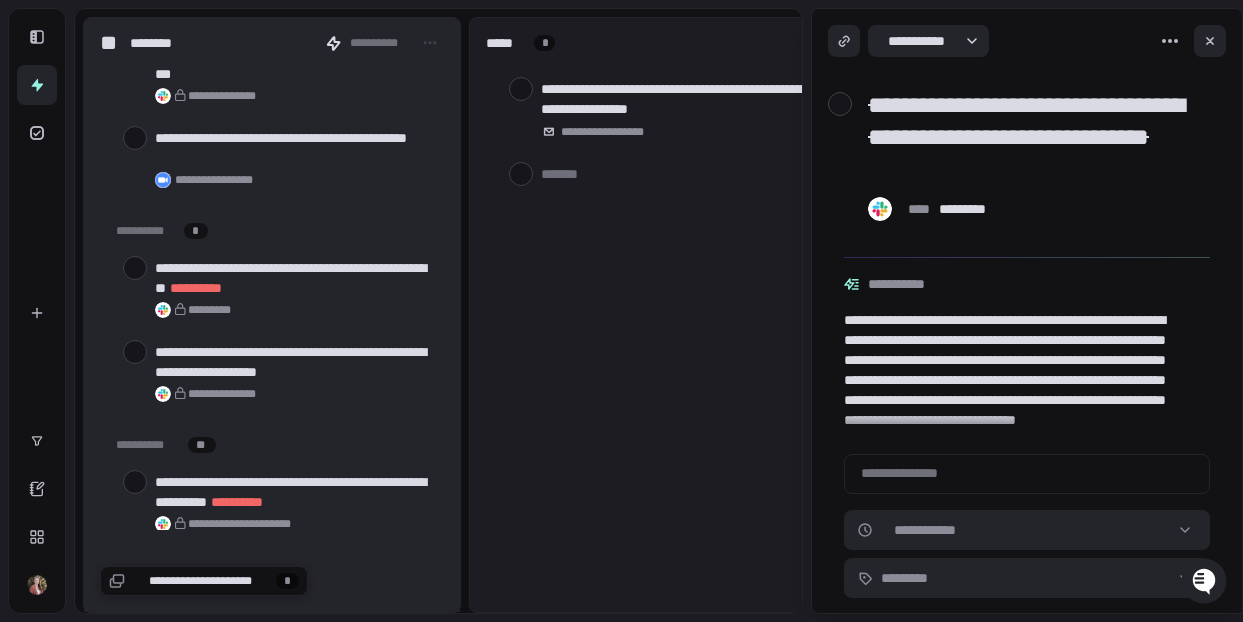 click at bounding box center [135, 268] 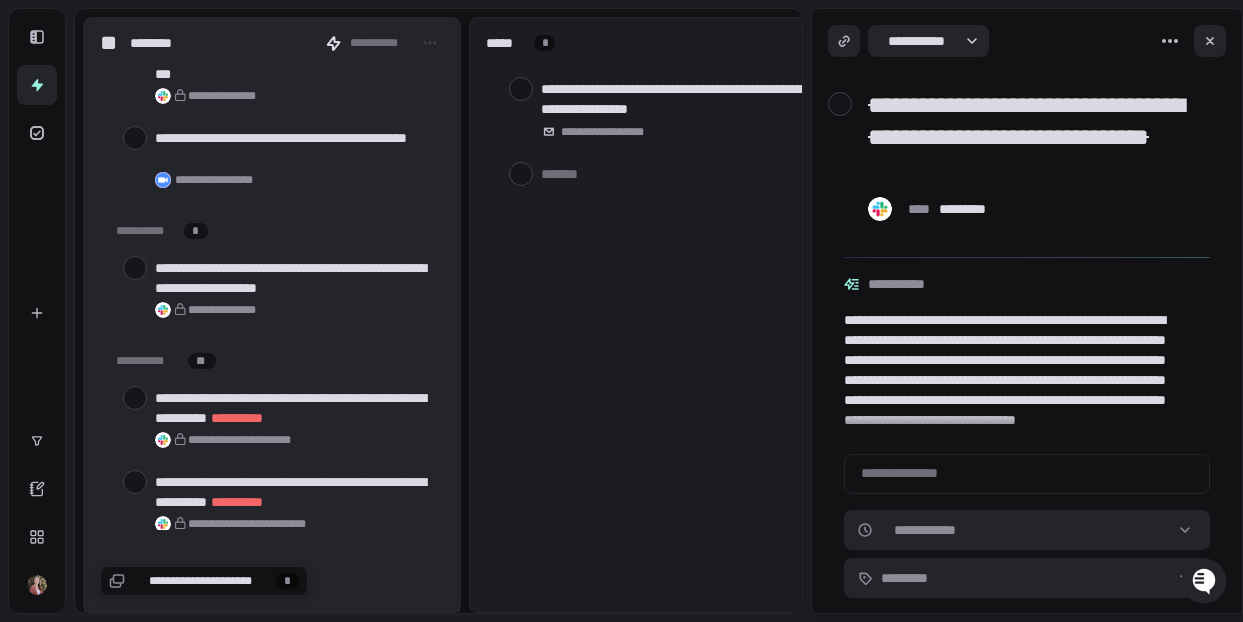 click at bounding box center (135, 268) 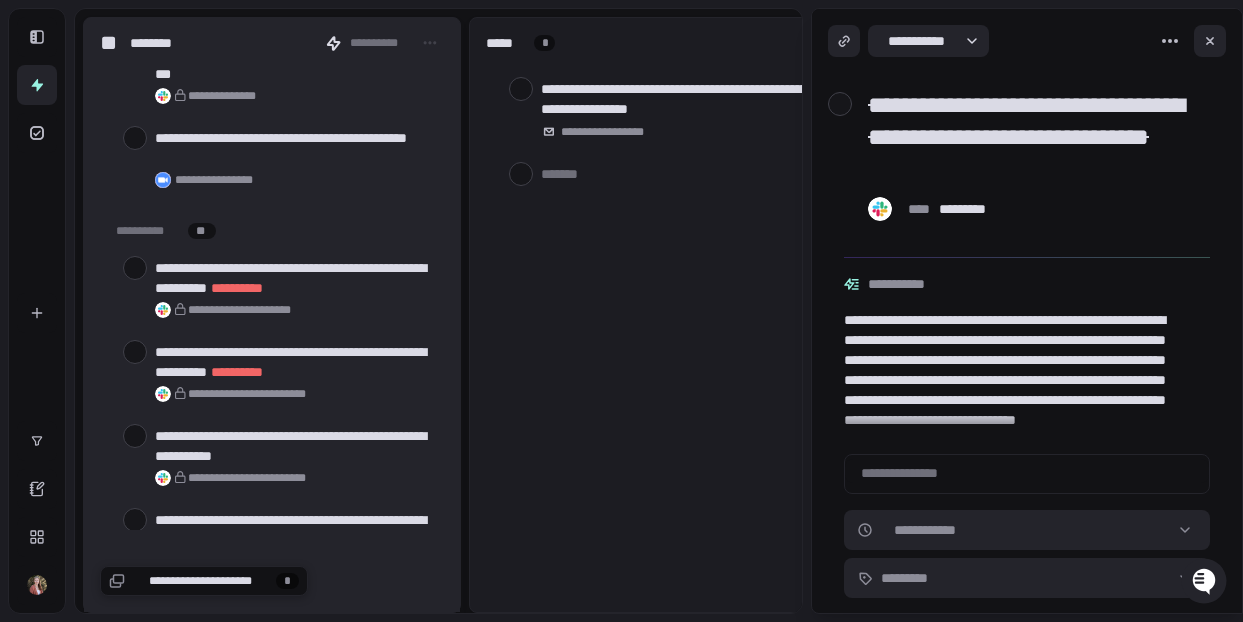click at bounding box center [135, 268] 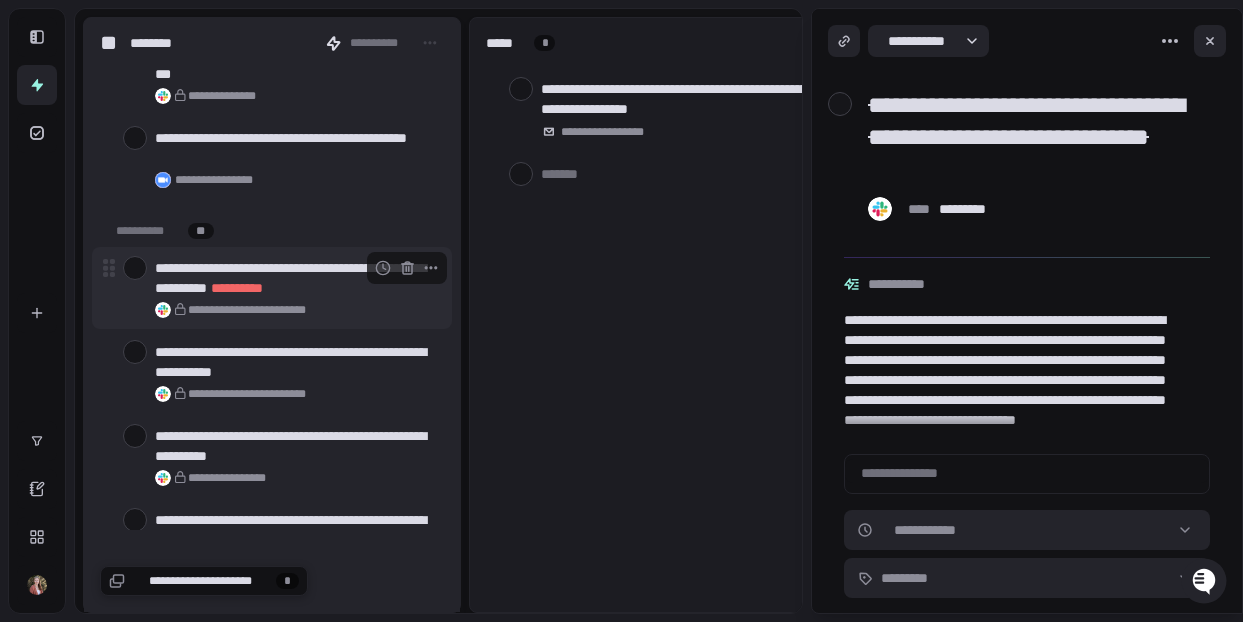 click on "**********" at bounding box center (272, 288) 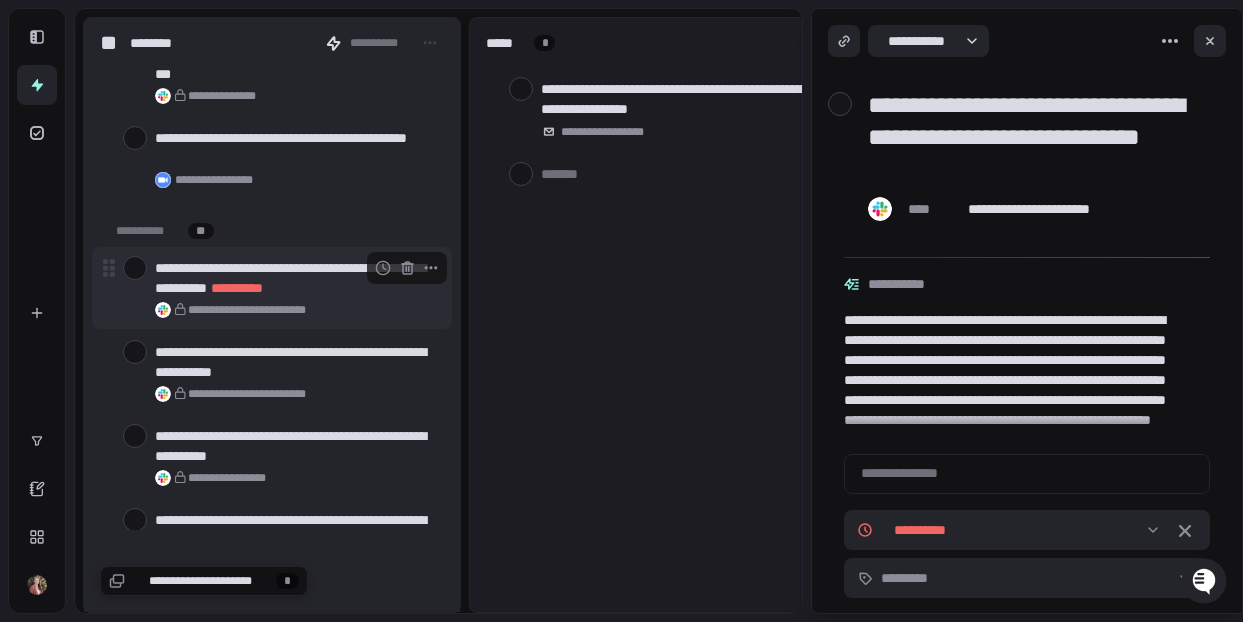 click at bounding box center (135, 268) 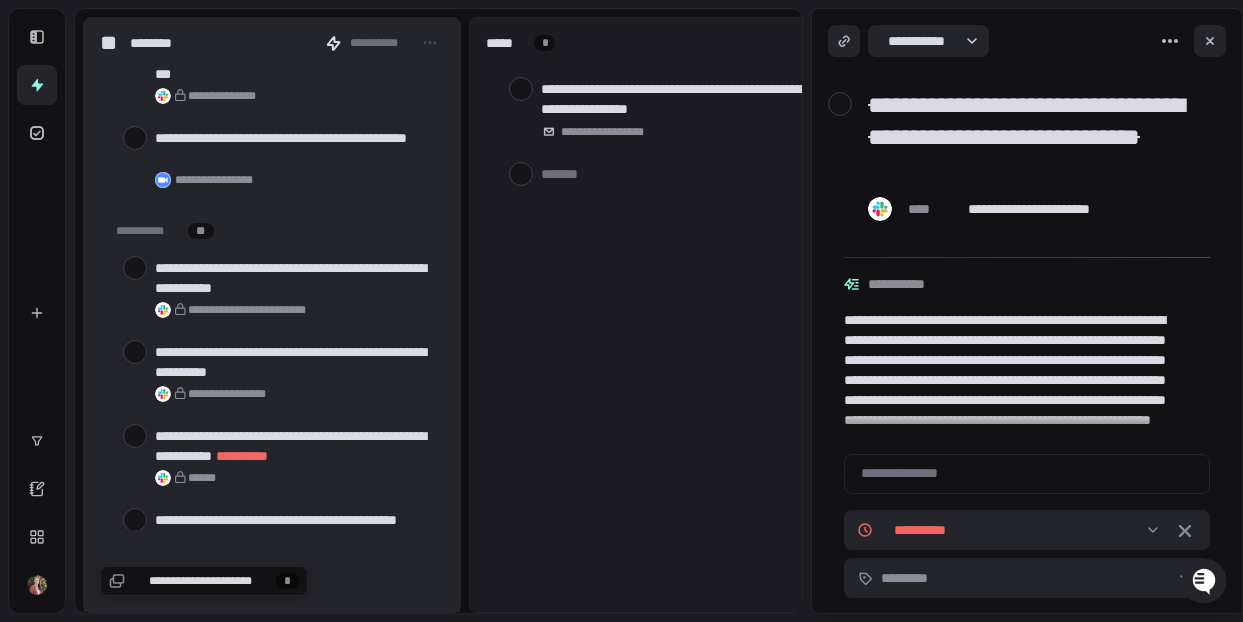 click at bounding box center [135, 268] 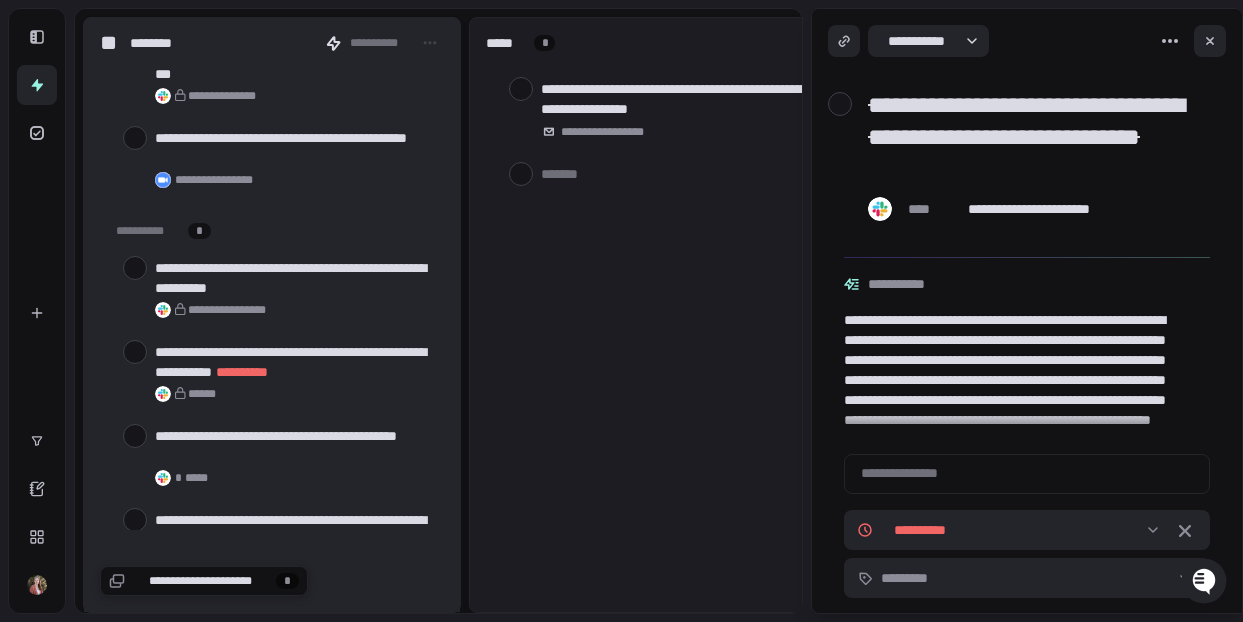 click at bounding box center [135, 268] 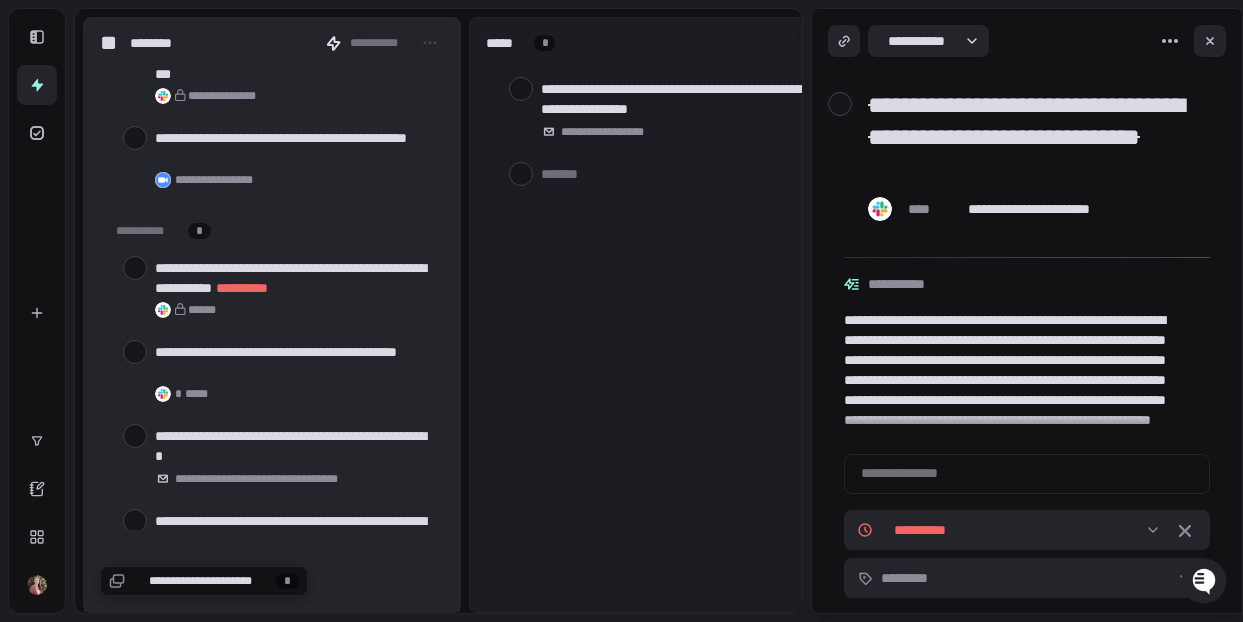 click at bounding box center [135, 268] 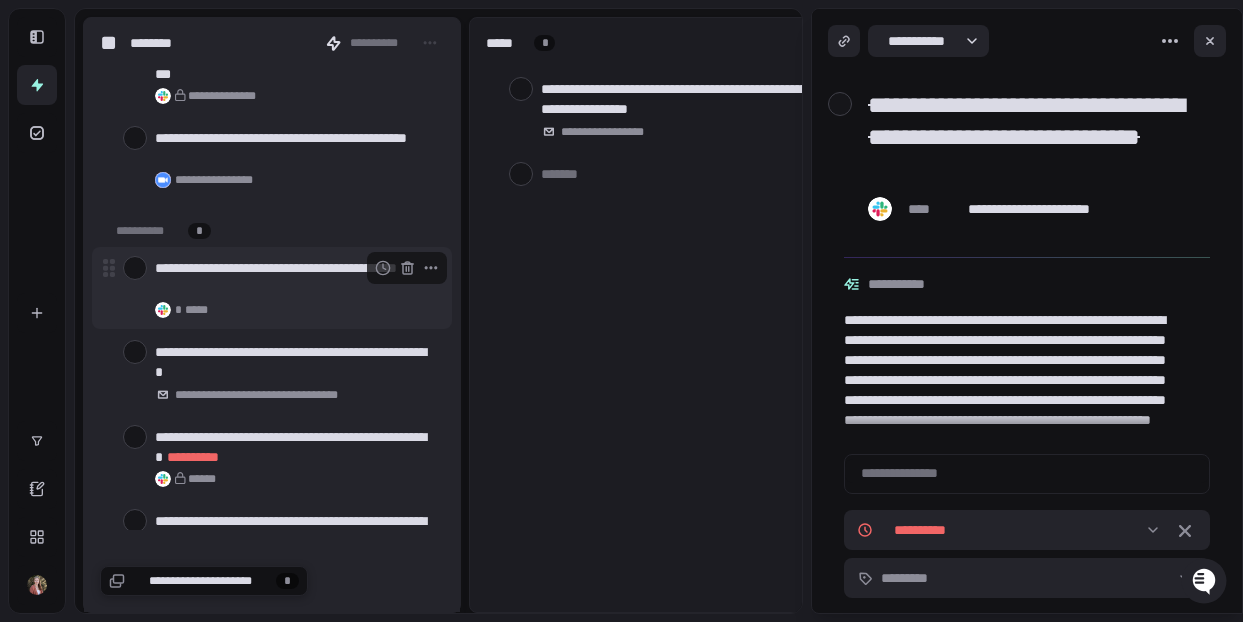 click on "**********" at bounding box center [272, 288] 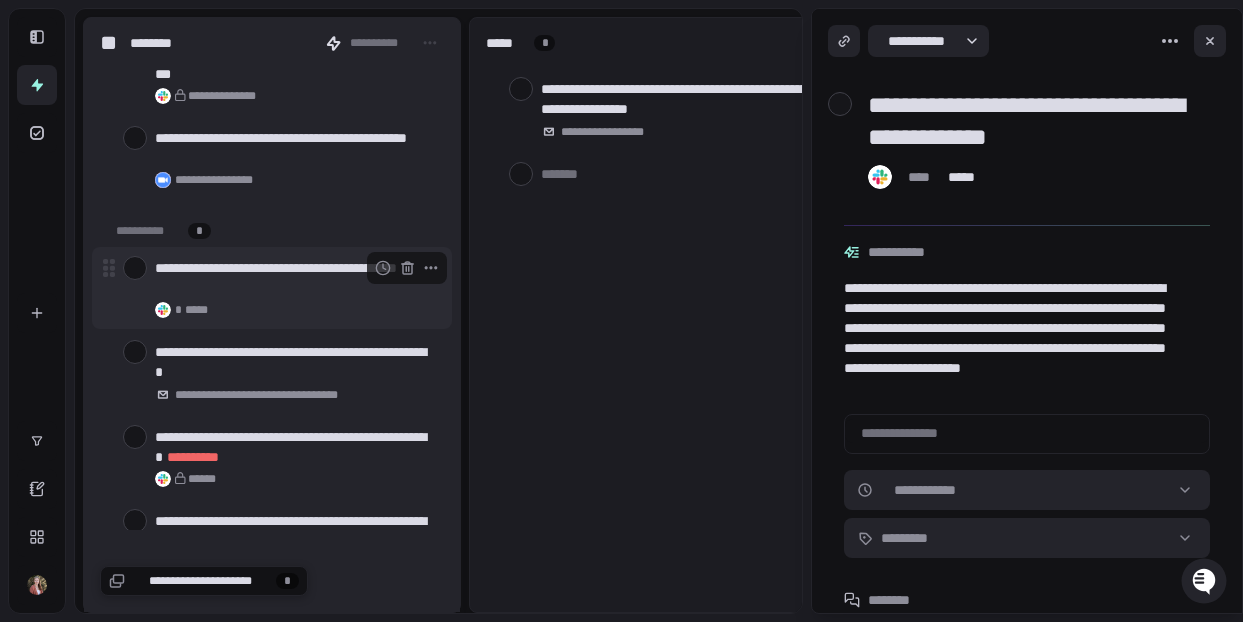 click at bounding box center [135, 268] 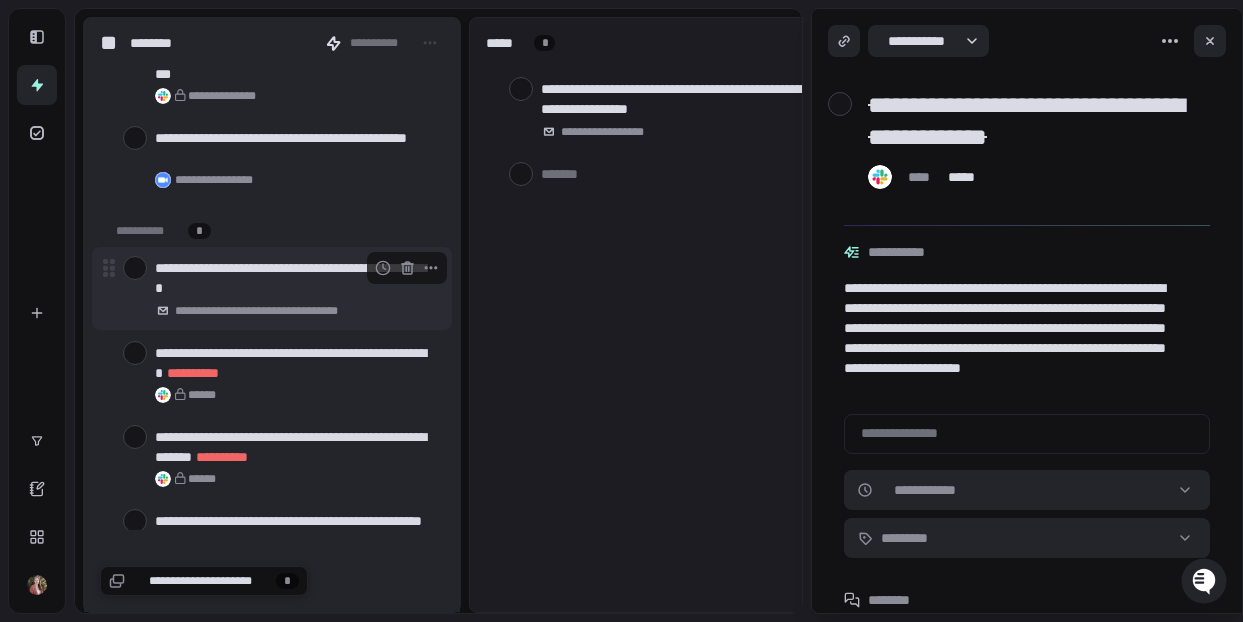 click at bounding box center [135, 268] 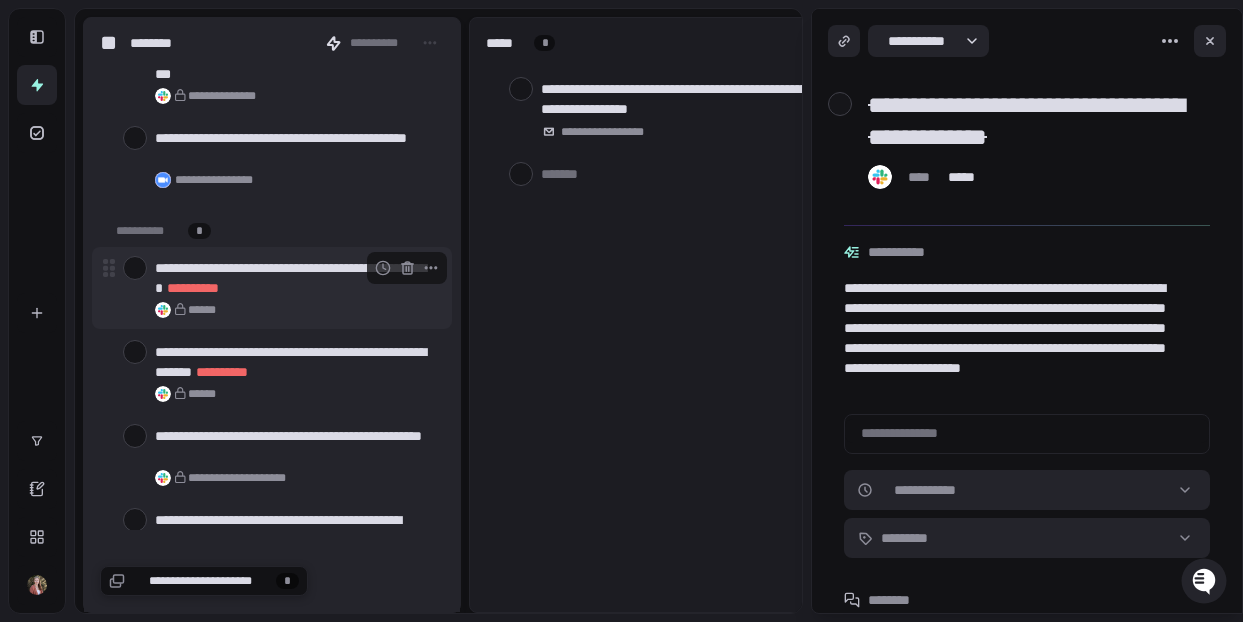 click at bounding box center [135, 268] 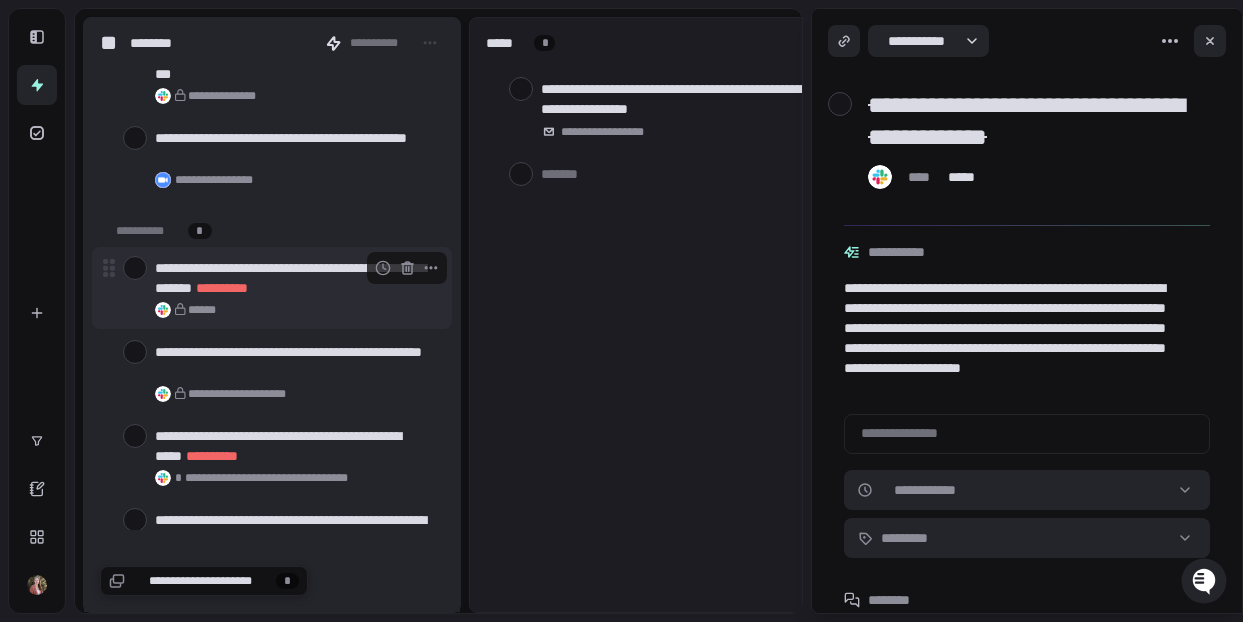click at bounding box center [135, 268] 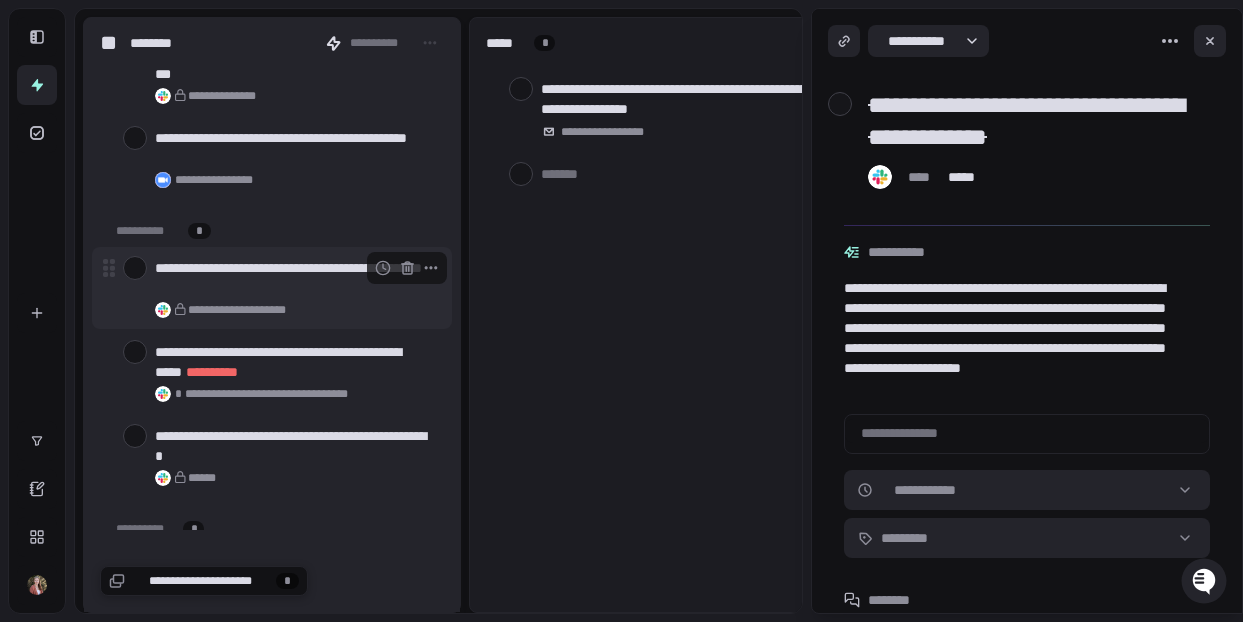 click at bounding box center (135, 268) 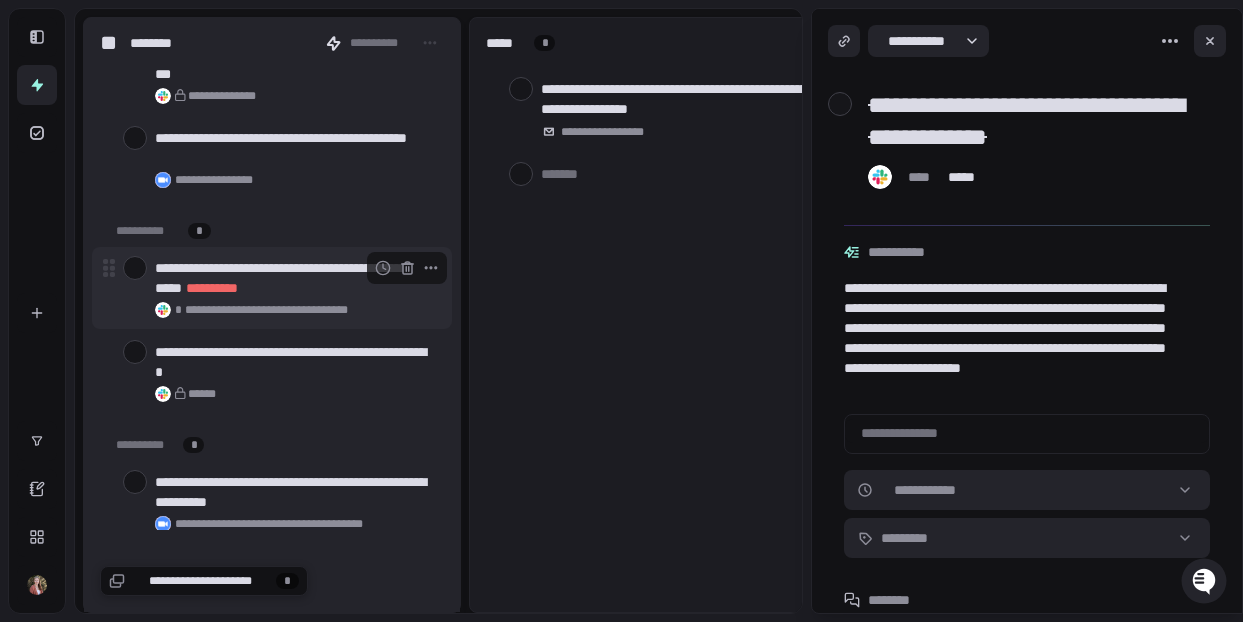 click at bounding box center [135, 268] 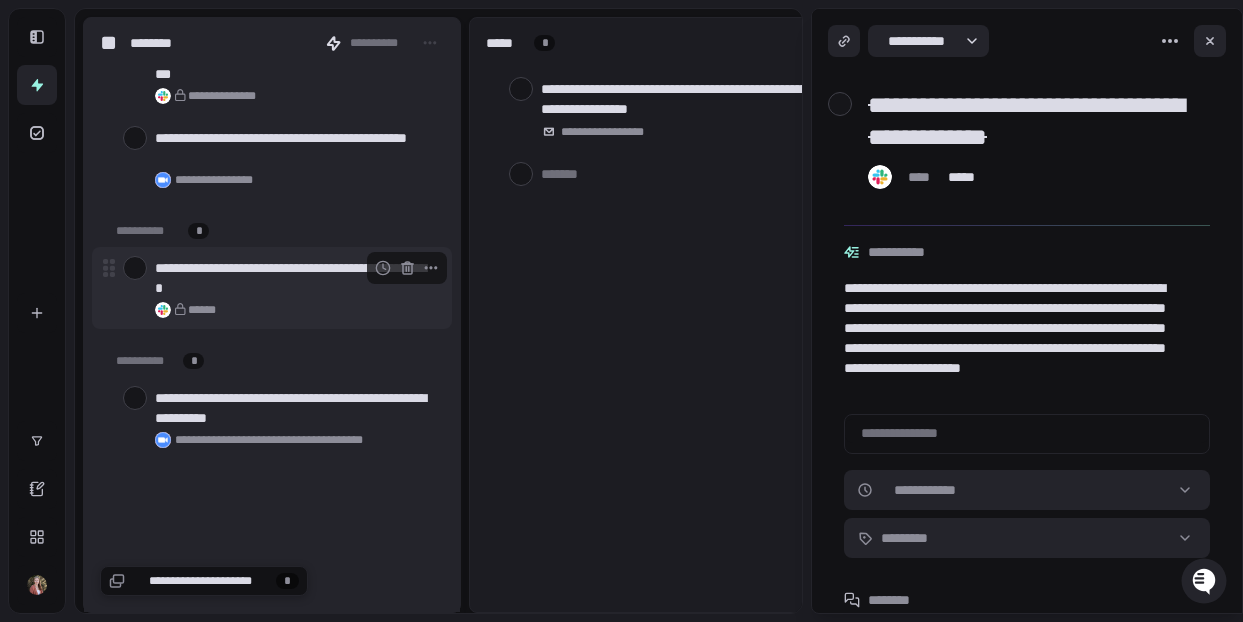 click at bounding box center [135, 268] 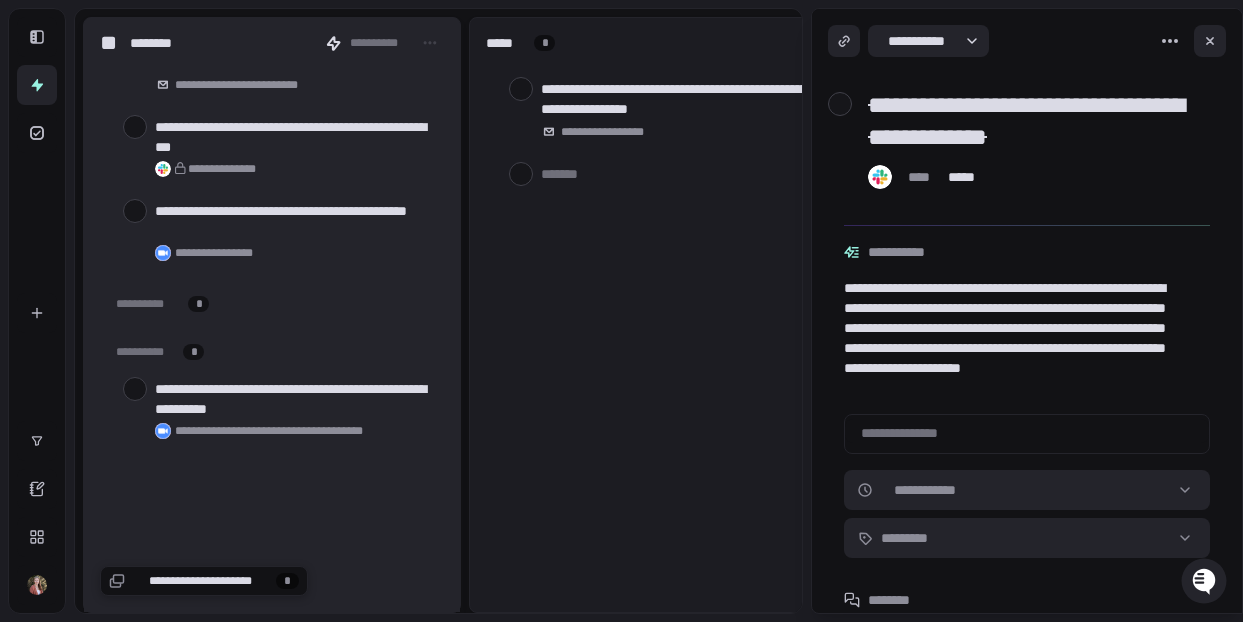 click on "**********" at bounding box center (278, 329) 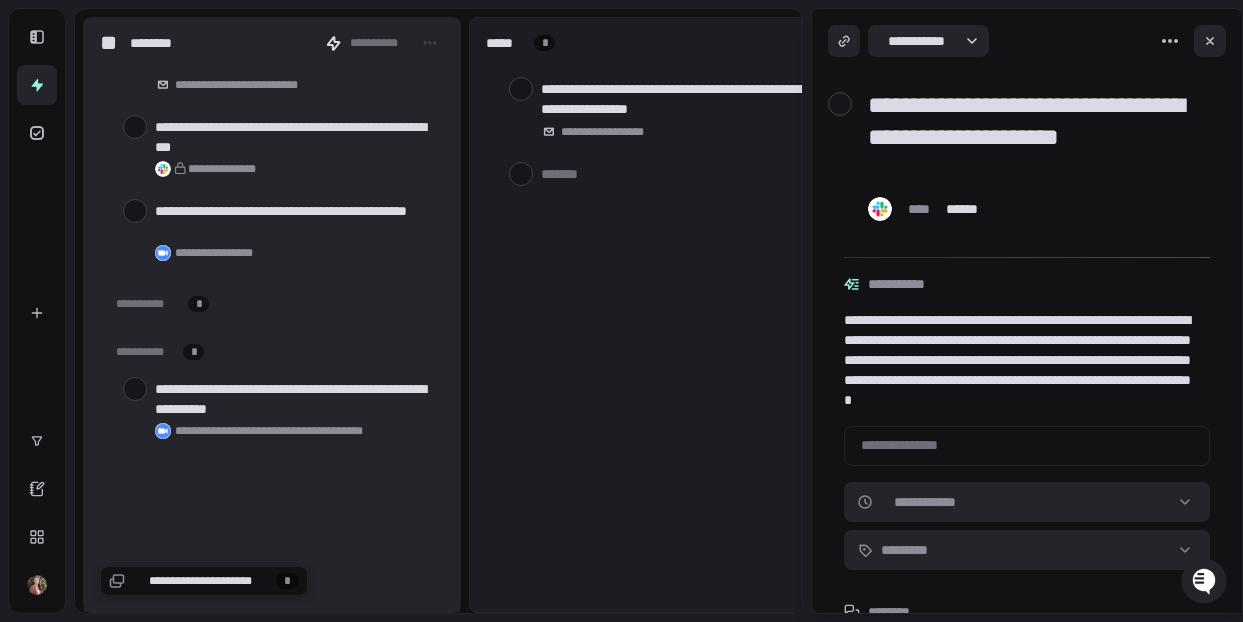 scroll, scrollTop: 7030, scrollLeft: 0, axis: vertical 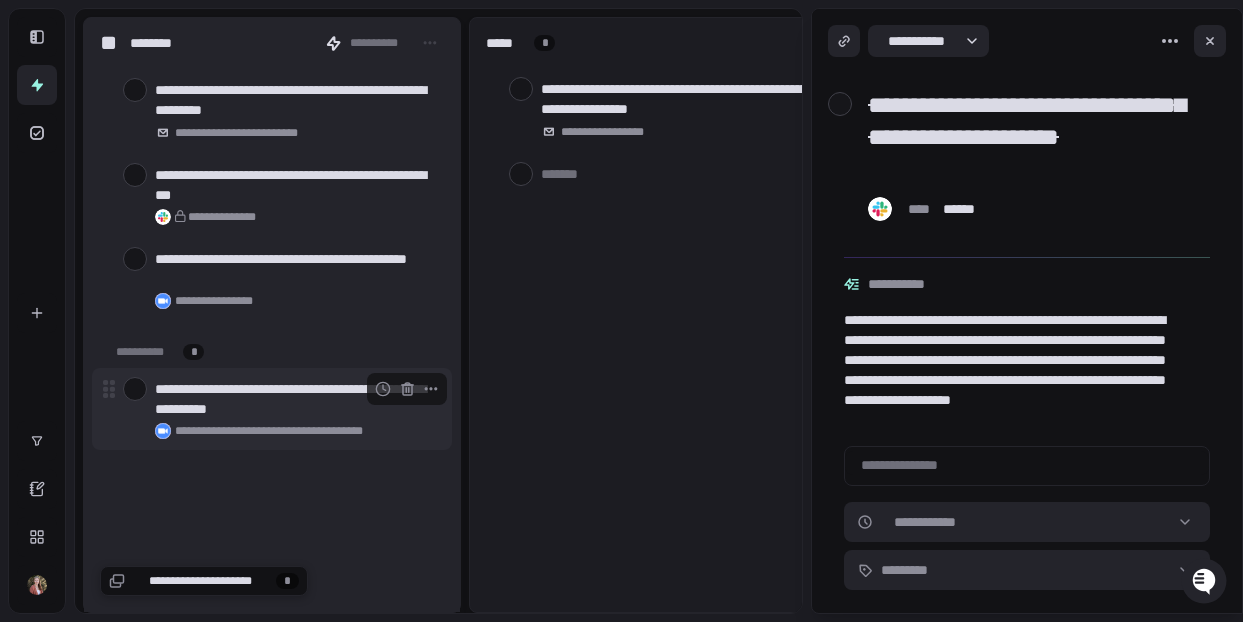 click at bounding box center [135, 389] 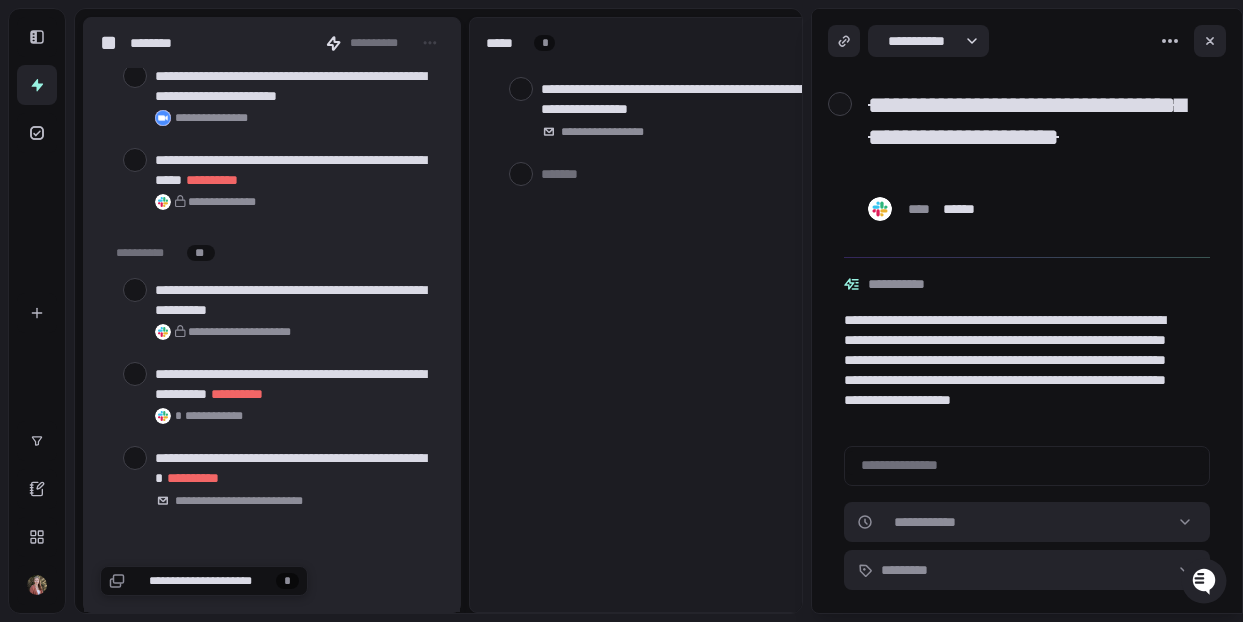 scroll, scrollTop: 5806, scrollLeft: 0, axis: vertical 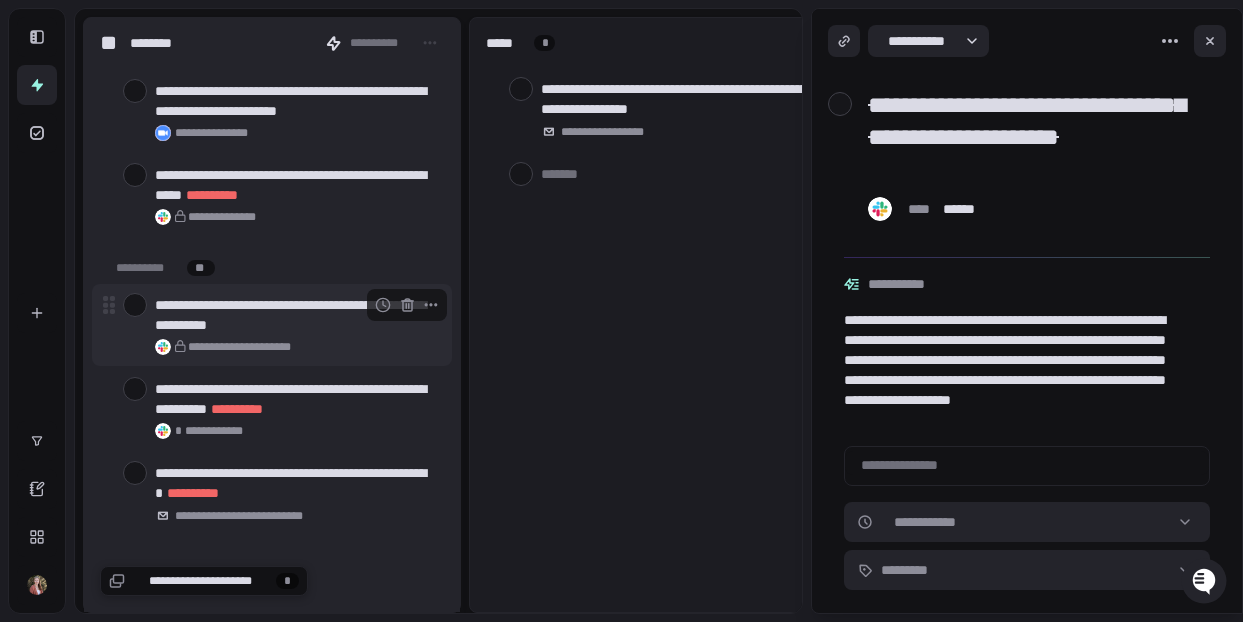 click at bounding box center [135, 305] 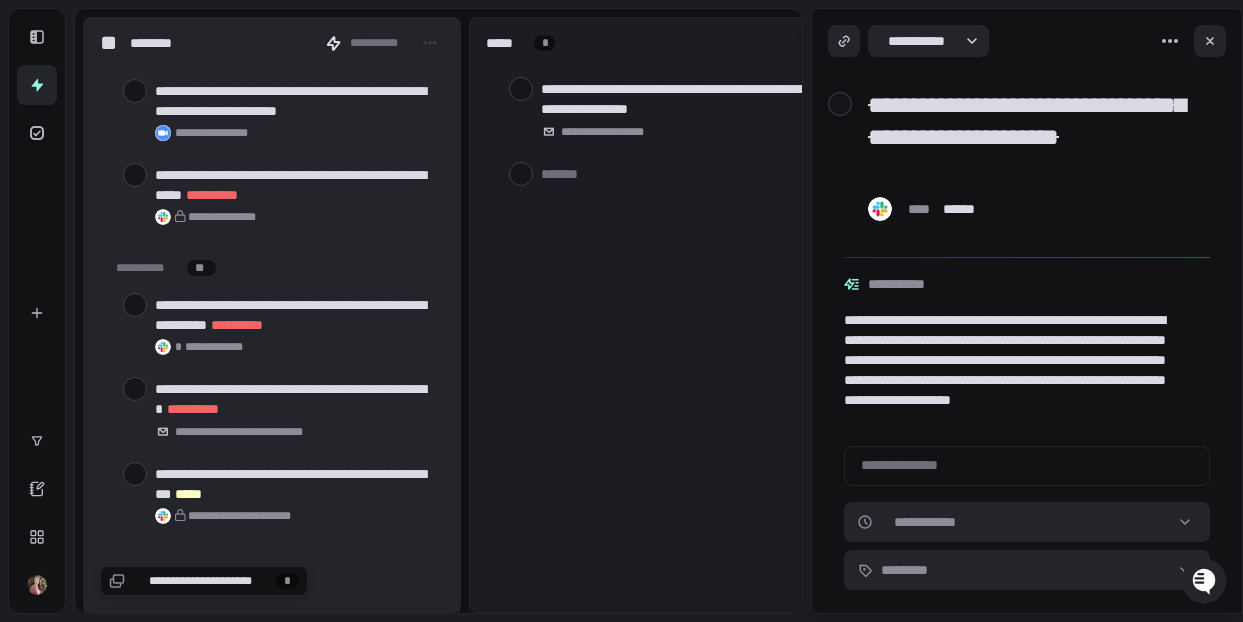 click at bounding box center (135, 305) 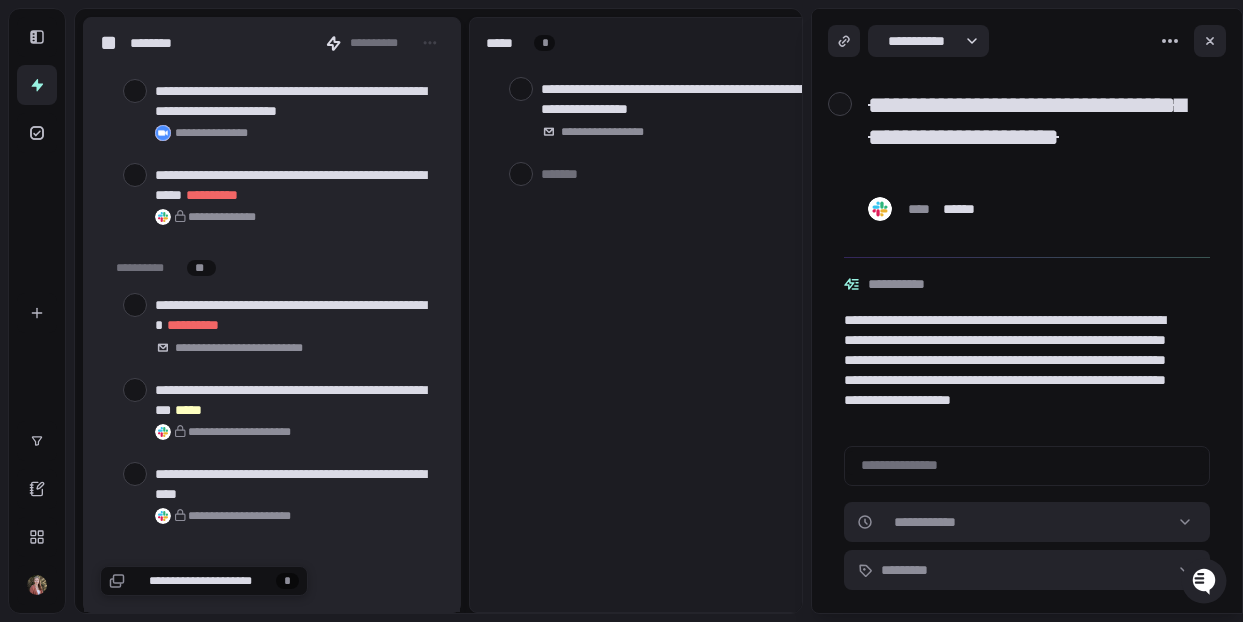 click at bounding box center [135, 305] 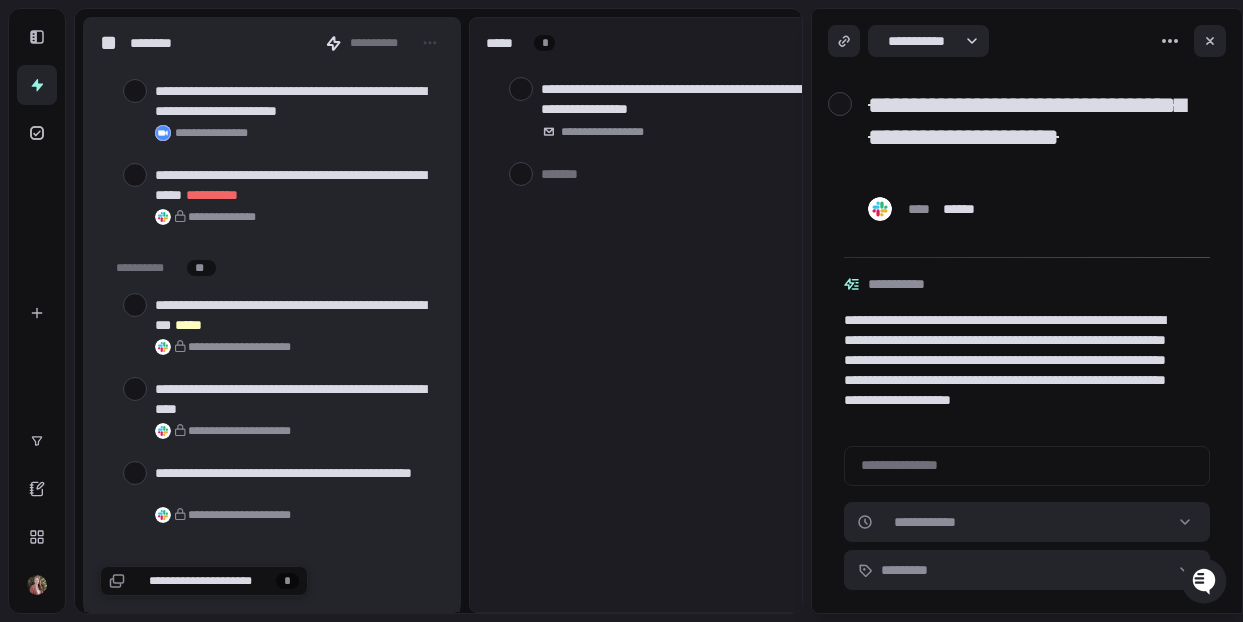 click at bounding box center [135, 305] 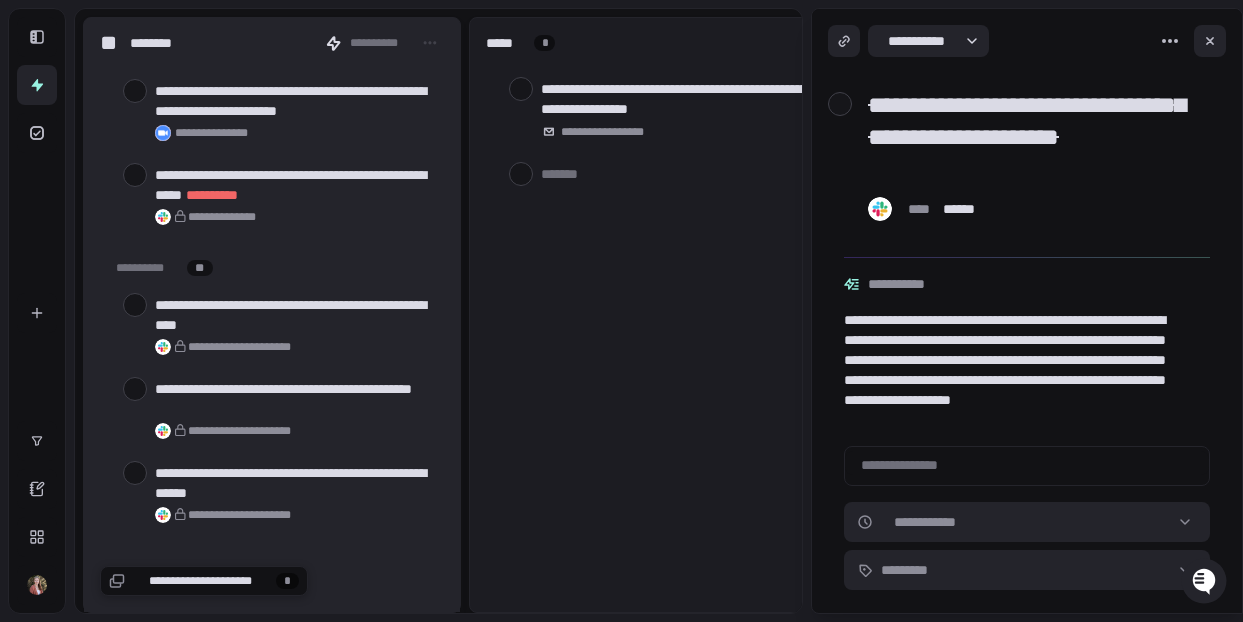click at bounding box center (135, 305) 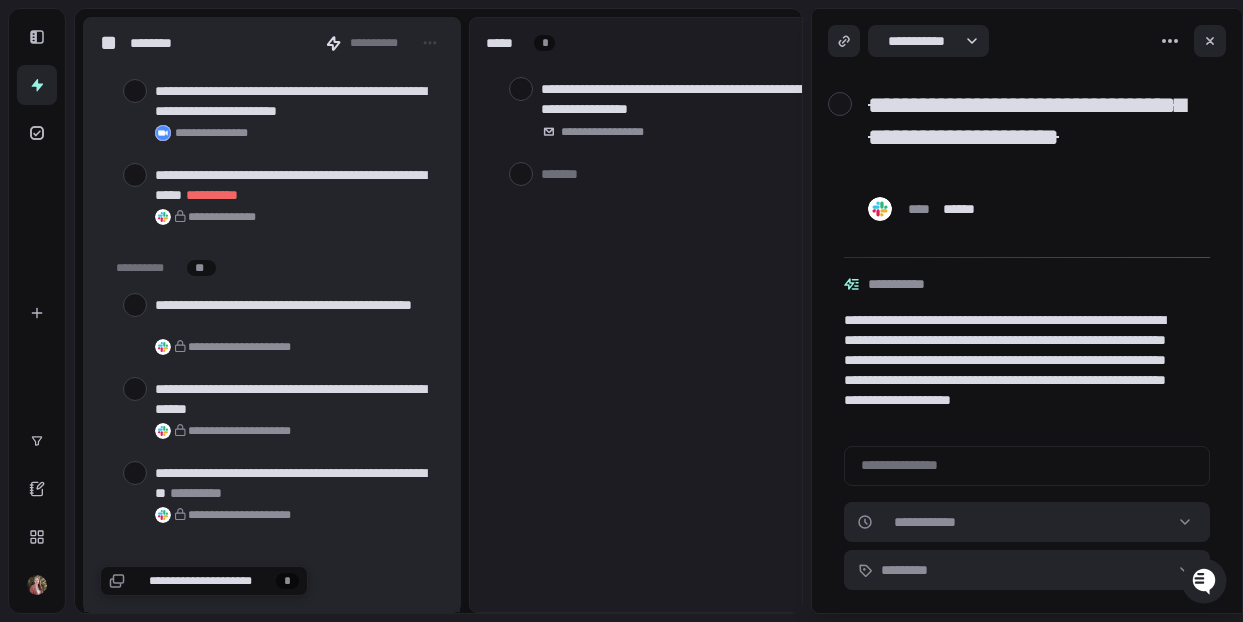 click at bounding box center [135, 305] 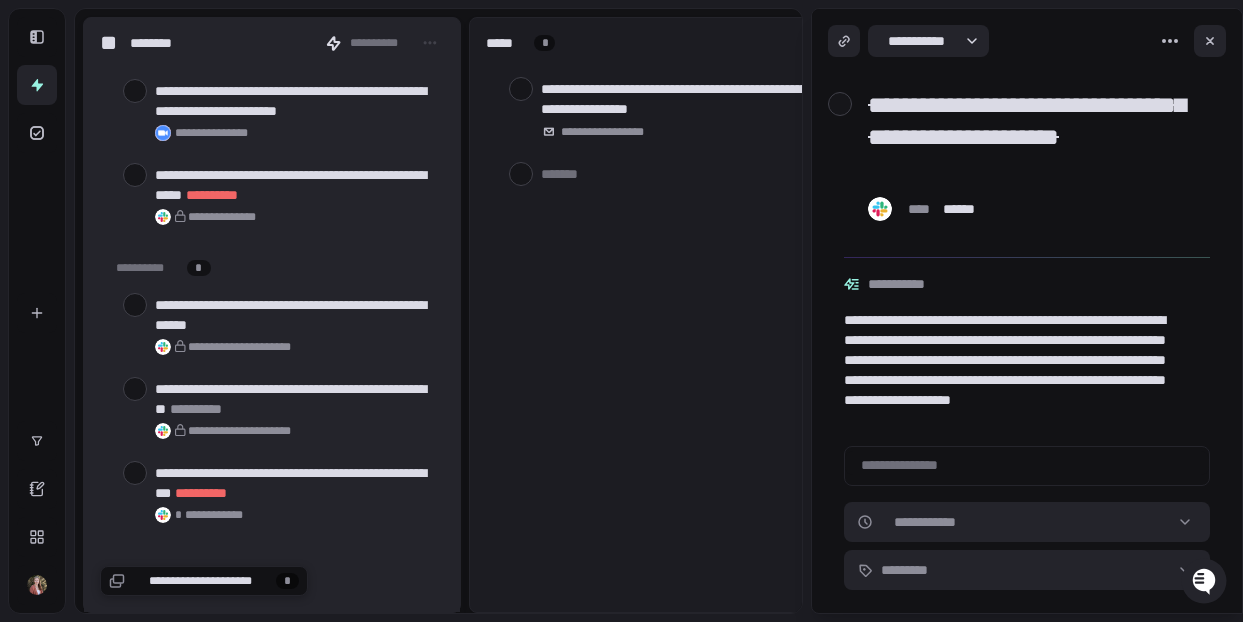 click at bounding box center (135, 305) 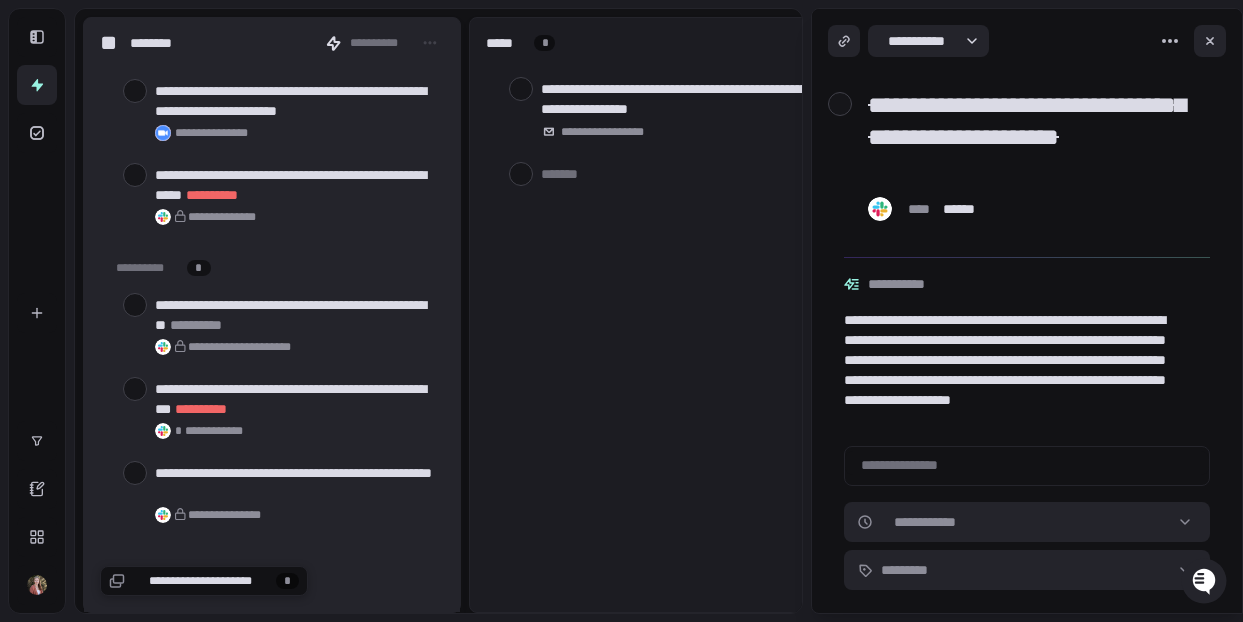 click at bounding box center (135, 305) 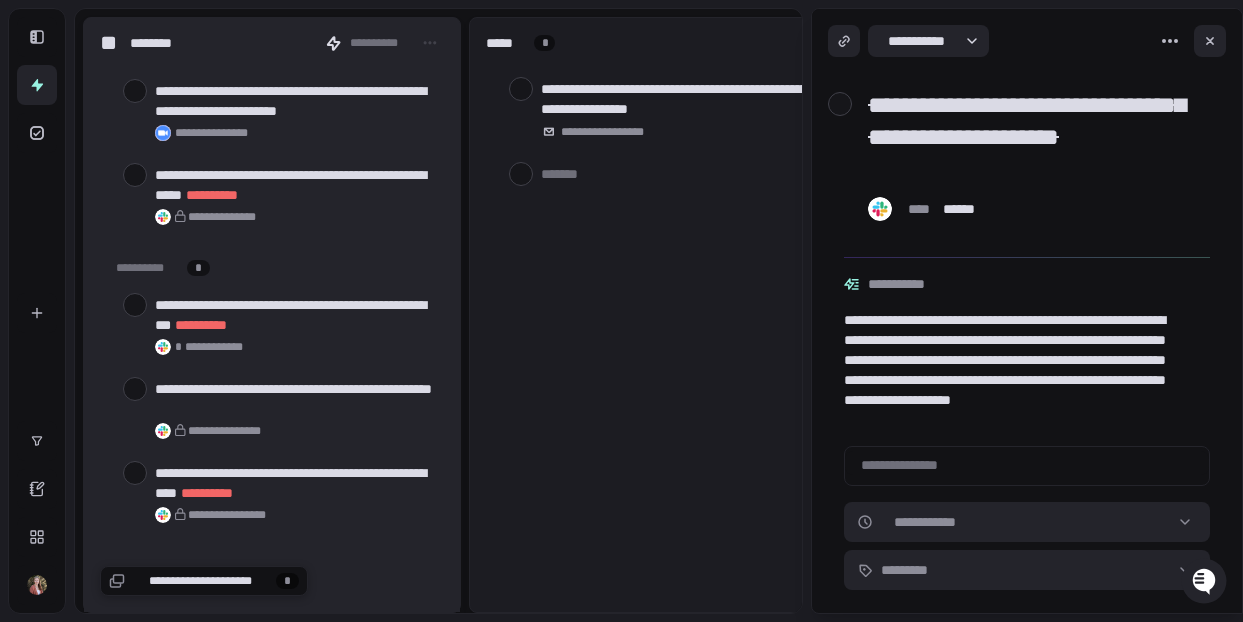 click at bounding box center [135, 305] 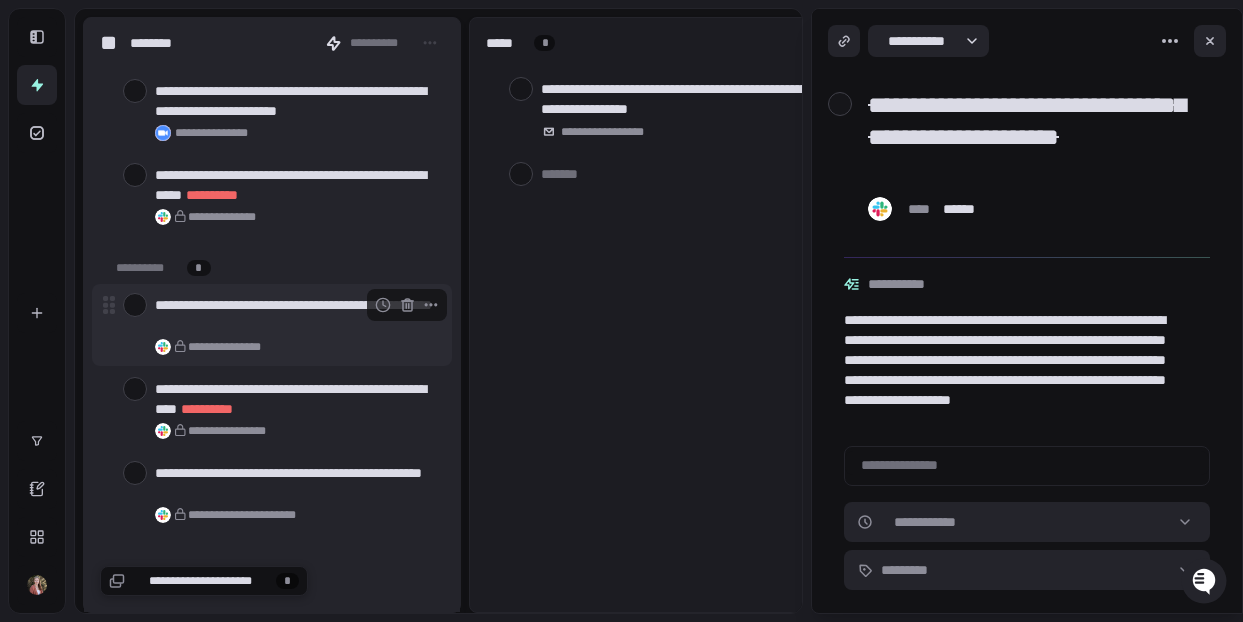 click at bounding box center (135, 305) 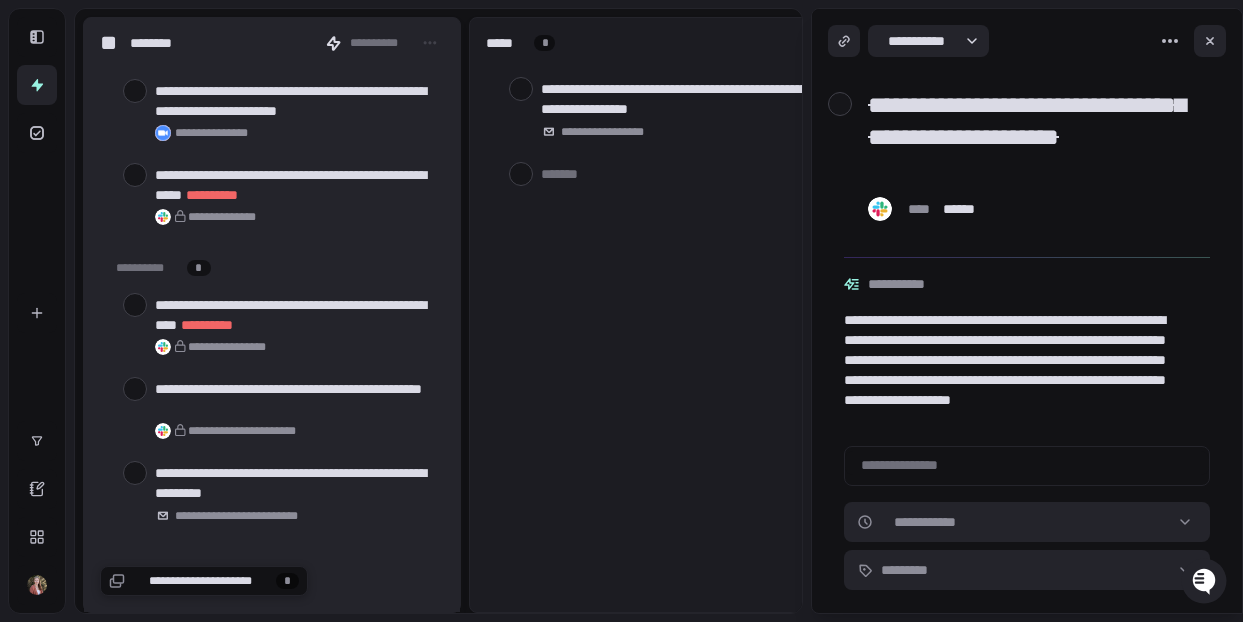 click at bounding box center [135, 305] 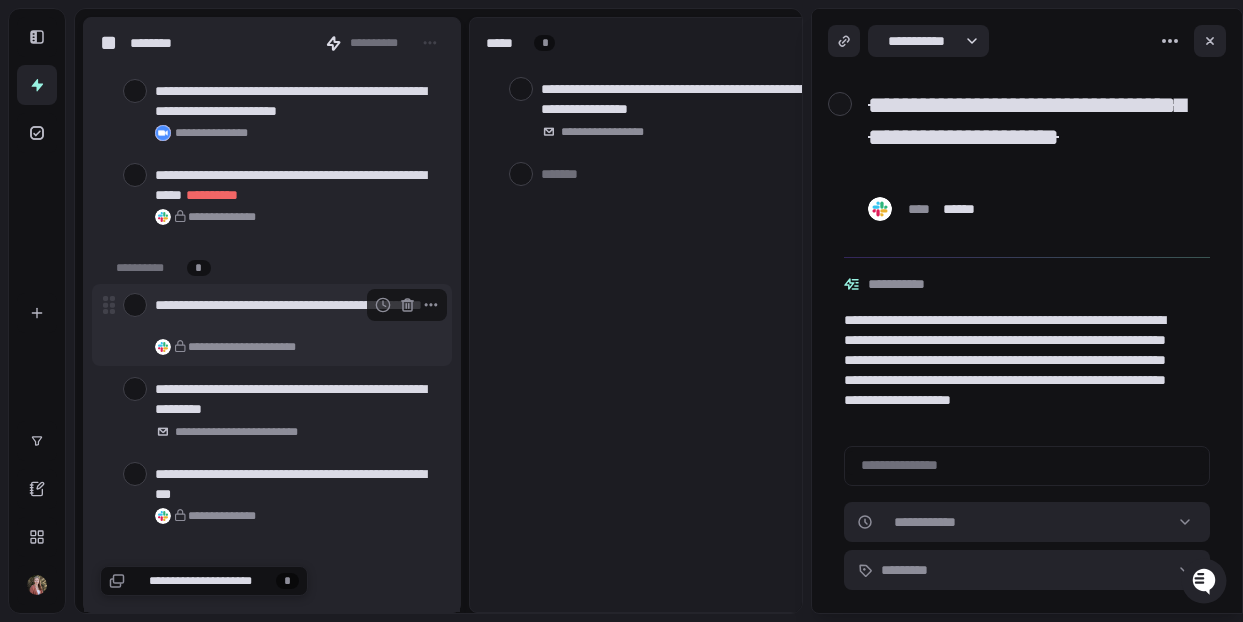click at bounding box center (135, 305) 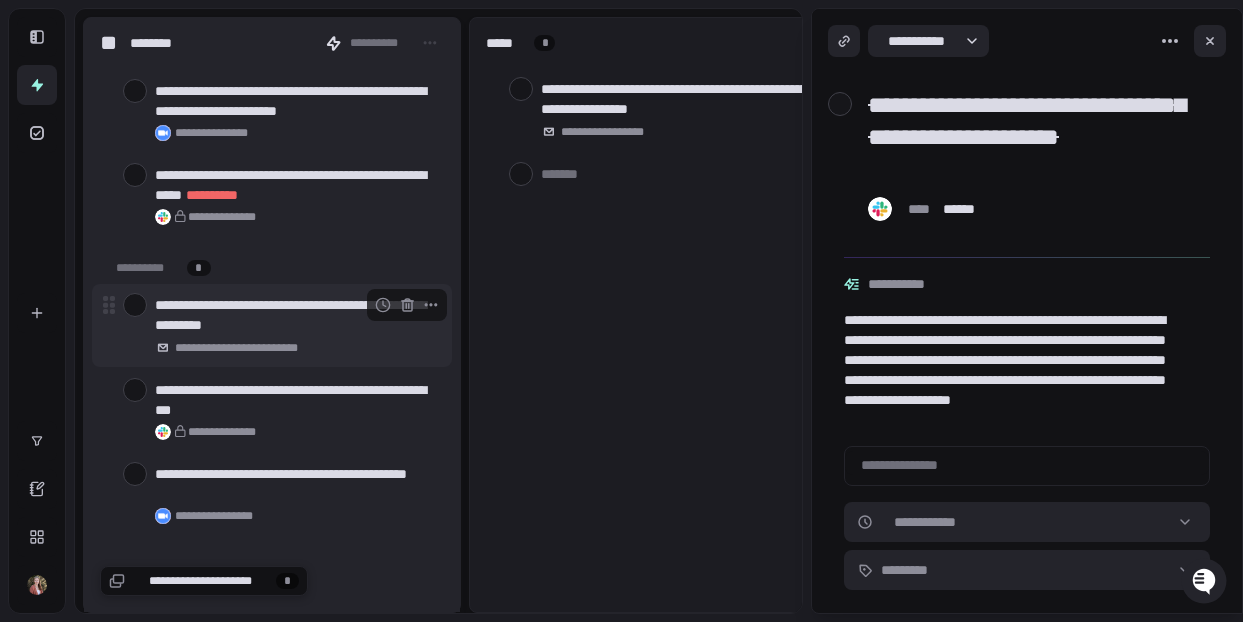 click at bounding box center [135, 305] 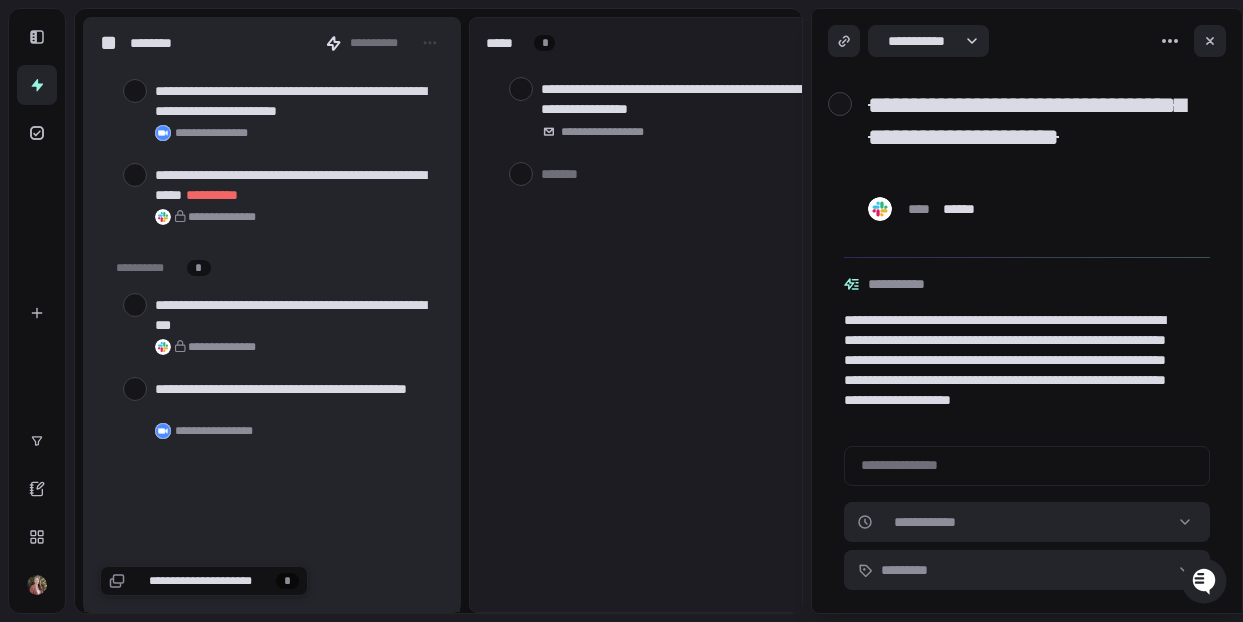 click at bounding box center [135, 305] 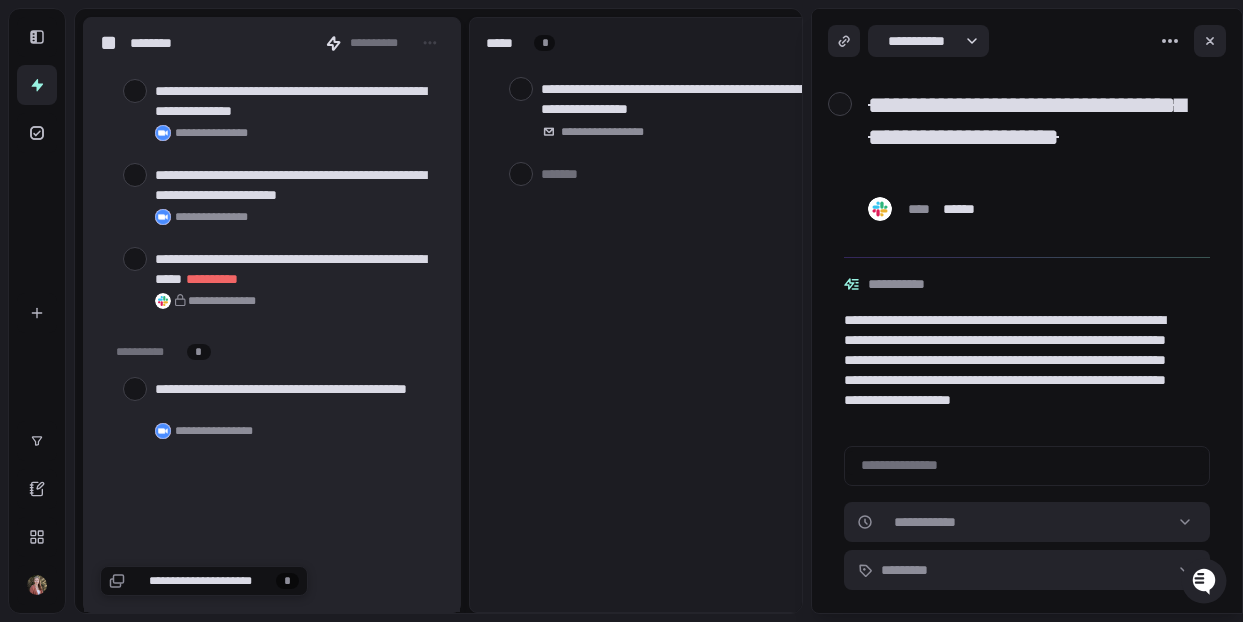 scroll, scrollTop: 5722, scrollLeft: 0, axis: vertical 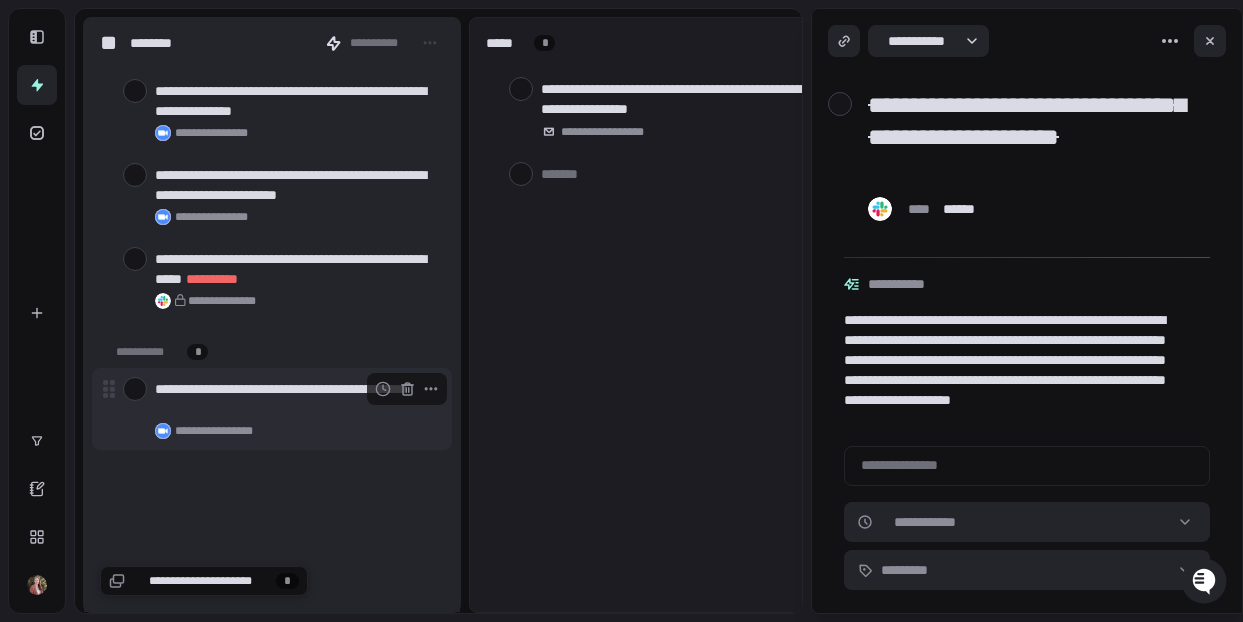 click at bounding box center [135, 389] 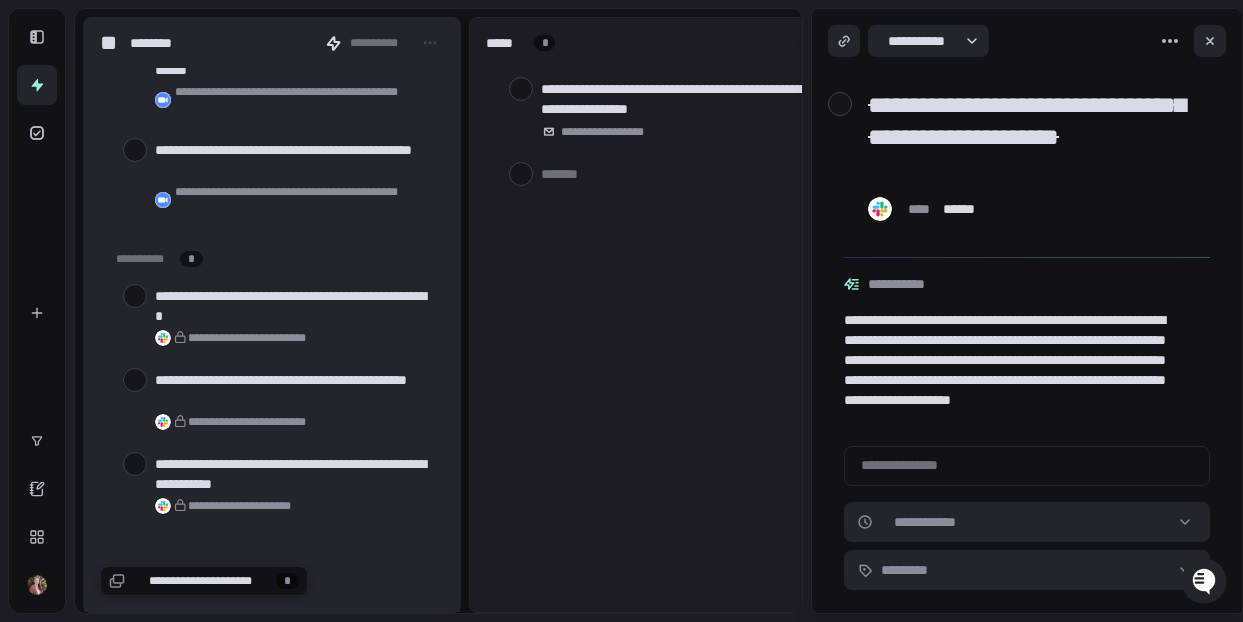 scroll, scrollTop: 1707, scrollLeft: 0, axis: vertical 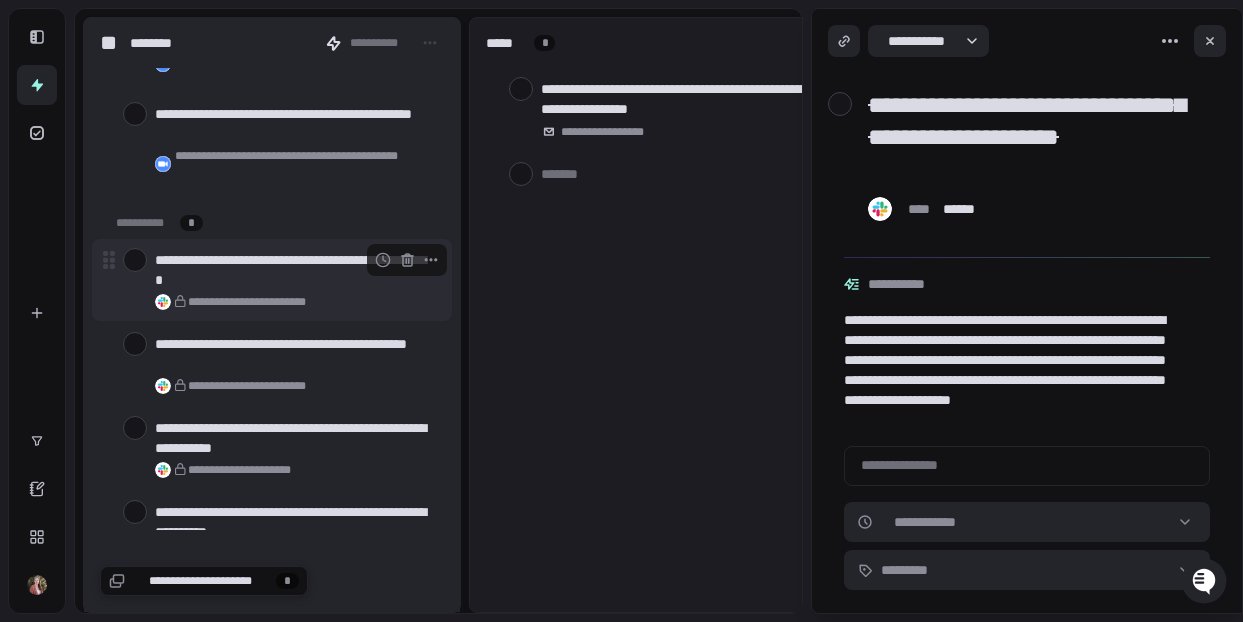click at bounding box center (135, 260) 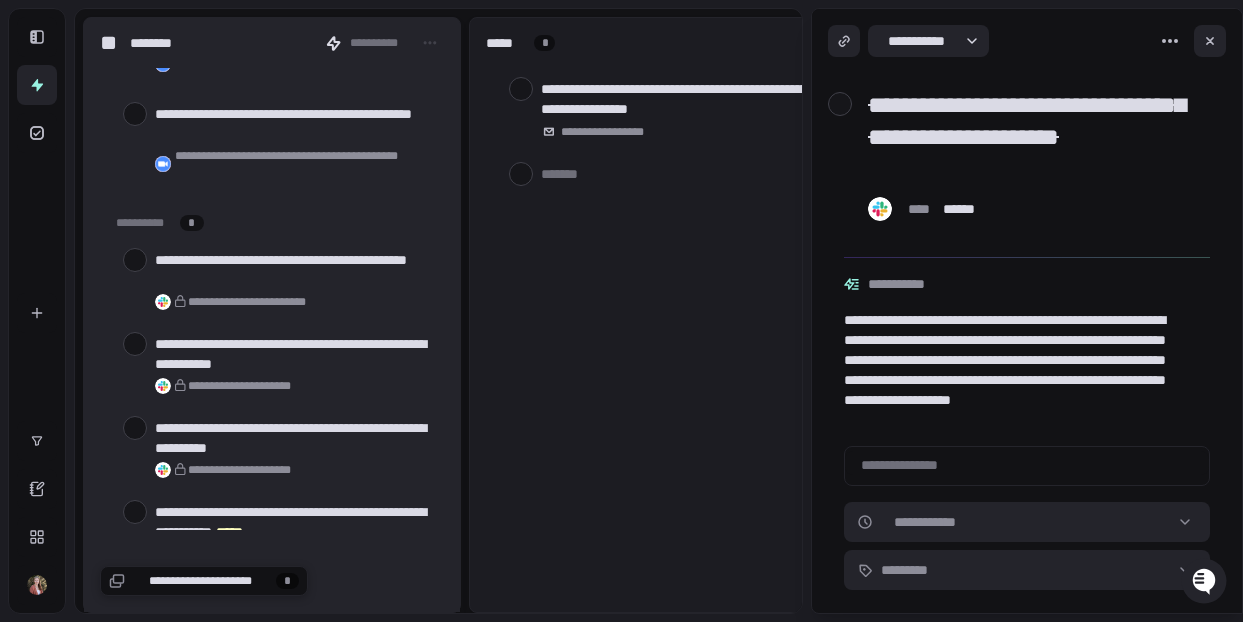 click at bounding box center [135, 260] 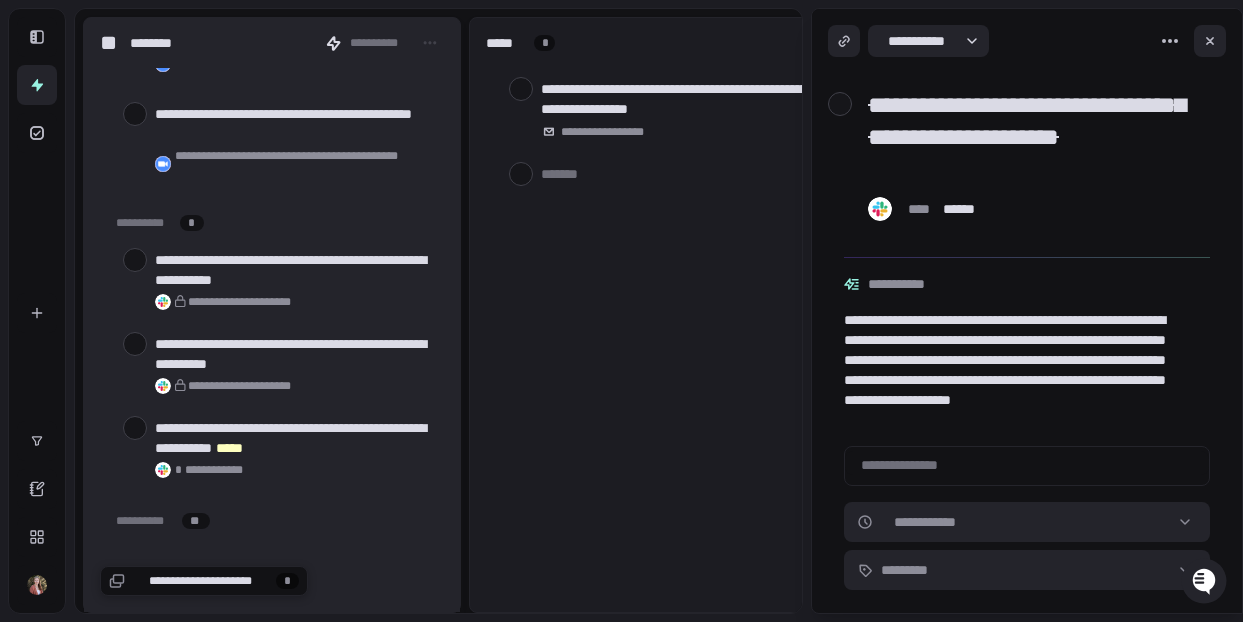 click at bounding box center (135, 260) 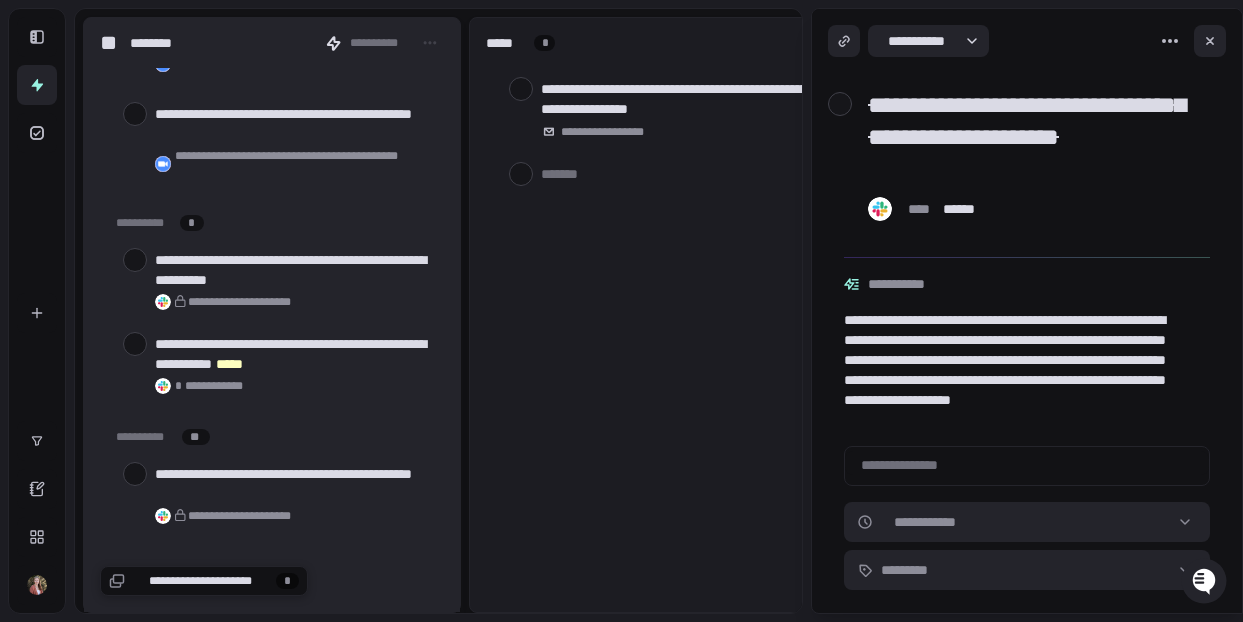 click at bounding box center (135, 260) 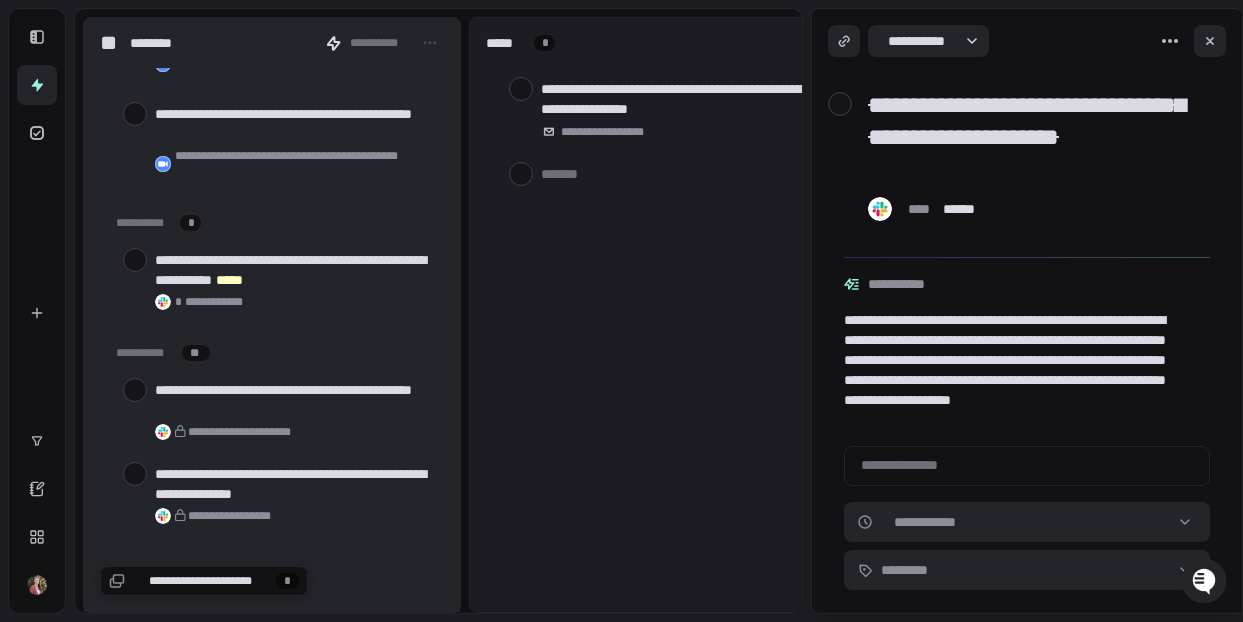 click at bounding box center (135, 260) 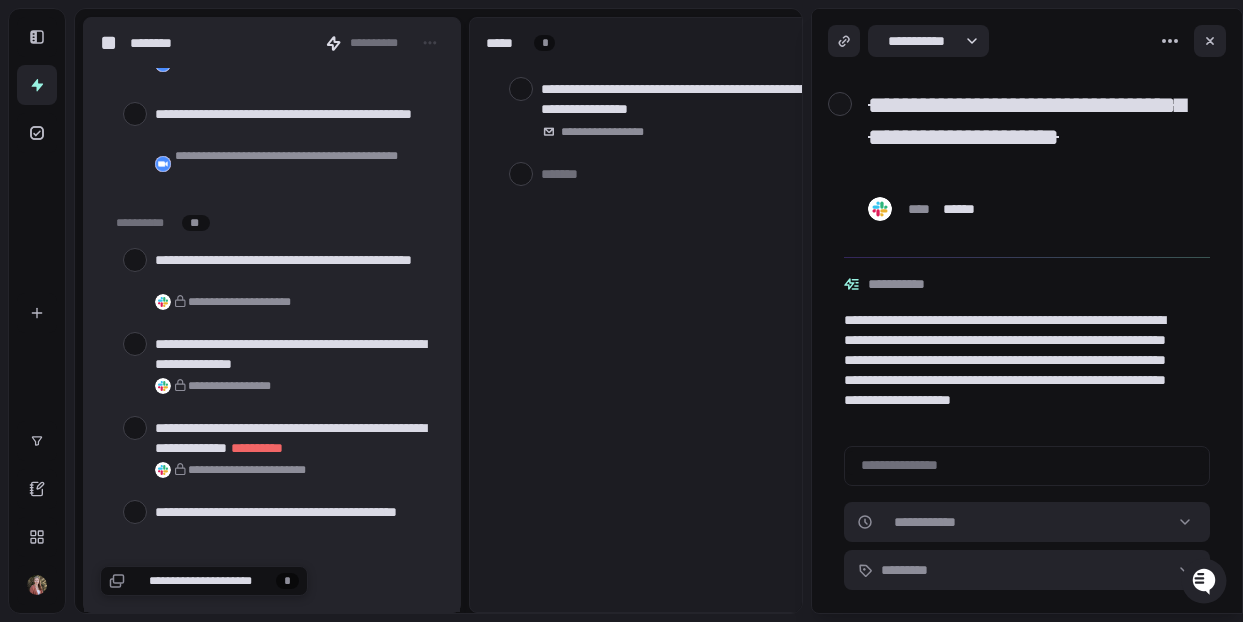 click at bounding box center [135, 260] 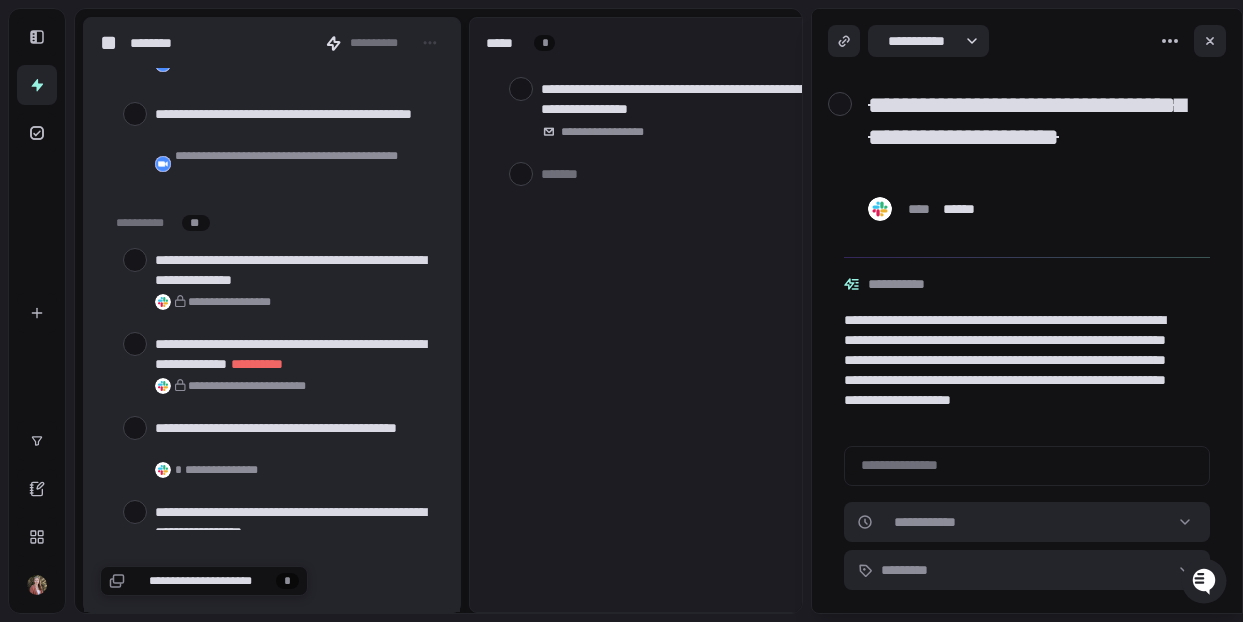 click at bounding box center (135, 260) 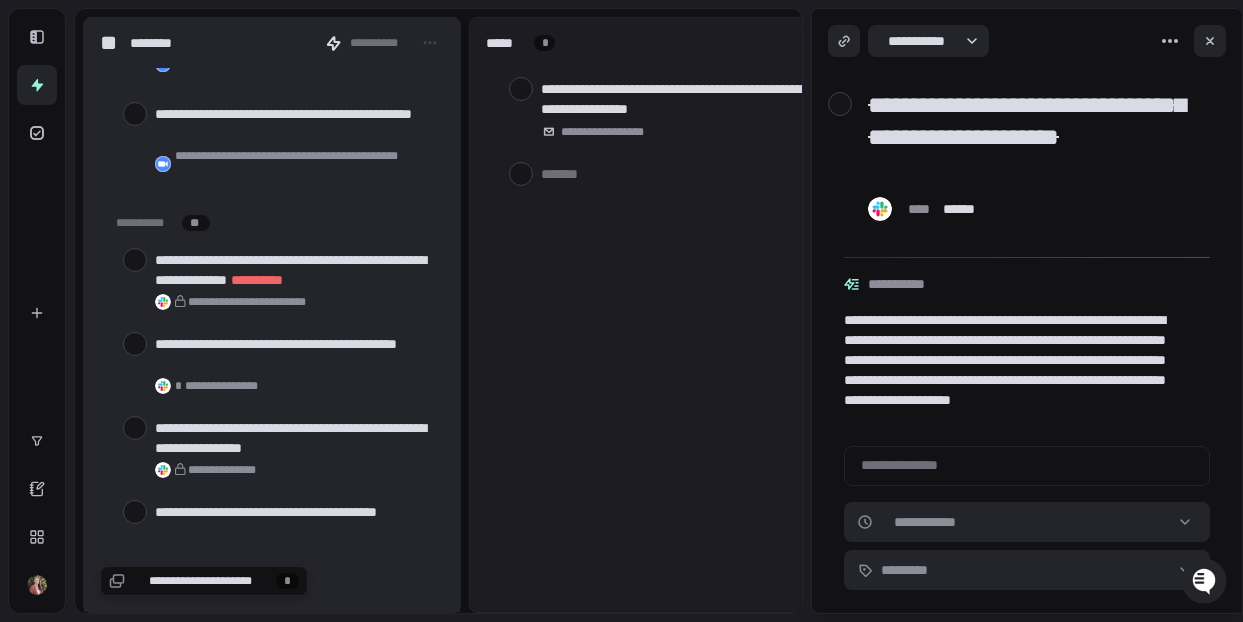 click at bounding box center (135, 260) 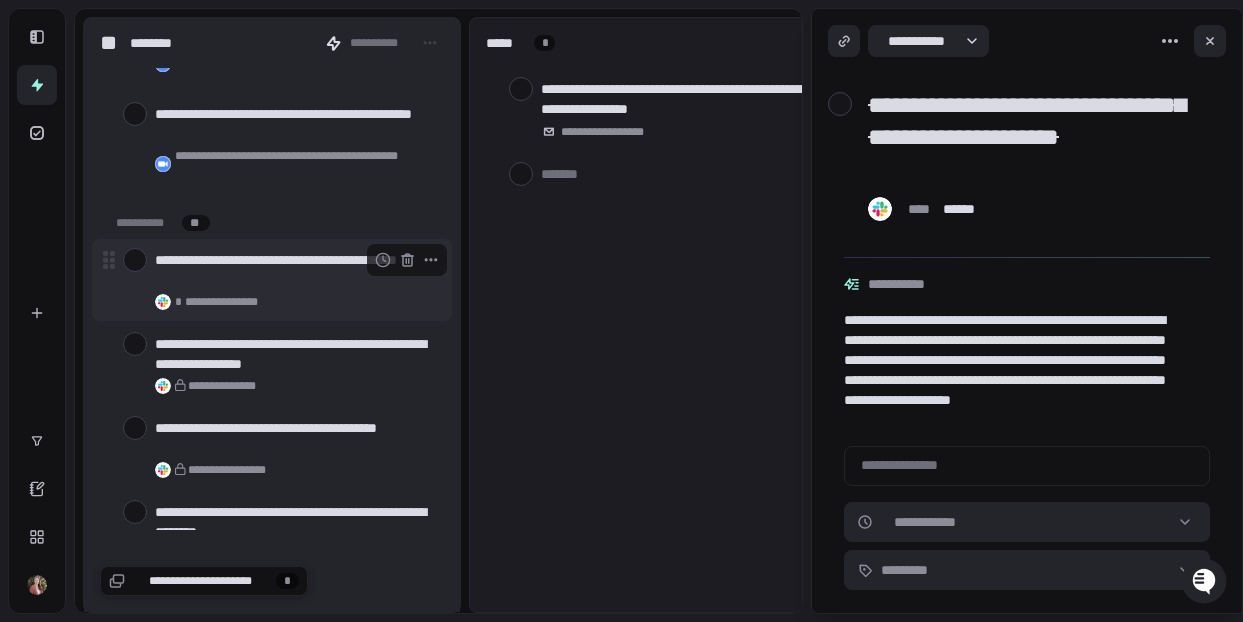 click at bounding box center (135, 260) 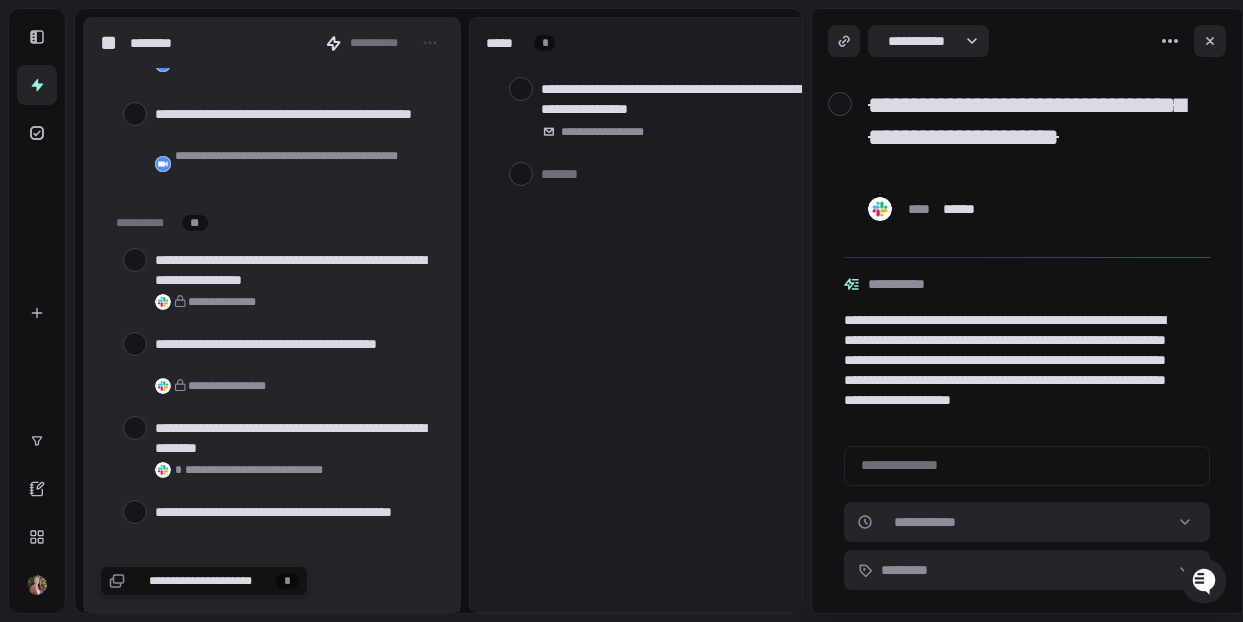 click at bounding box center (135, 260) 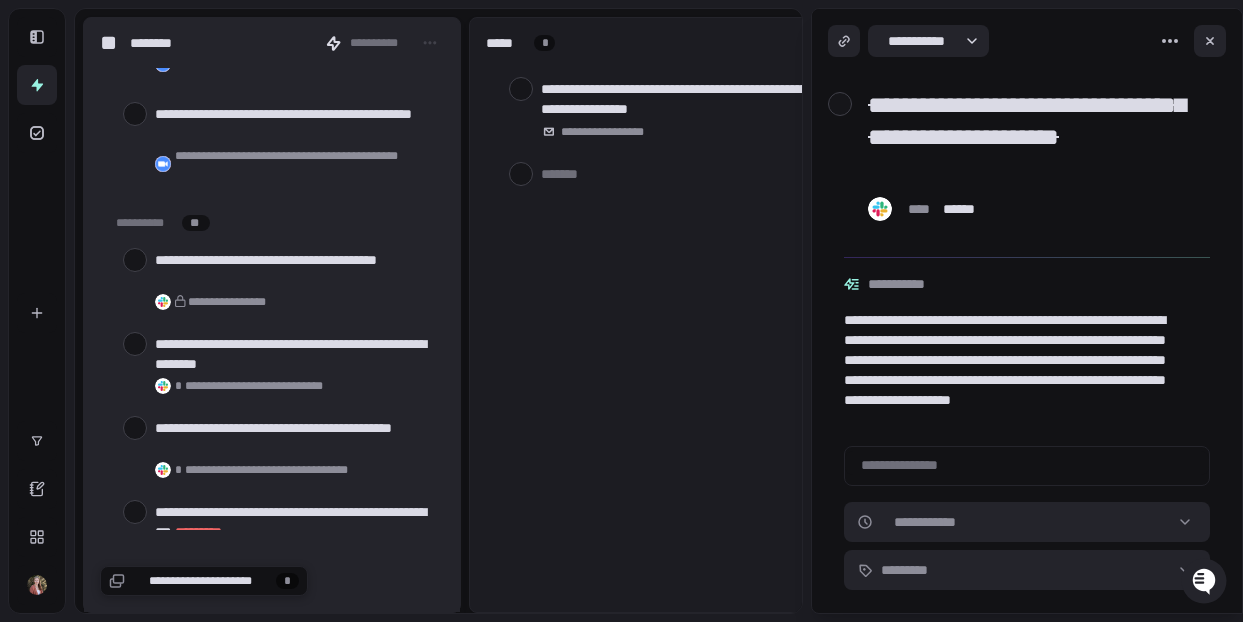 click at bounding box center [135, 260] 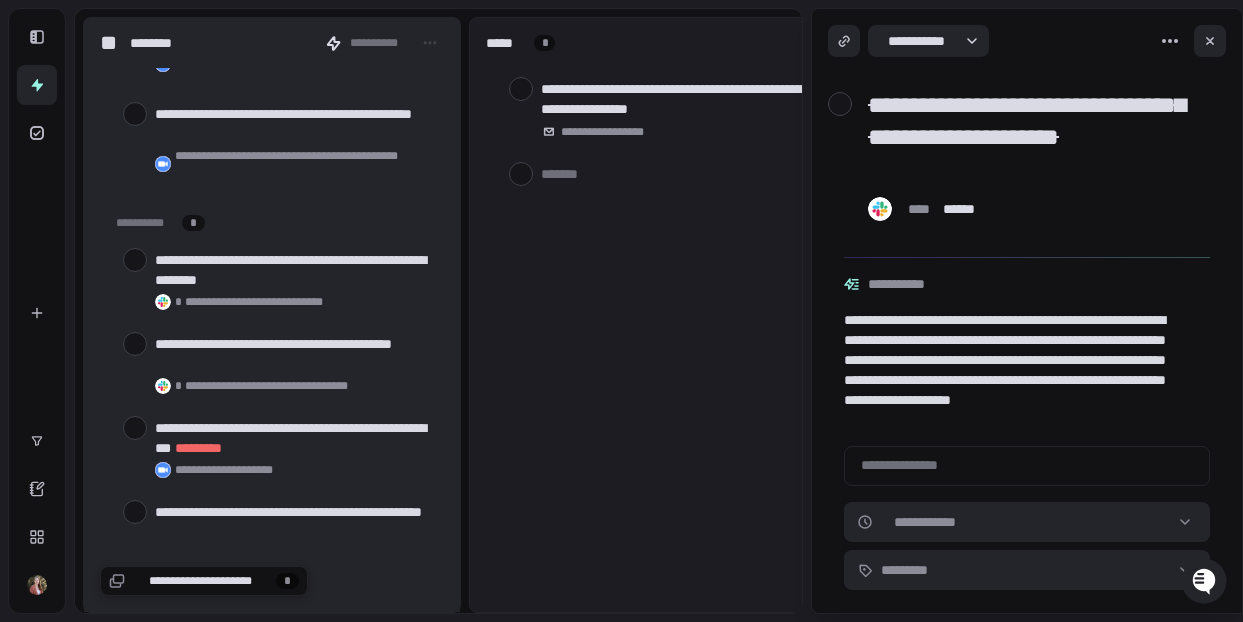 click at bounding box center (135, 260) 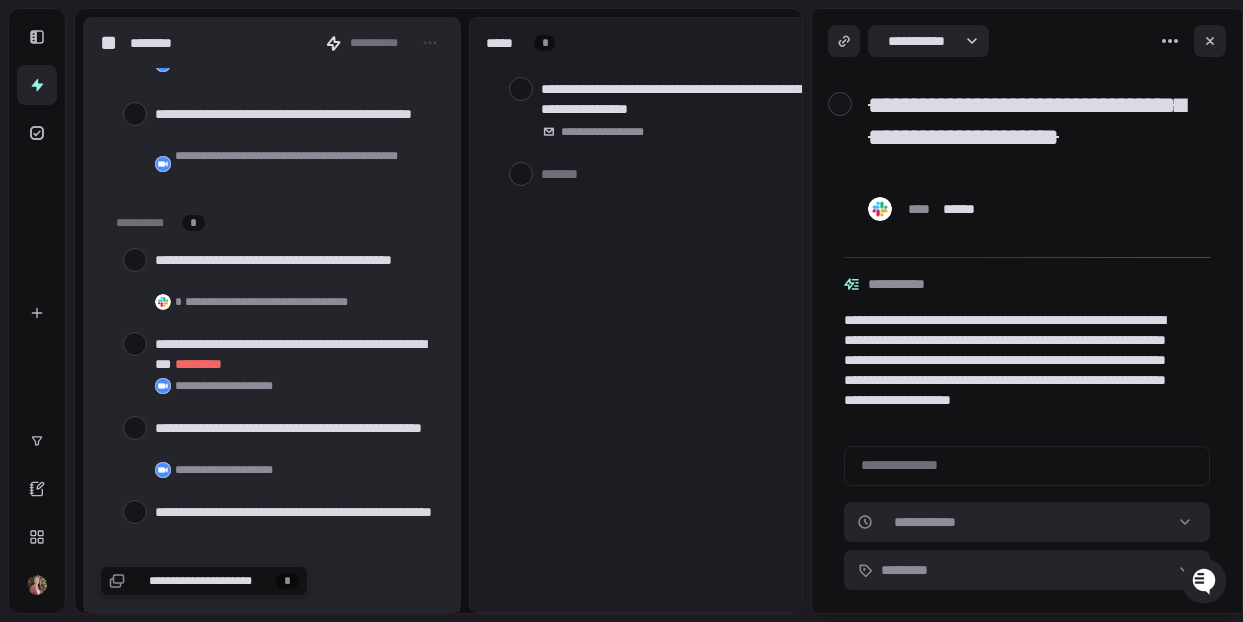click at bounding box center (135, 260) 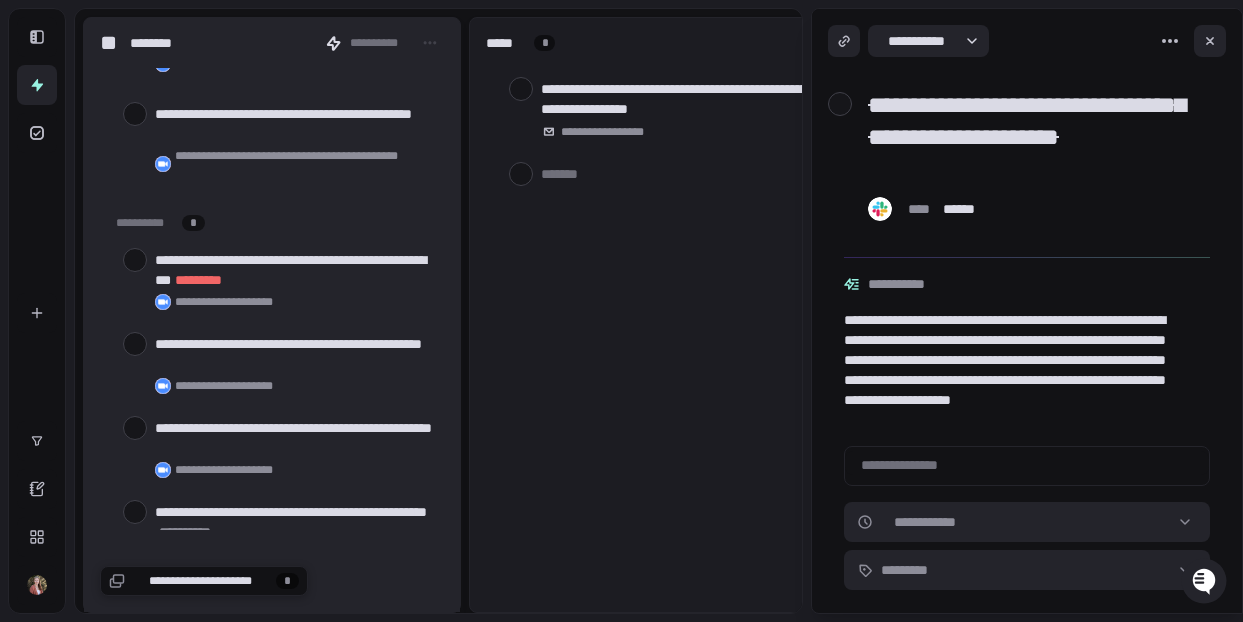 click at bounding box center [135, 260] 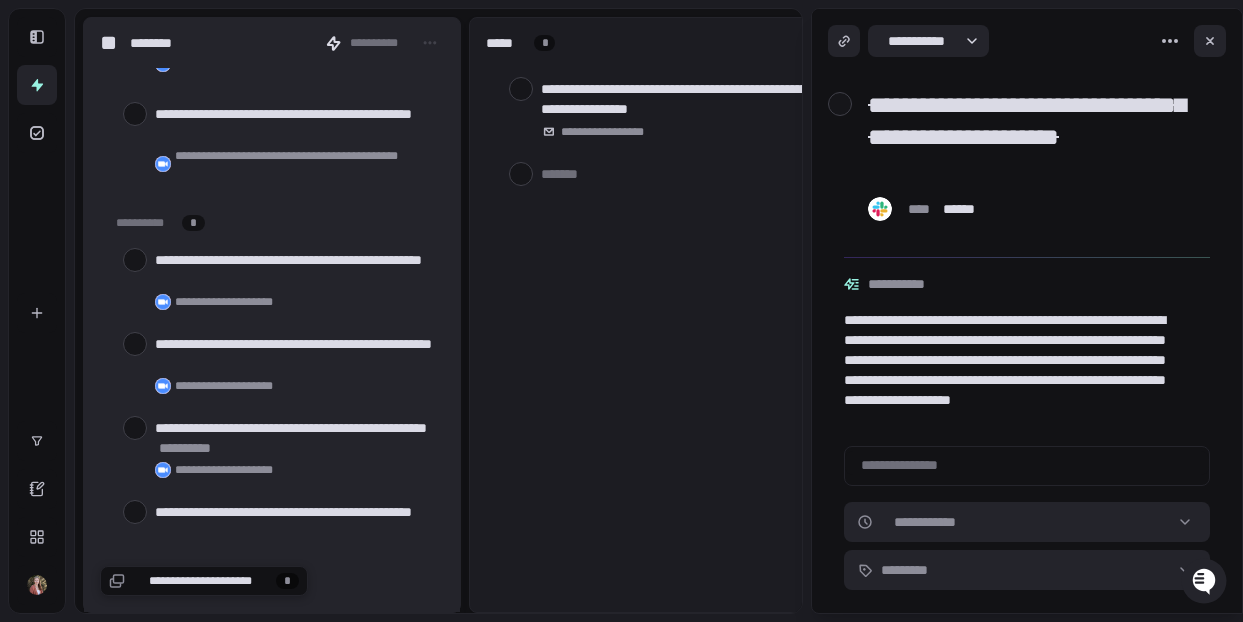 click at bounding box center (135, 260) 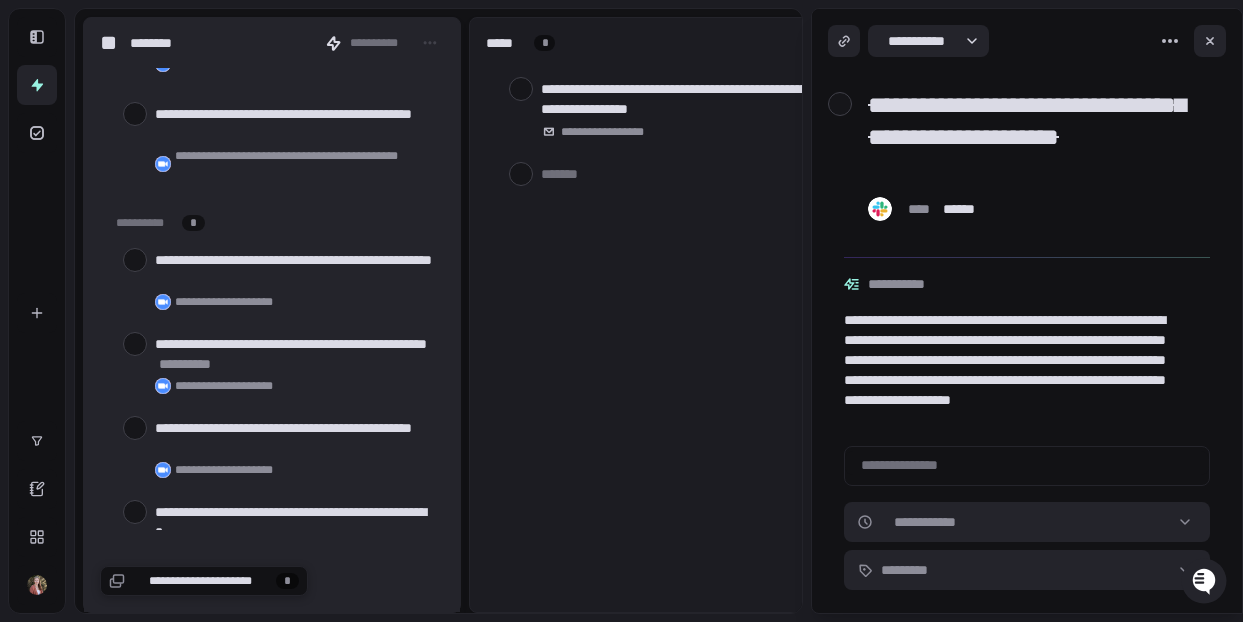 click at bounding box center [135, 260] 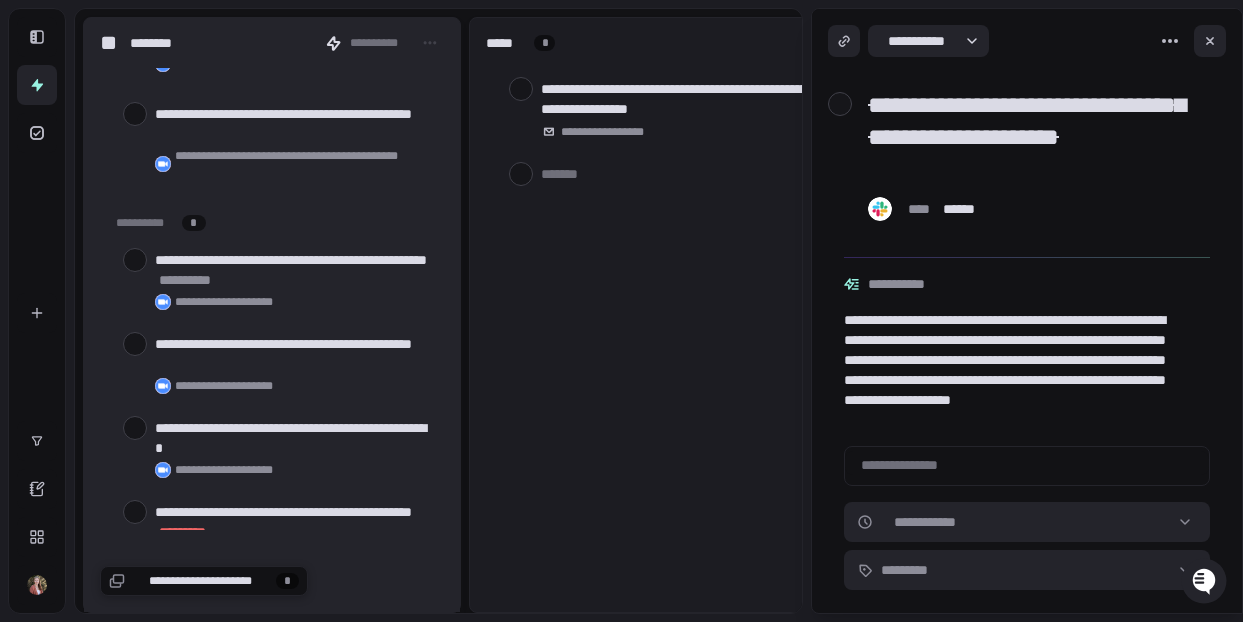click at bounding box center [135, 260] 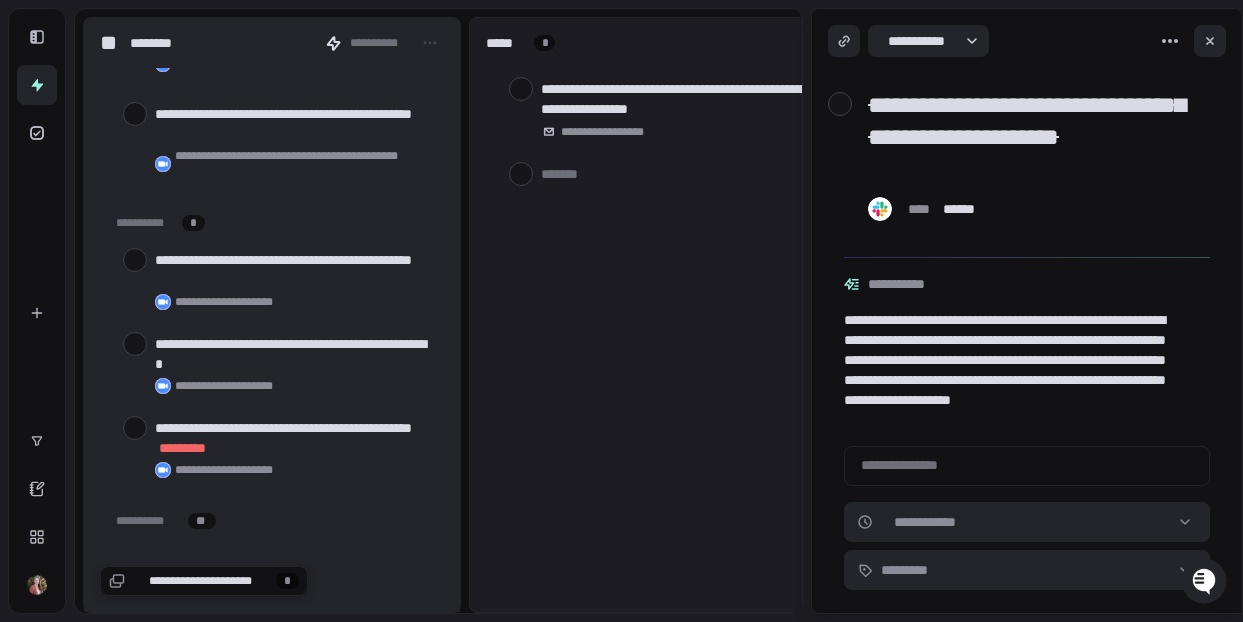 click at bounding box center [135, 260] 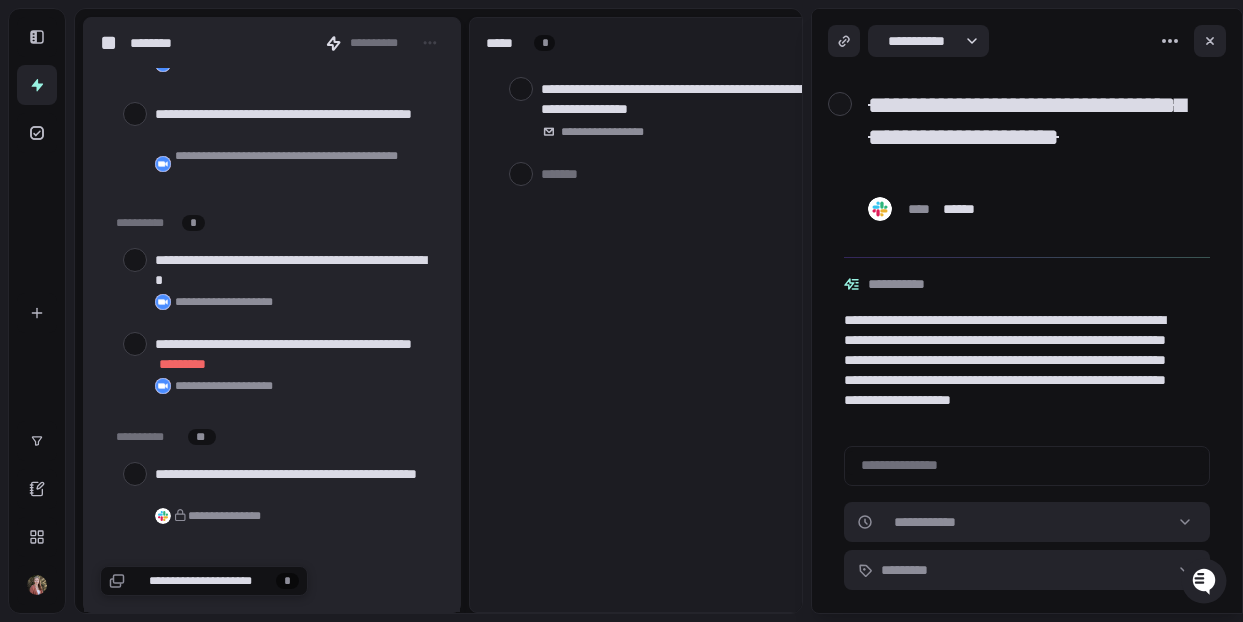 click at bounding box center [135, 260] 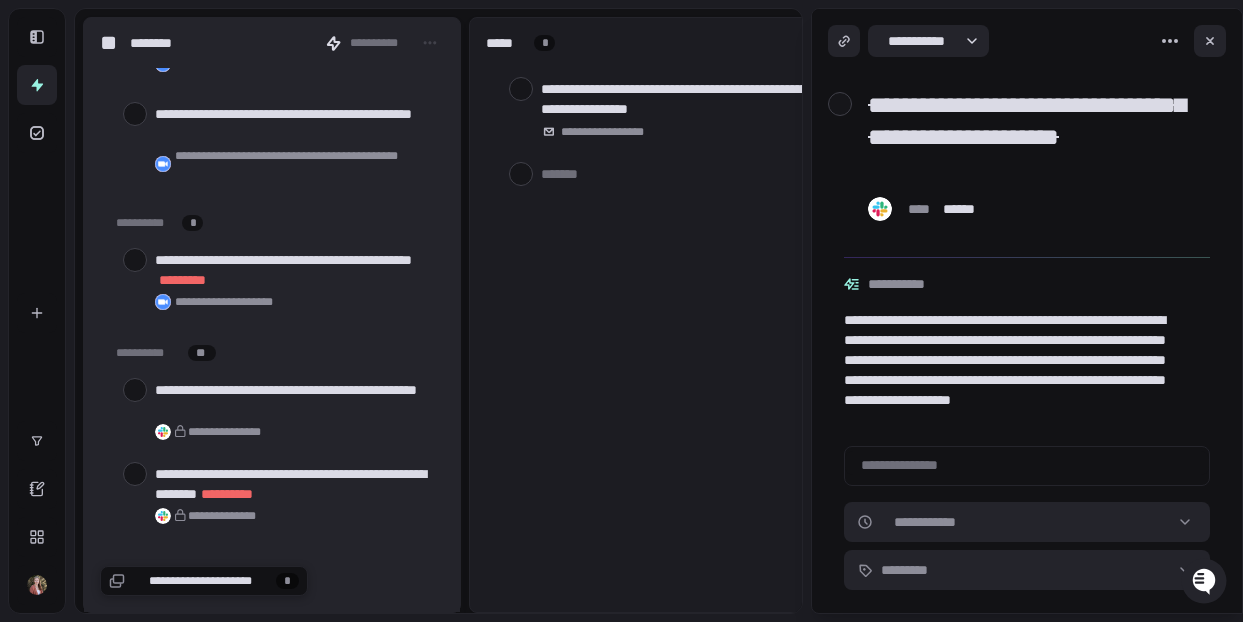 click at bounding box center [135, 260] 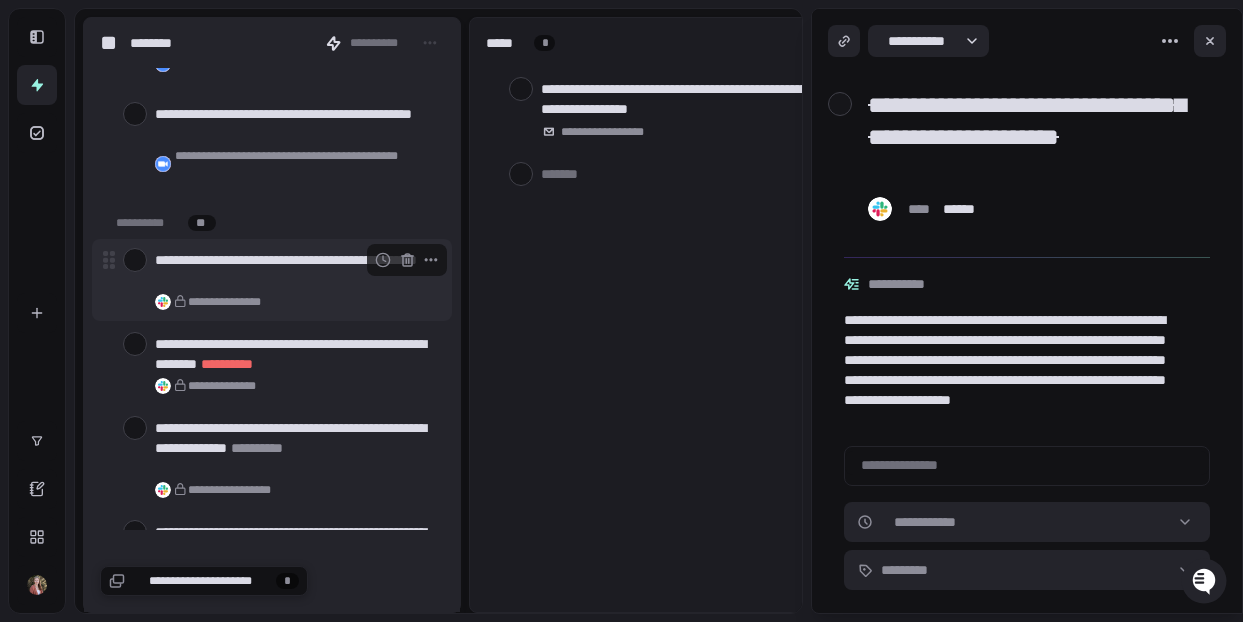 click at bounding box center (135, 260) 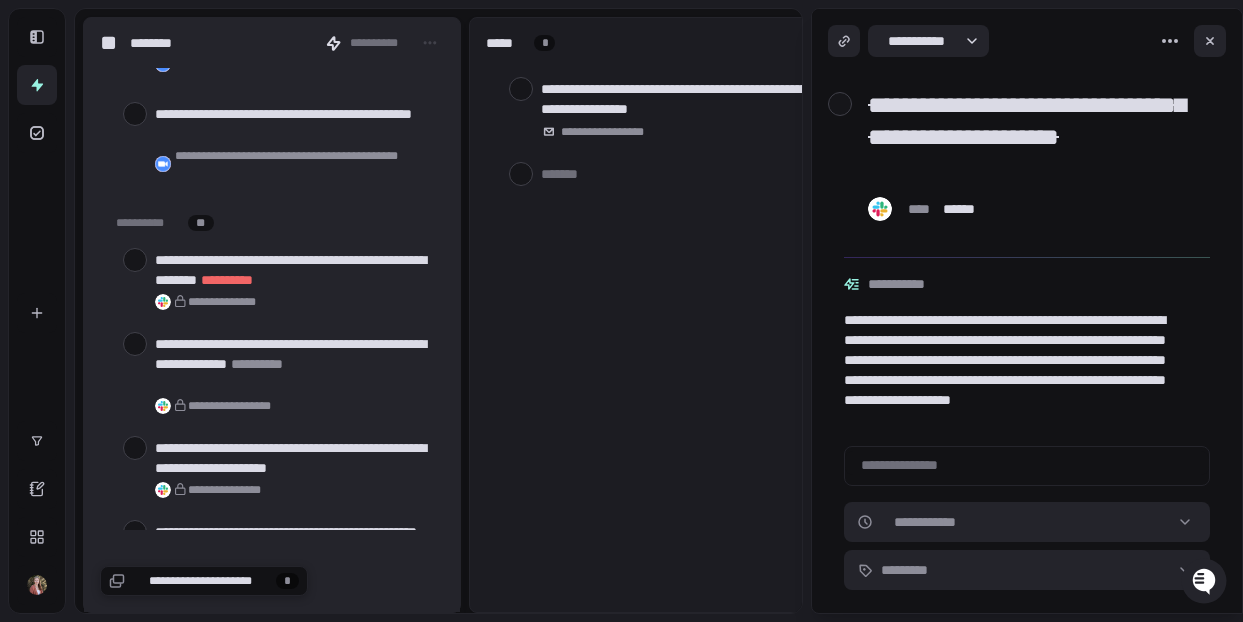 click at bounding box center (135, 260) 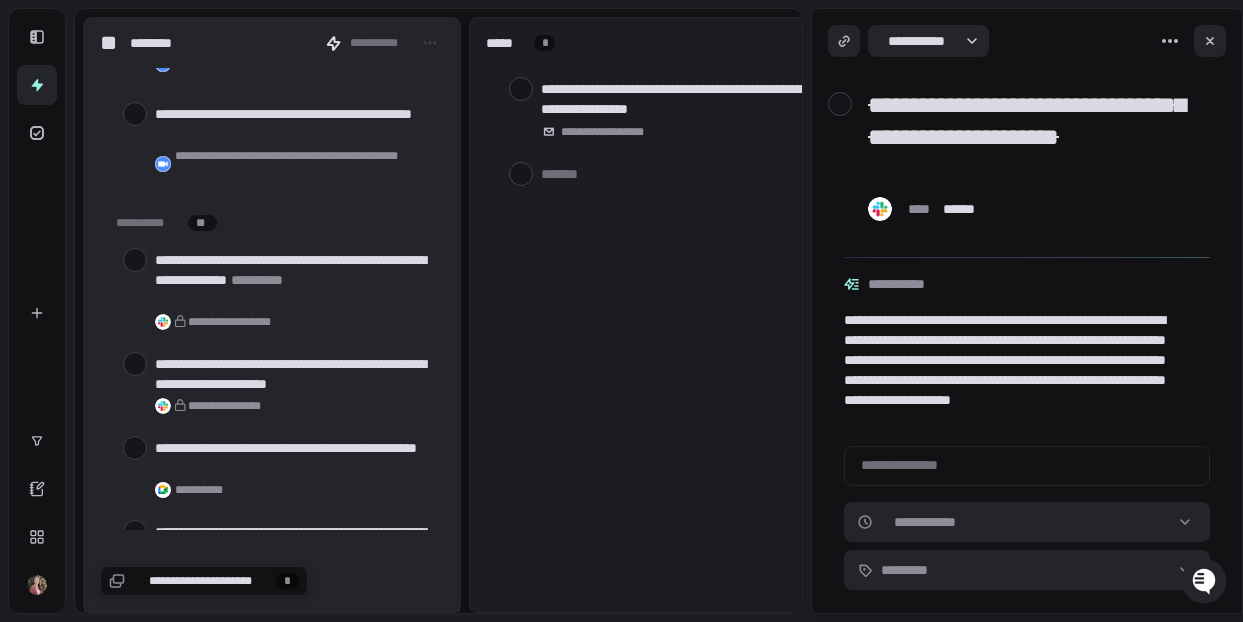 click at bounding box center (135, 260) 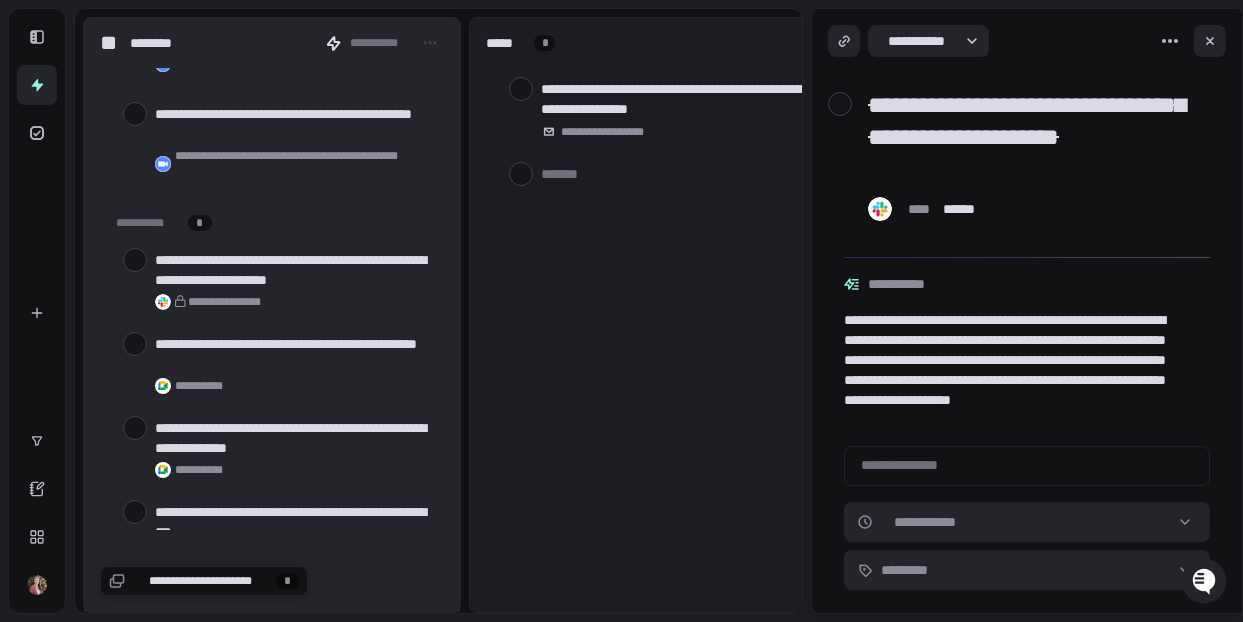 click at bounding box center [135, 260] 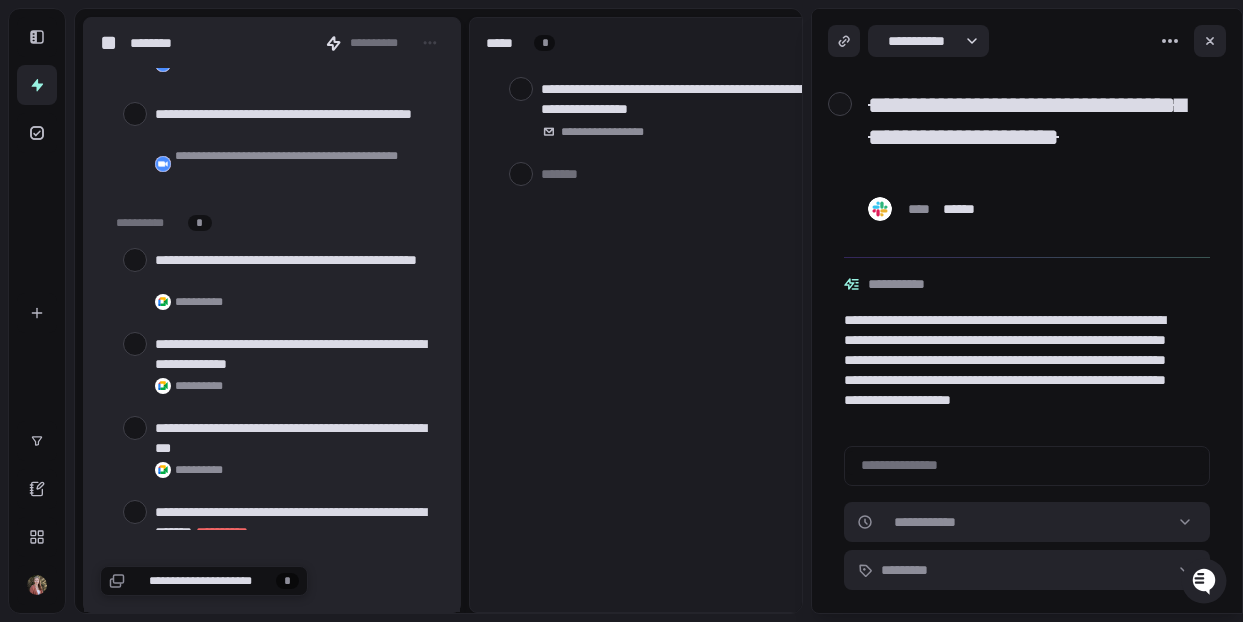 click at bounding box center [135, 260] 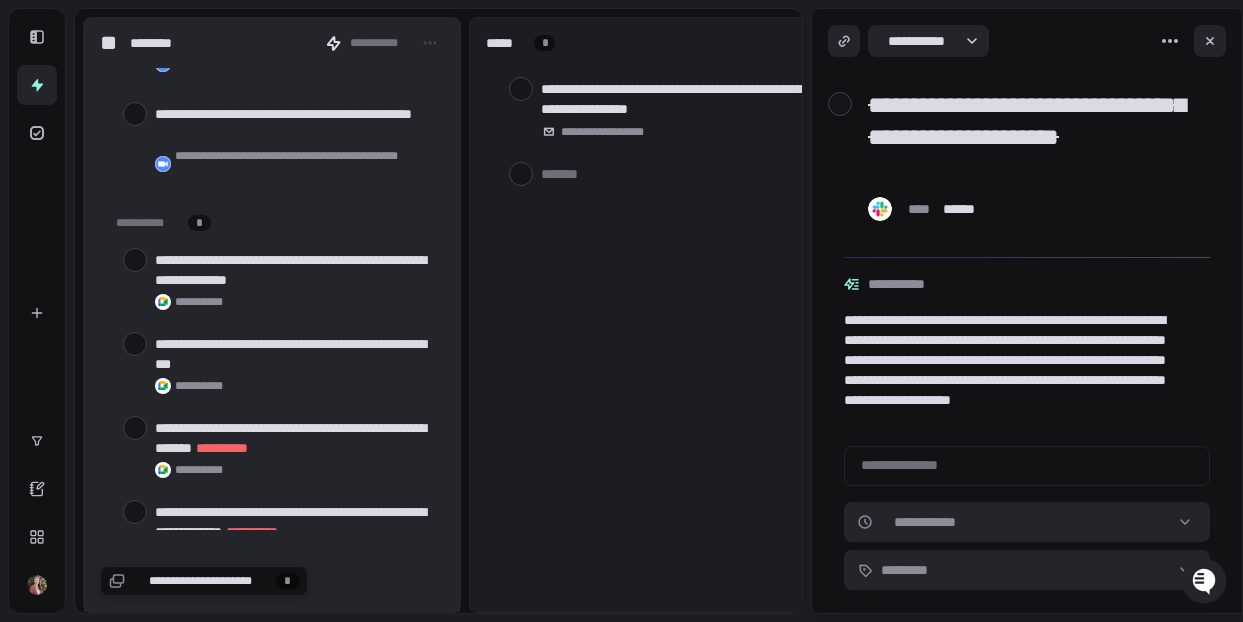 click at bounding box center (135, 260) 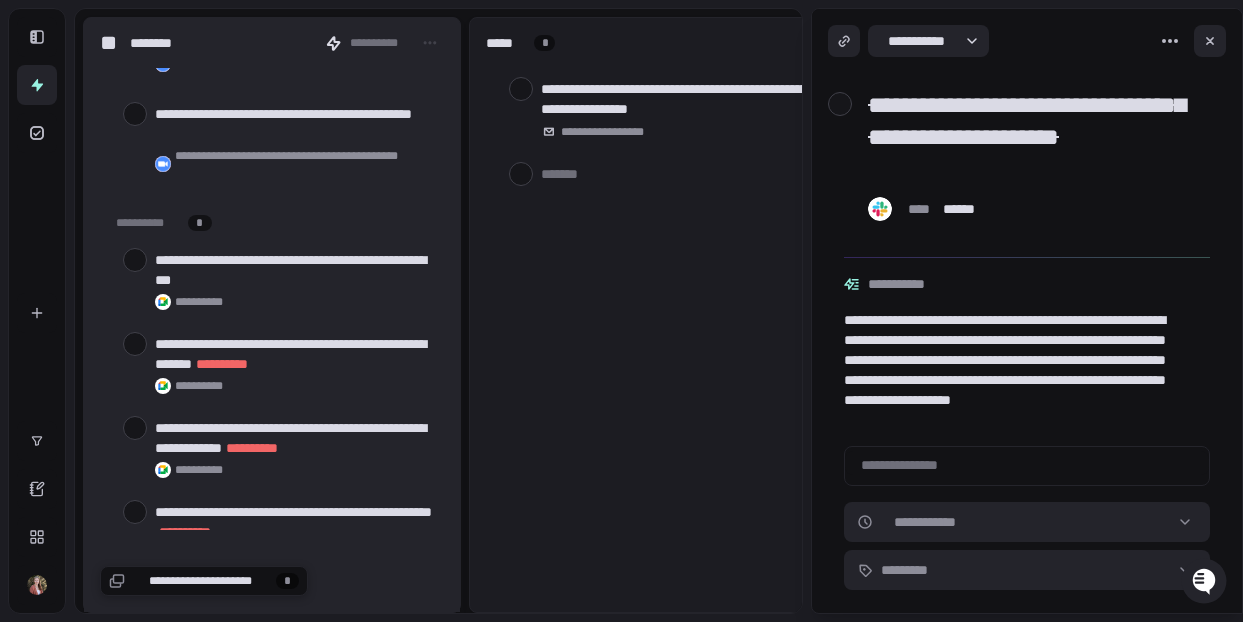 click at bounding box center [135, 260] 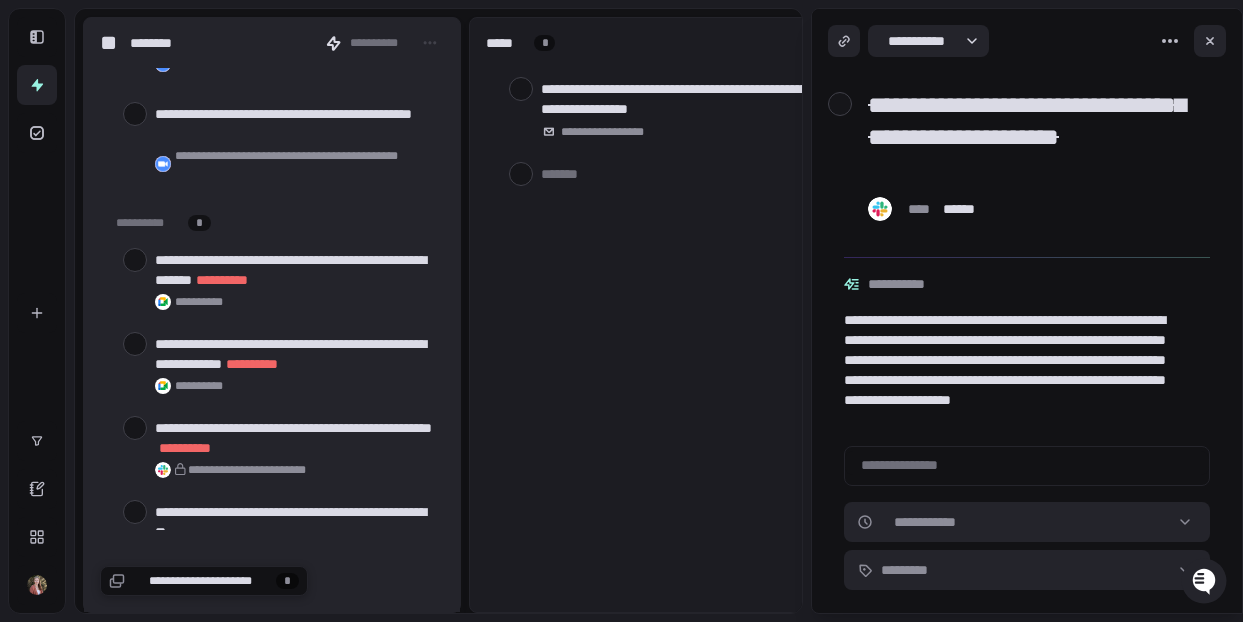 click at bounding box center [135, 260] 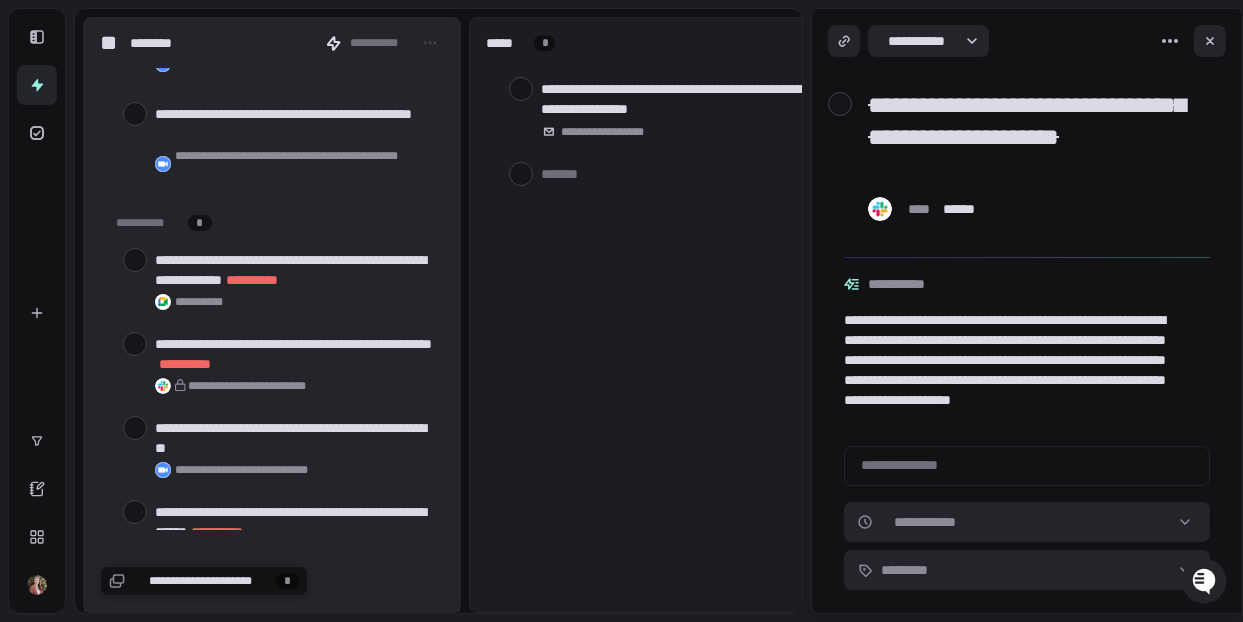 click at bounding box center (135, 260) 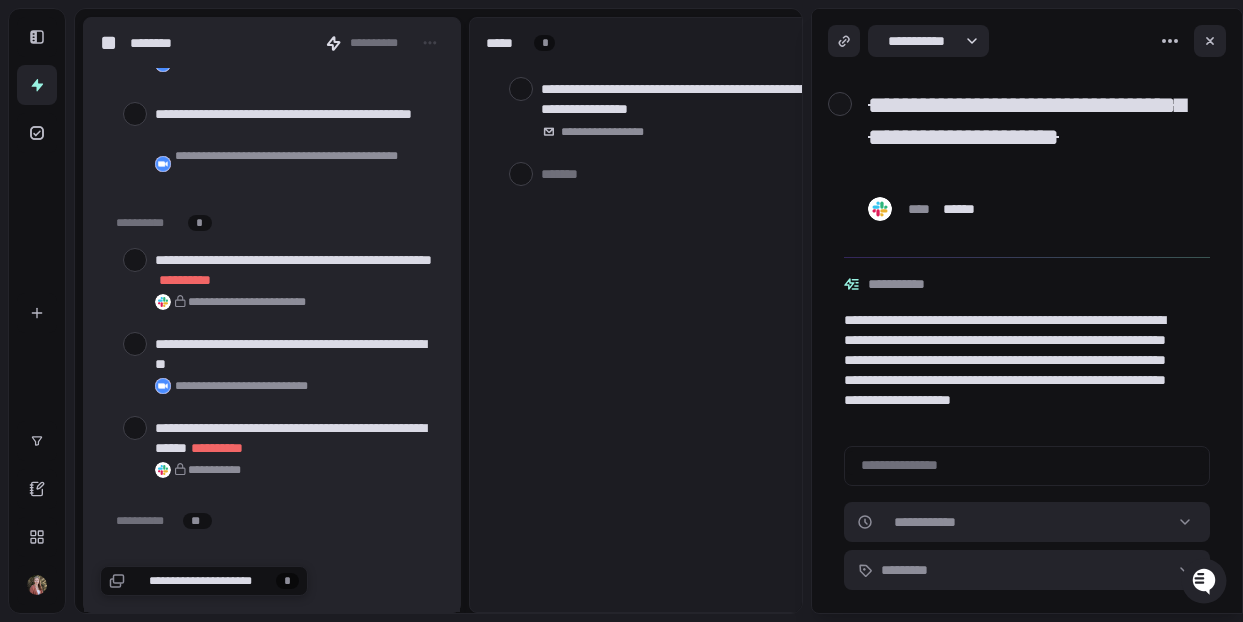 click at bounding box center [135, 260] 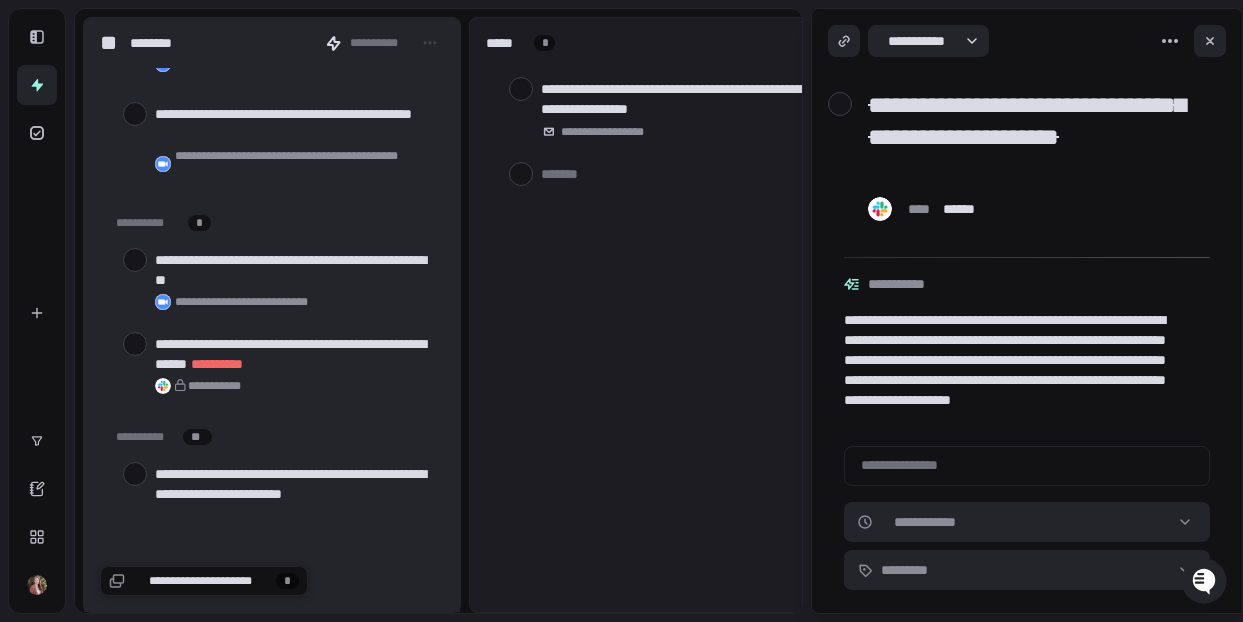 click at bounding box center (135, 260) 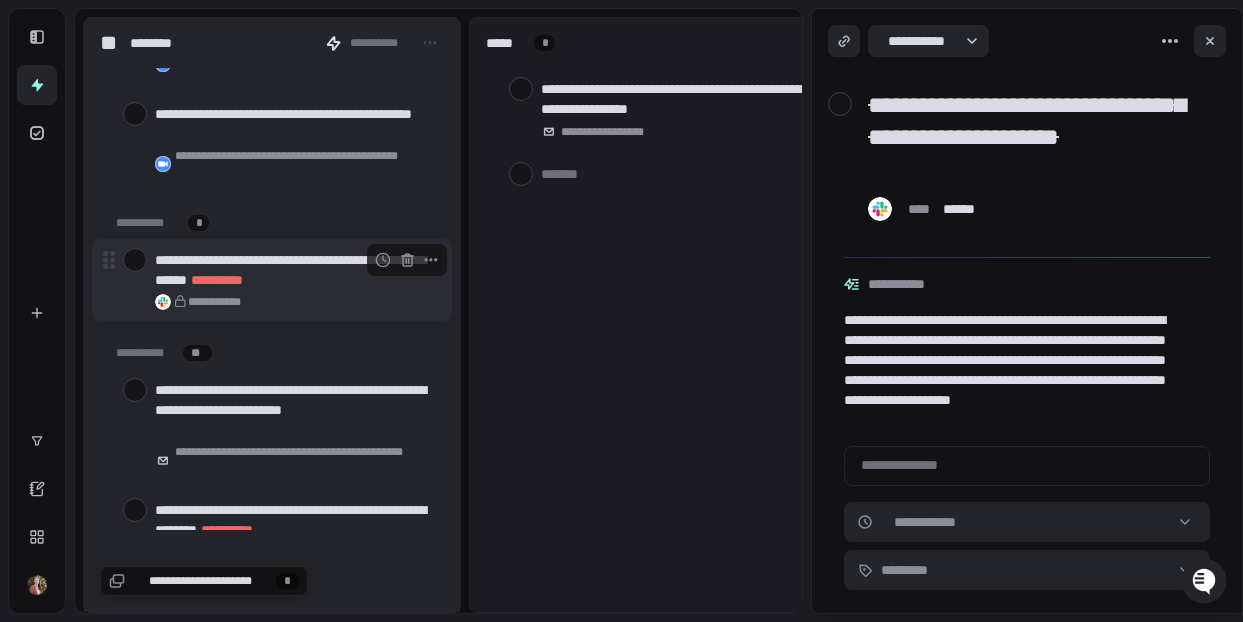 click at bounding box center (135, 260) 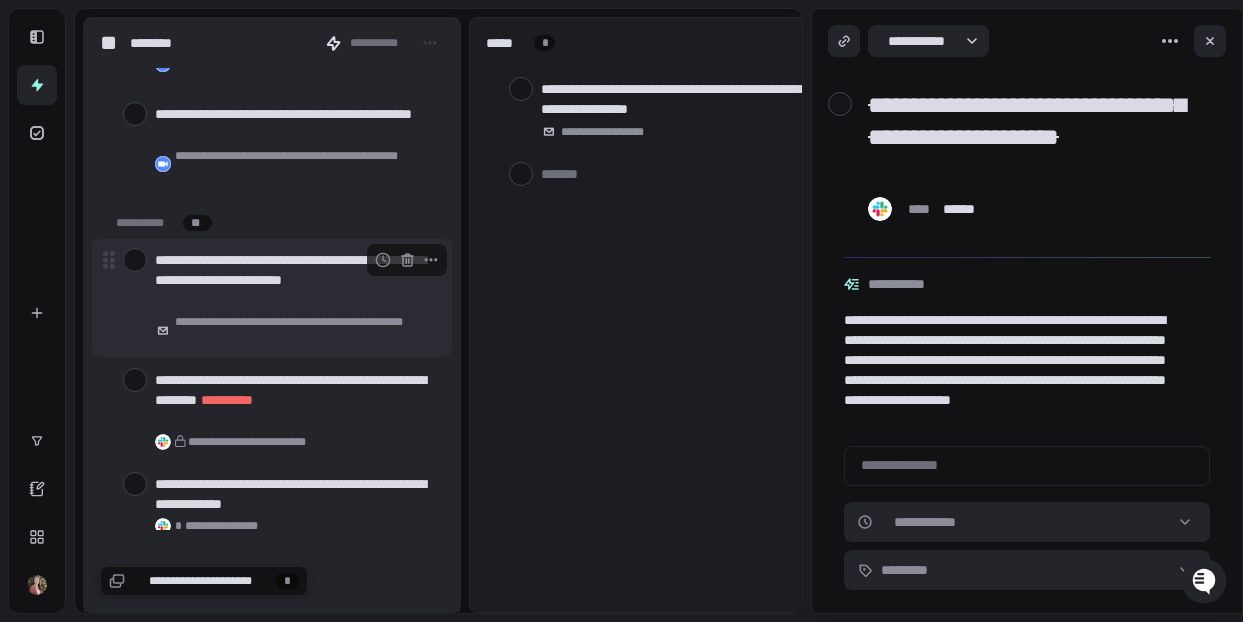 click at bounding box center [135, 260] 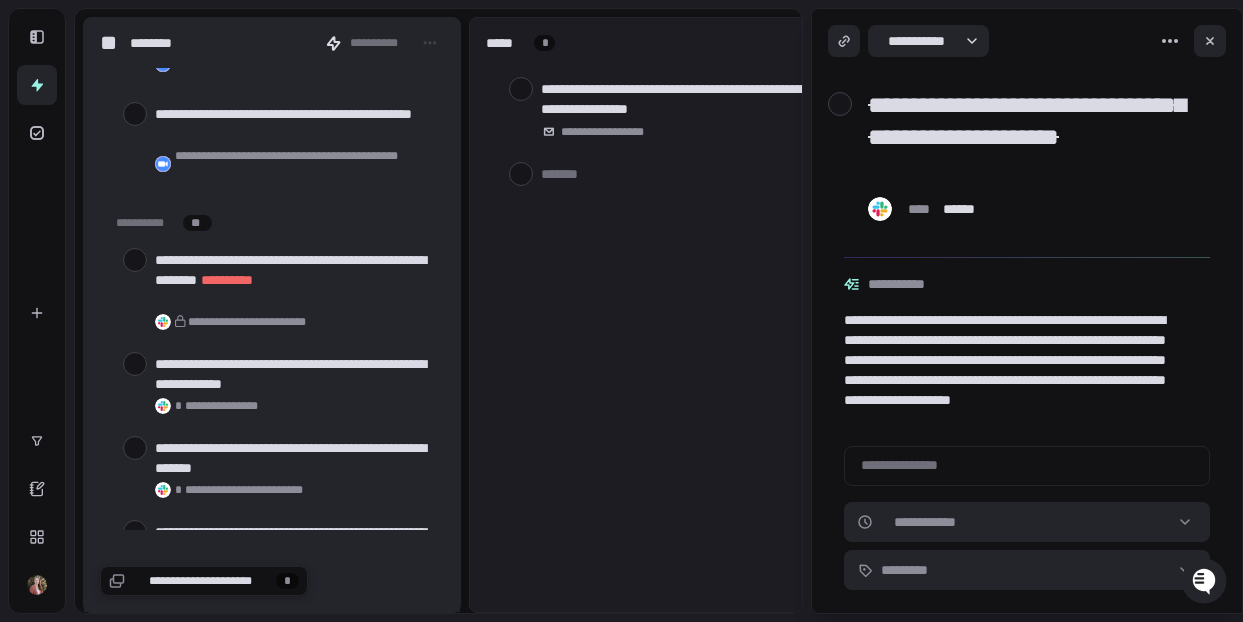 click at bounding box center [135, 260] 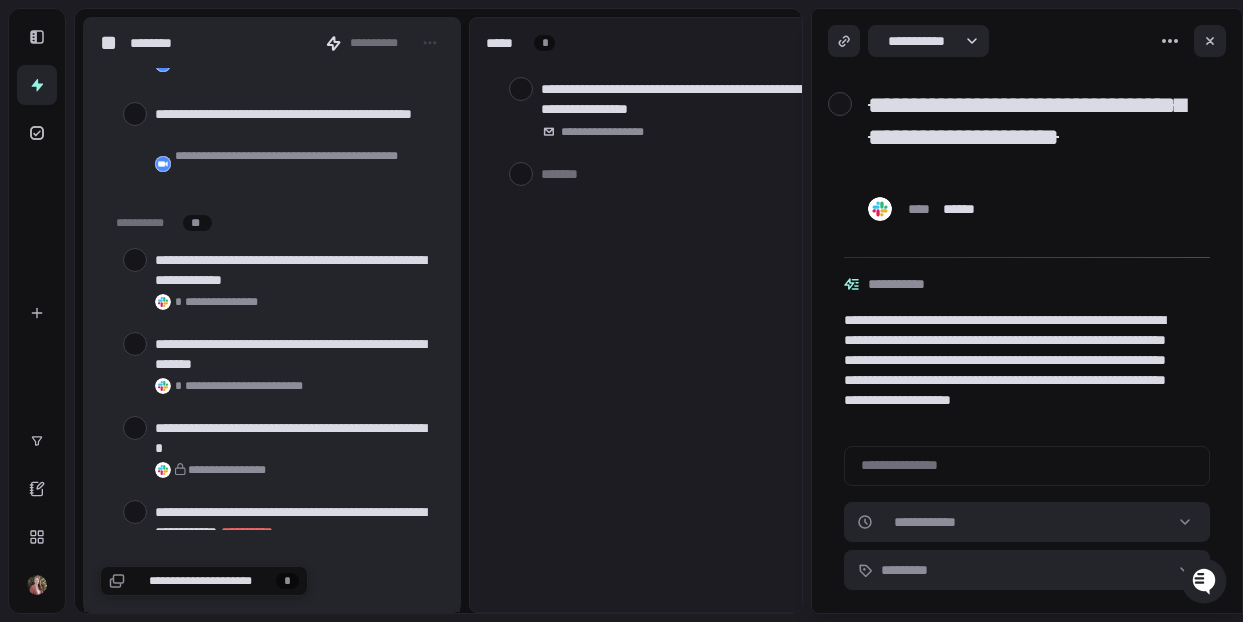 click at bounding box center [135, 260] 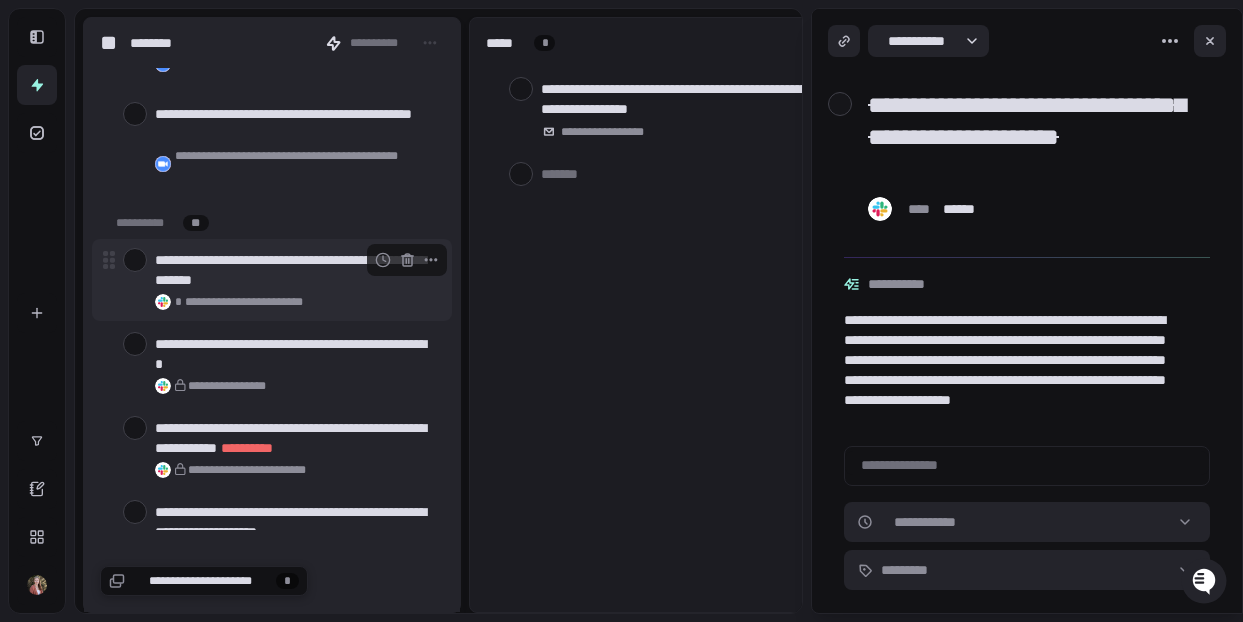 click at bounding box center (135, 260) 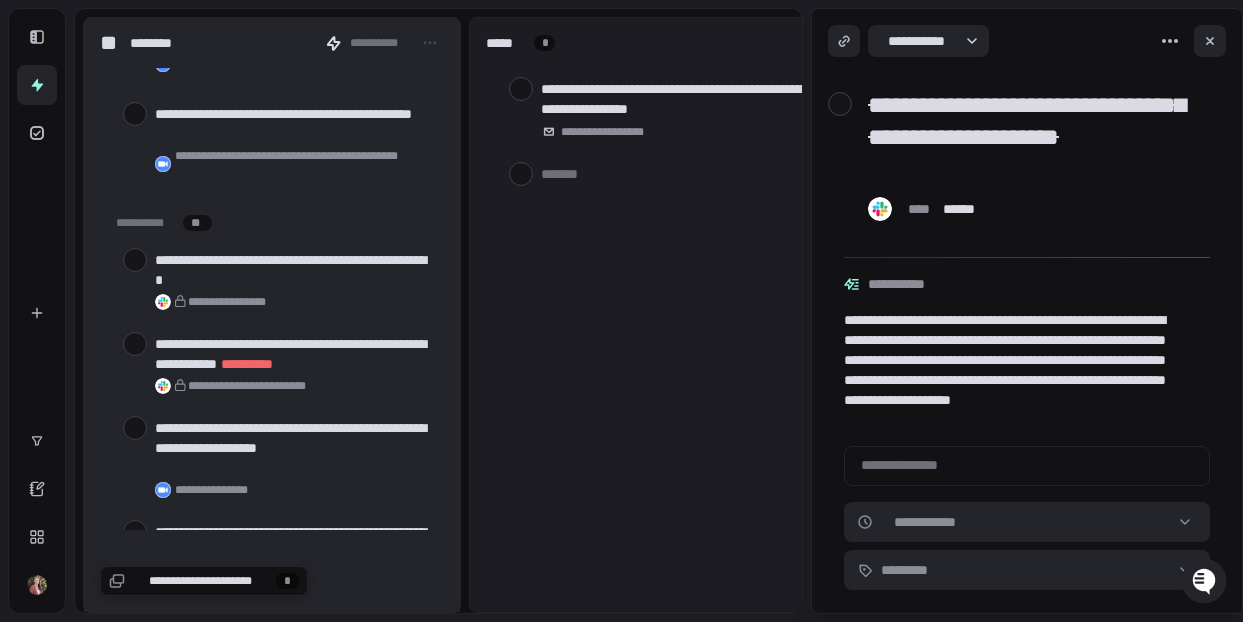 click at bounding box center (135, 260) 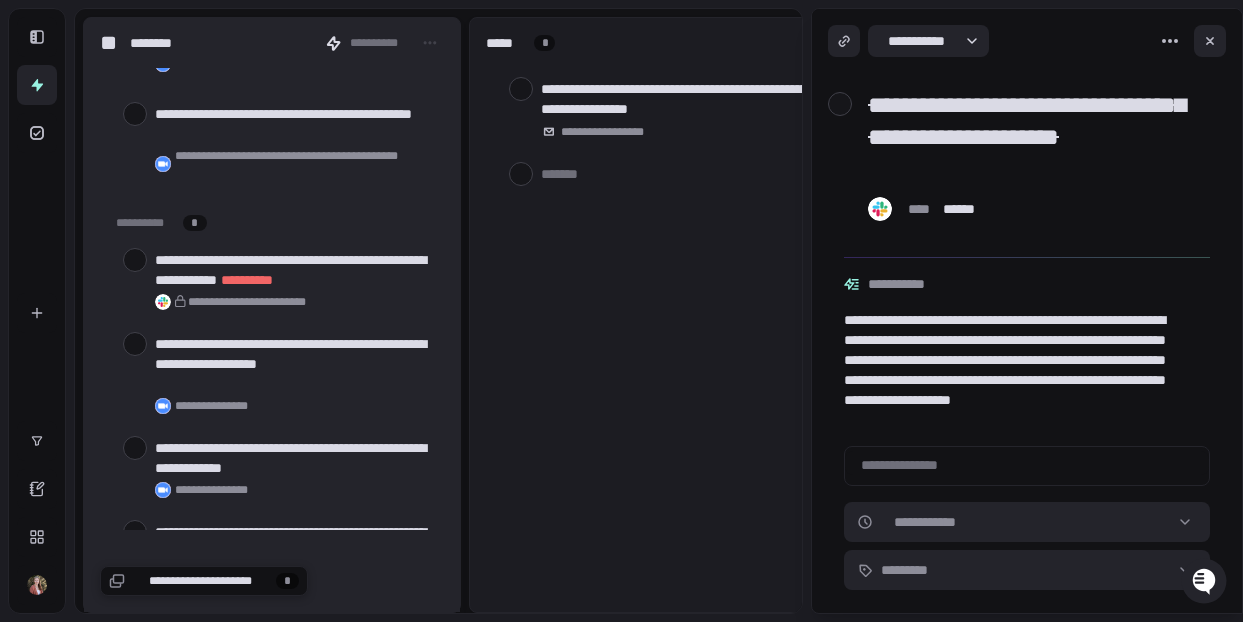 click at bounding box center (135, 260) 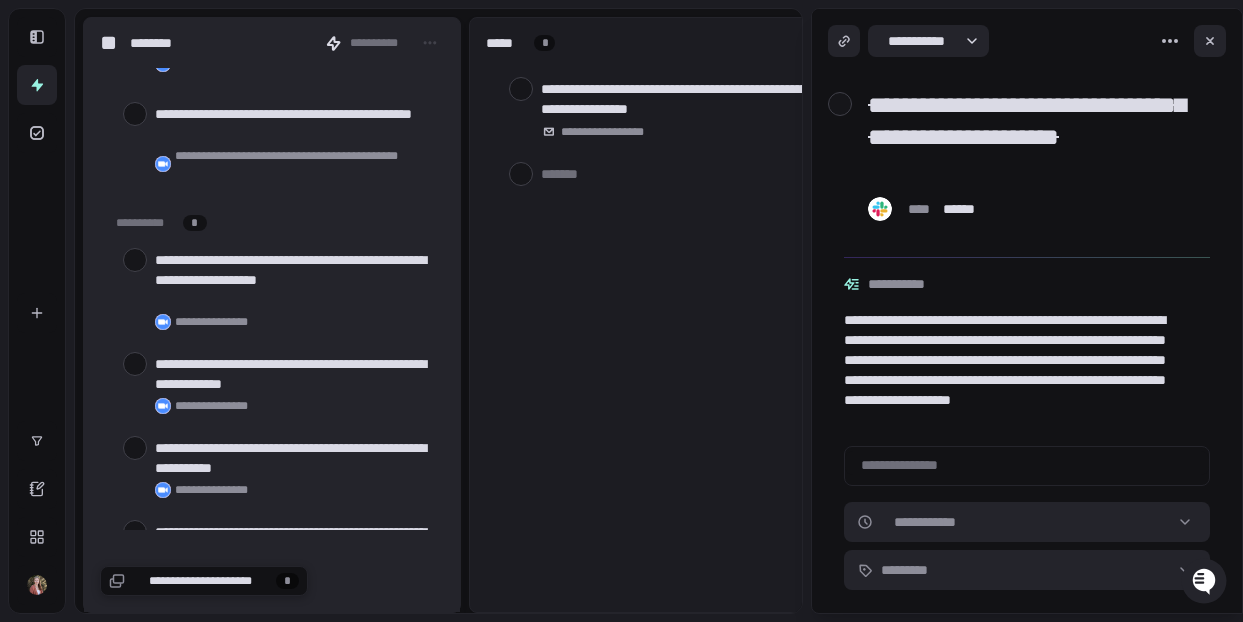 click at bounding box center (135, 260) 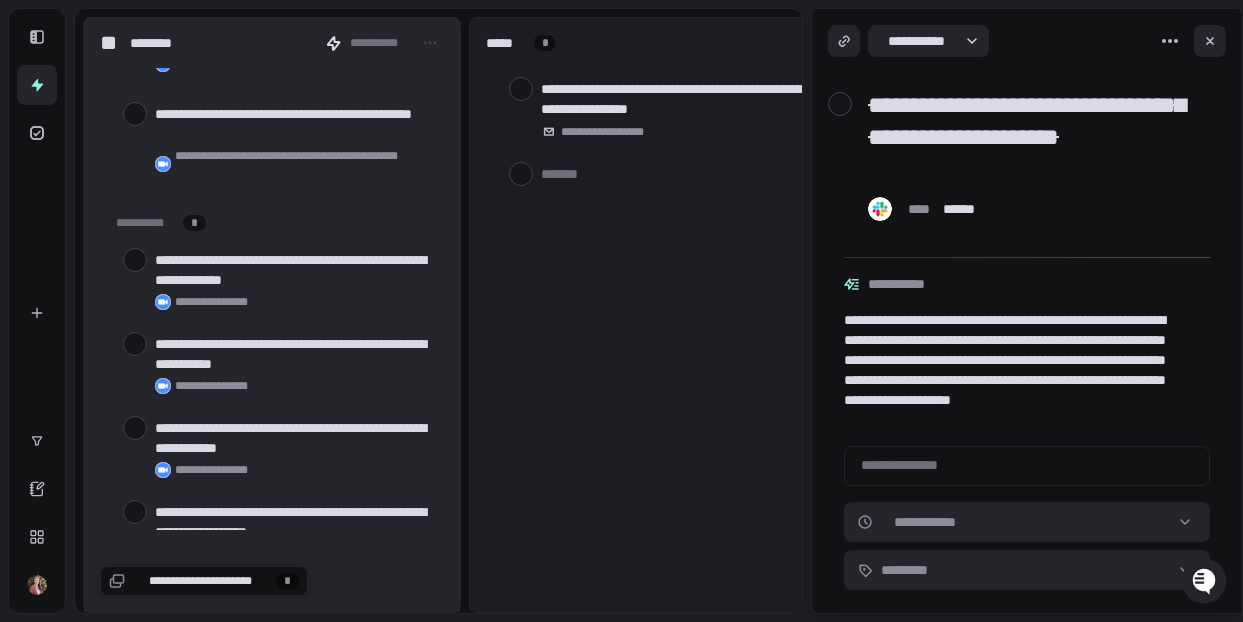 click at bounding box center (135, 260) 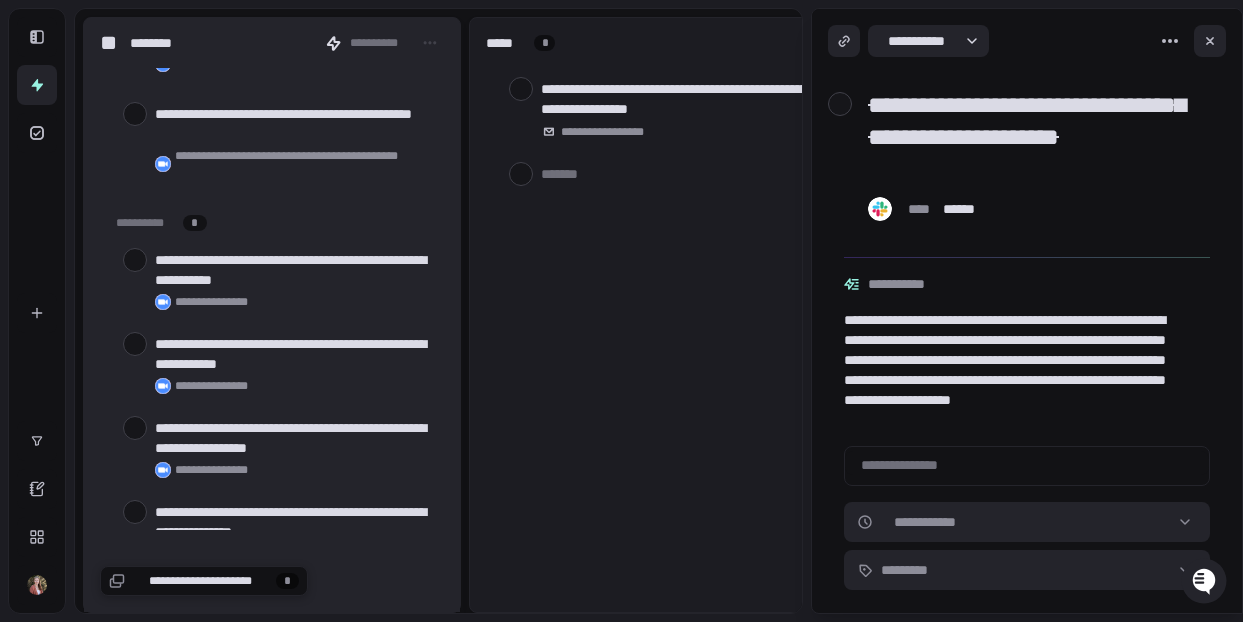 click at bounding box center (135, 260) 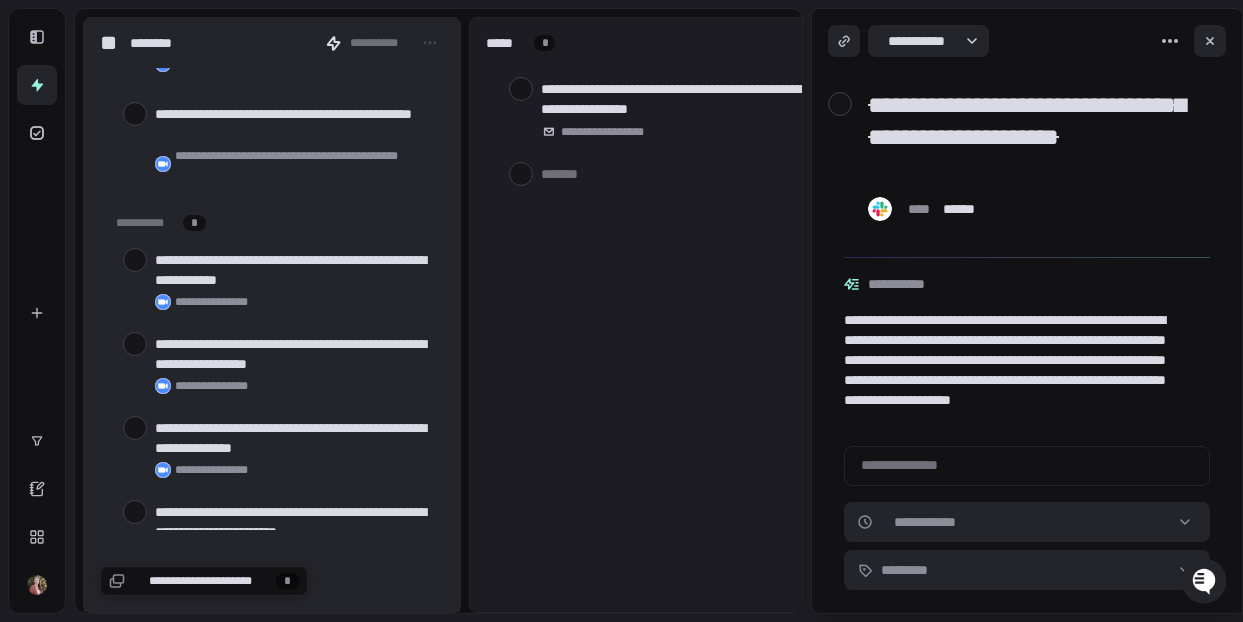 click at bounding box center [135, 260] 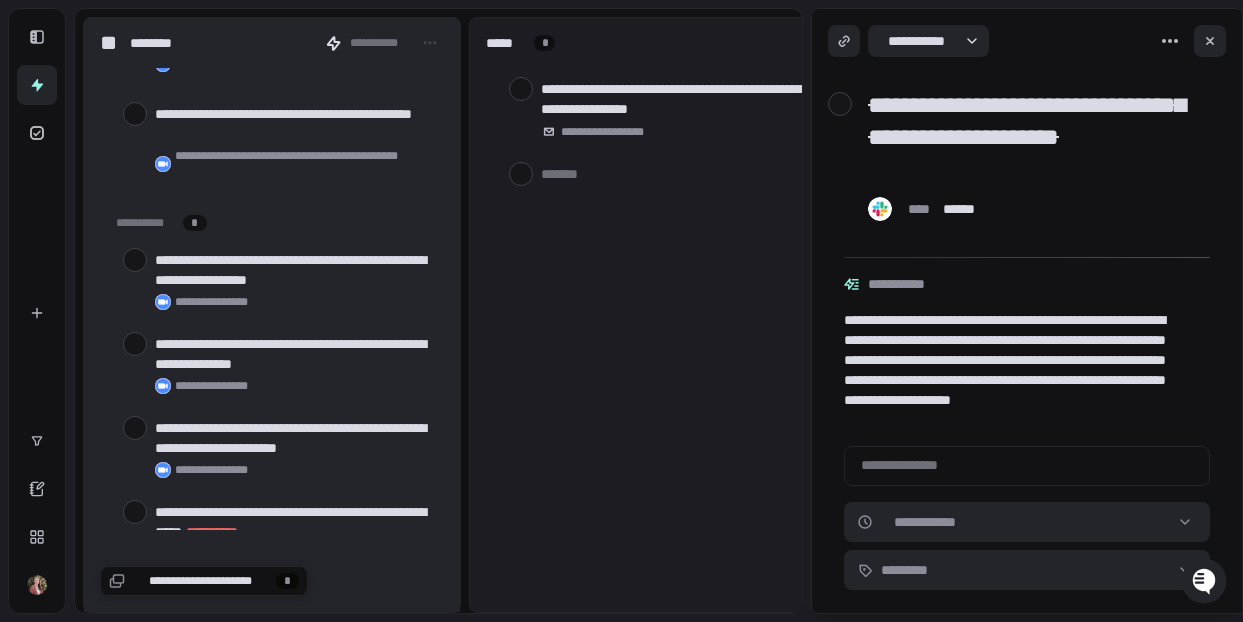 click at bounding box center (135, 260) 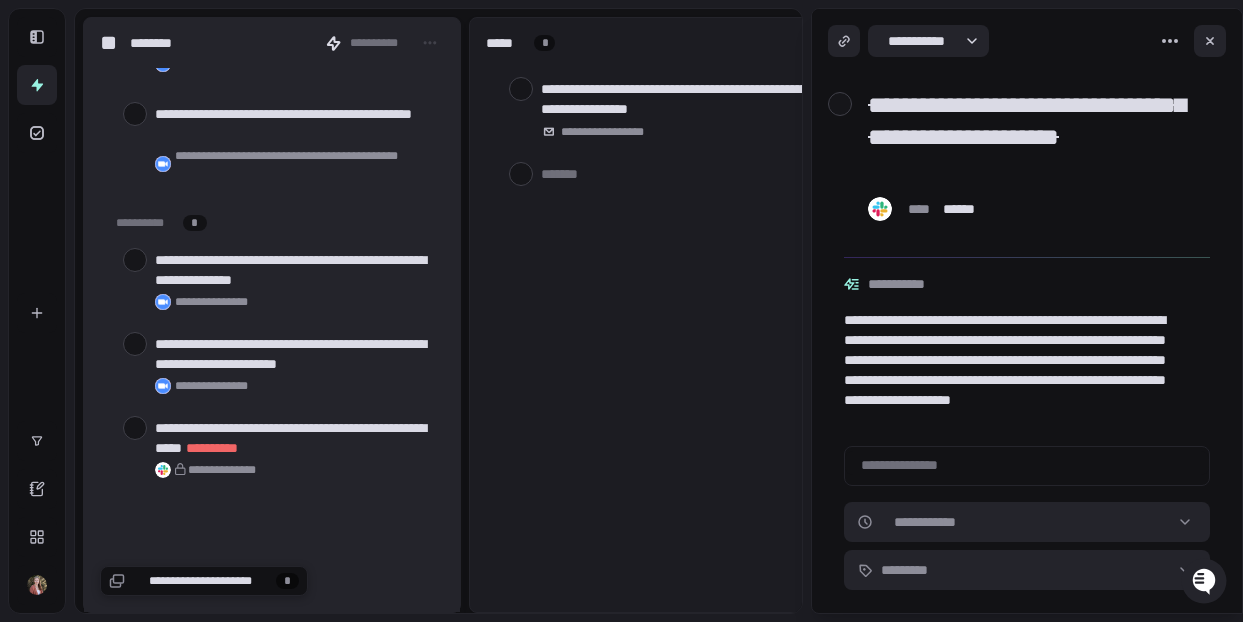 click at bounding box center (135, 260) 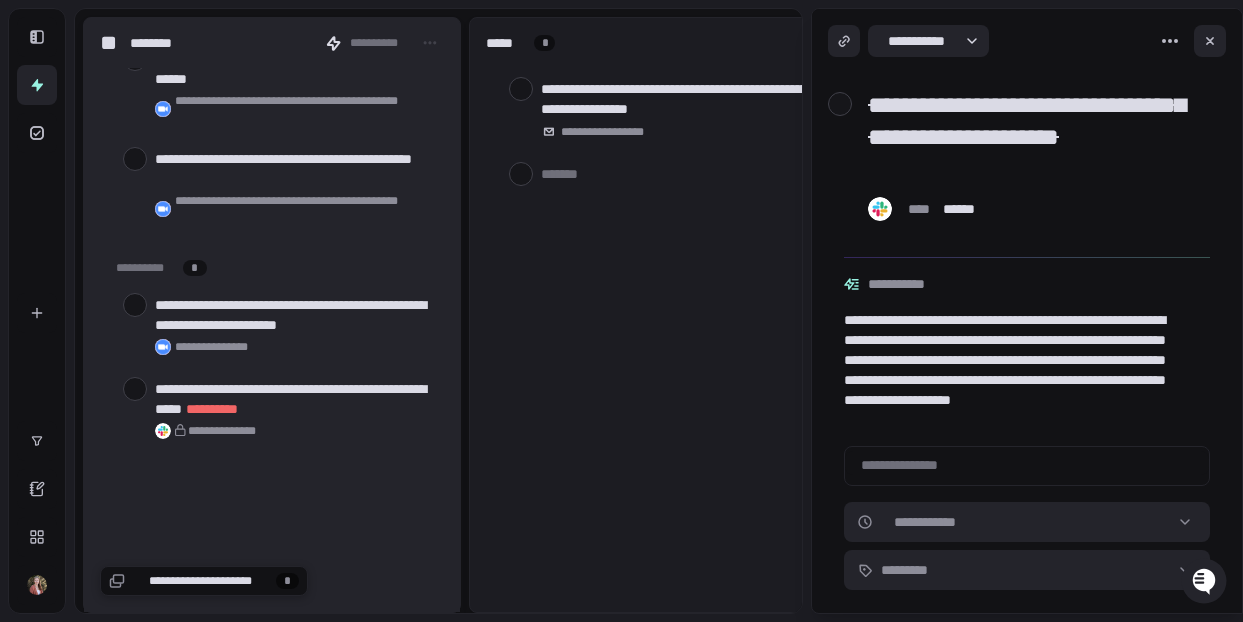 scroll, scrollTop: 1662, scrollLeft: 0, axis: vertical 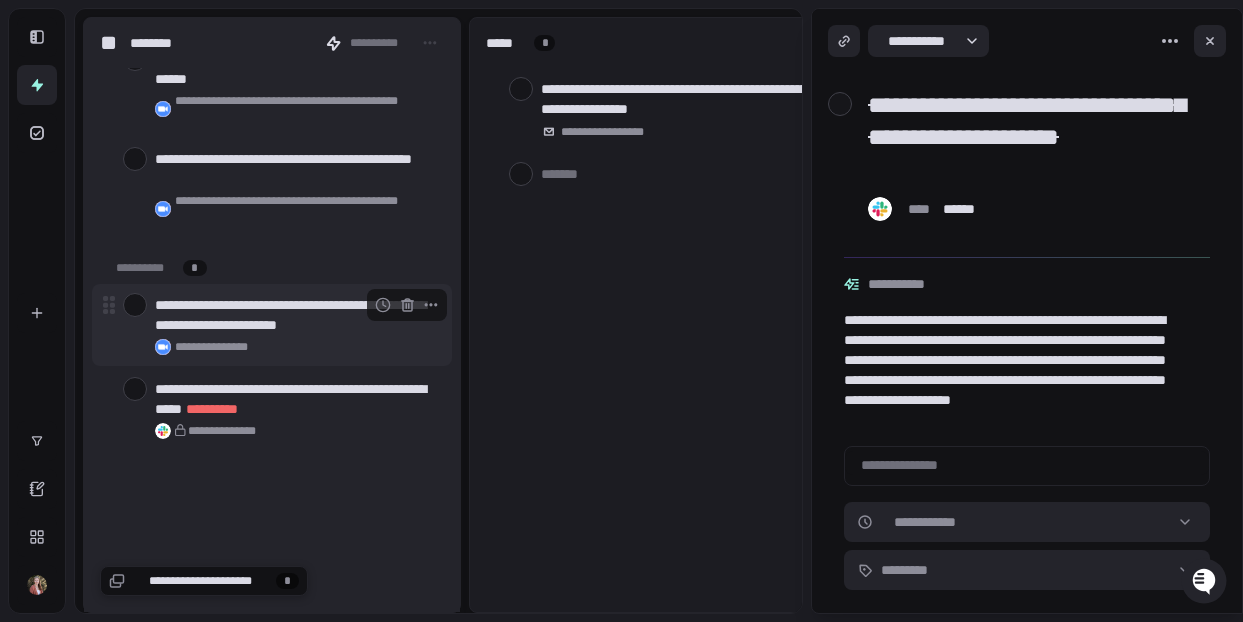click at bounding box center [135, 305] 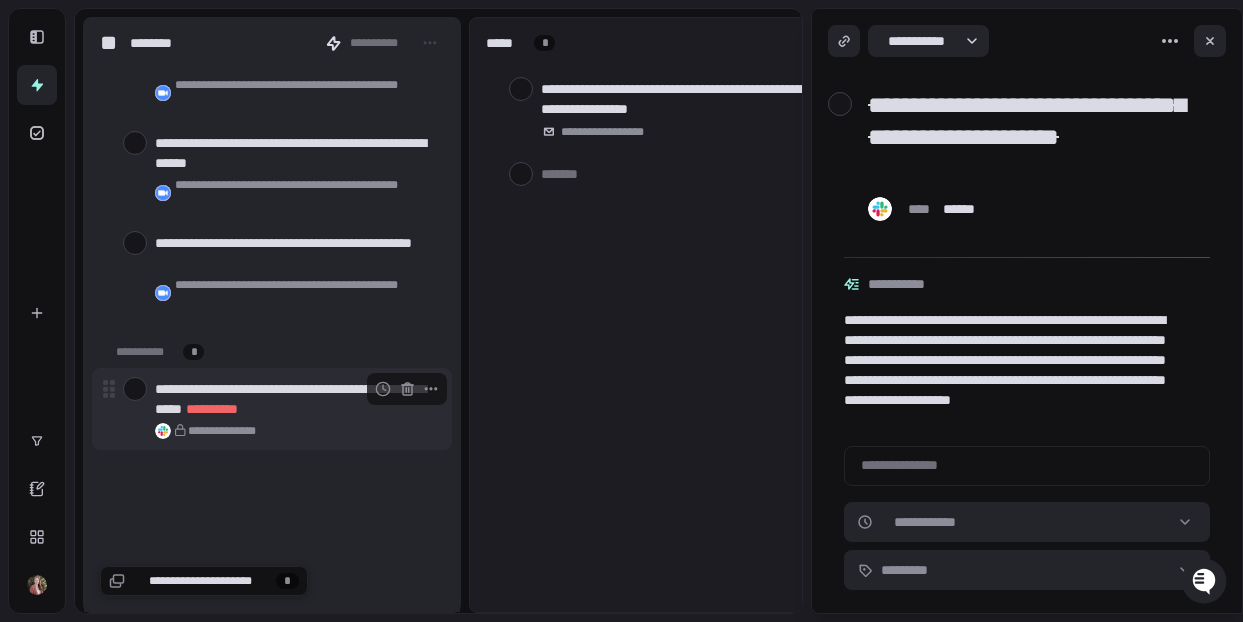 click at bounding box center (135, 389) 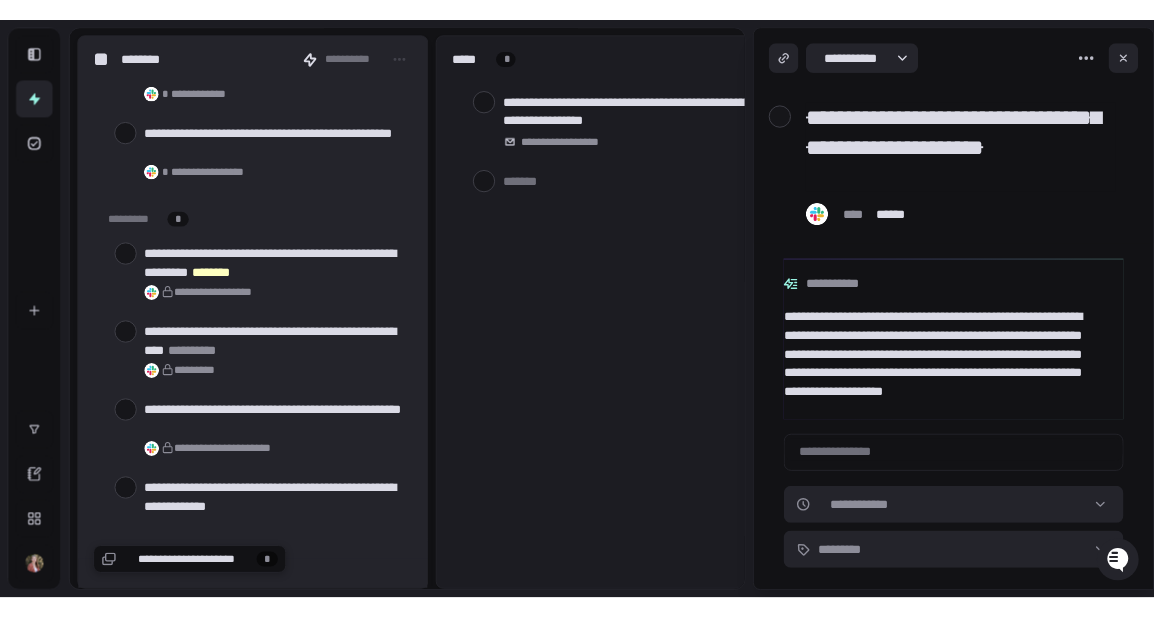 scroll, scrollTop: 0, scrollLeft: 0, axis: both 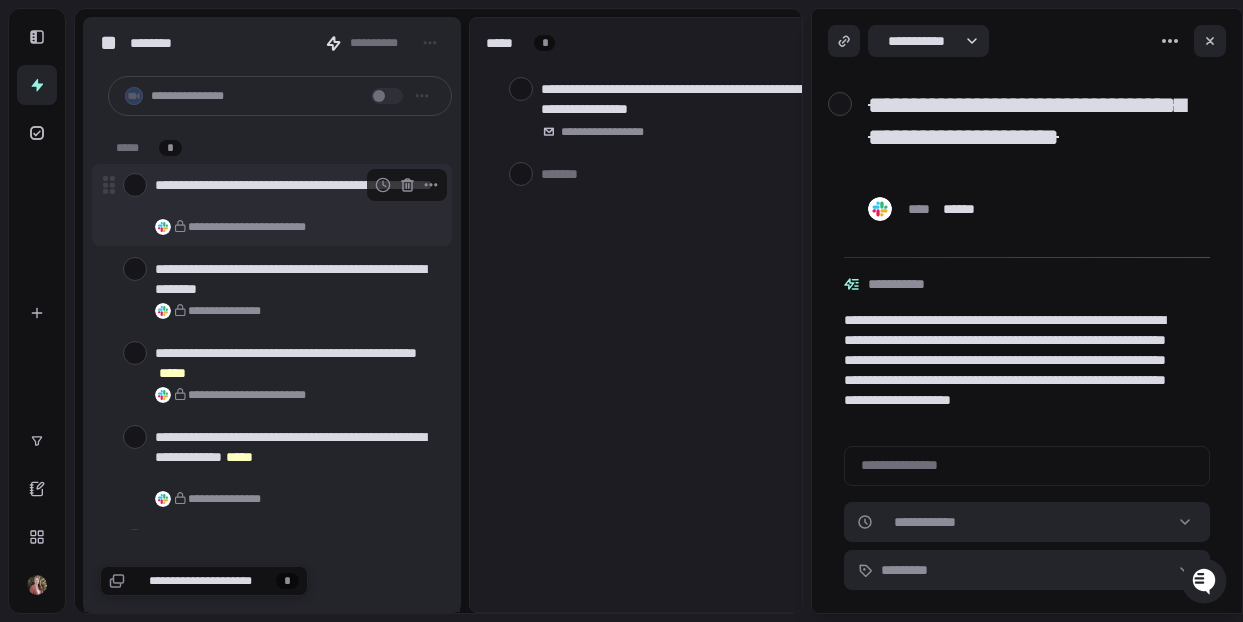 click at bounding box center (135, 185) 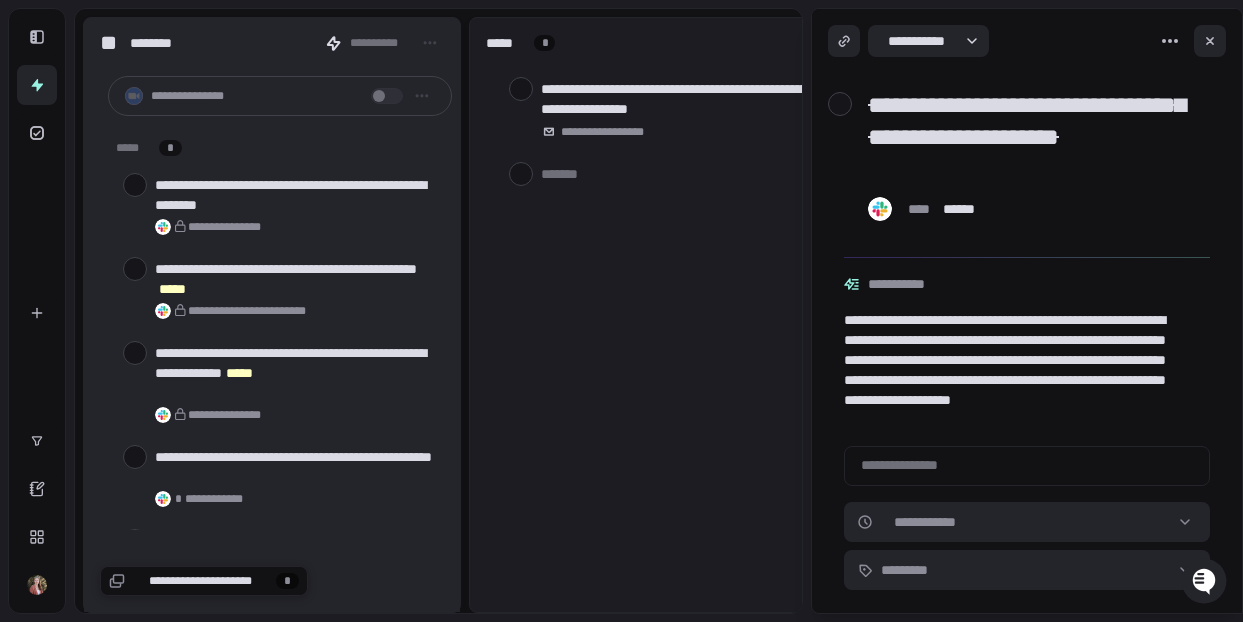 click at bounding box center (135, 185) 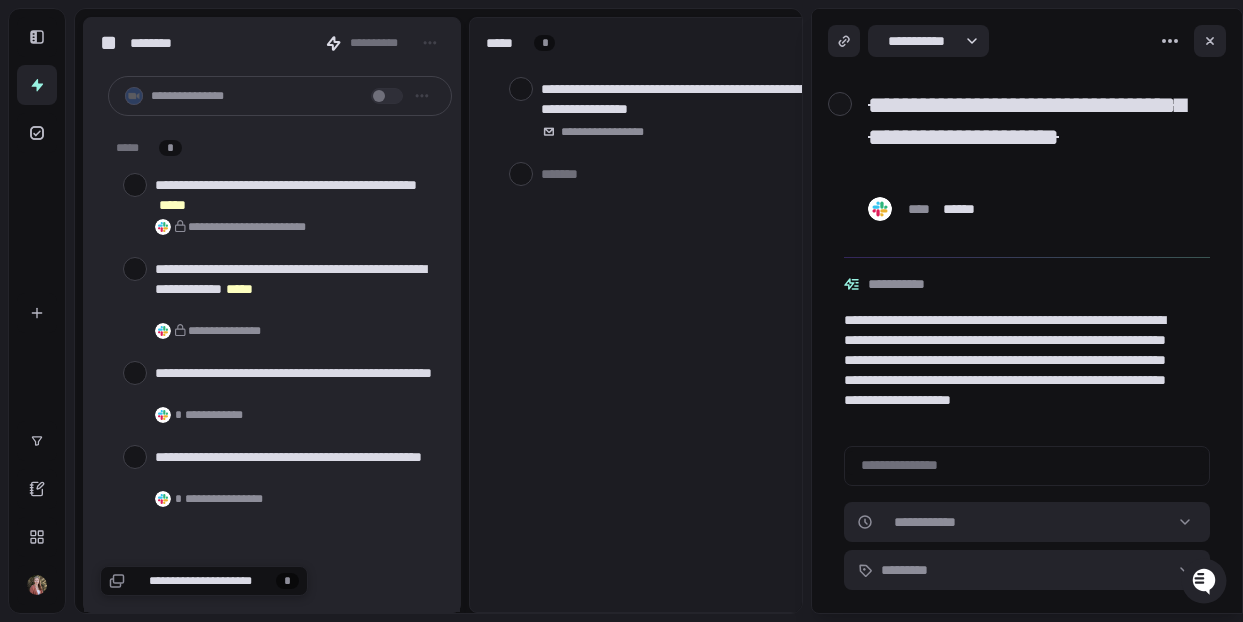 click at bounding box center (135, 185) 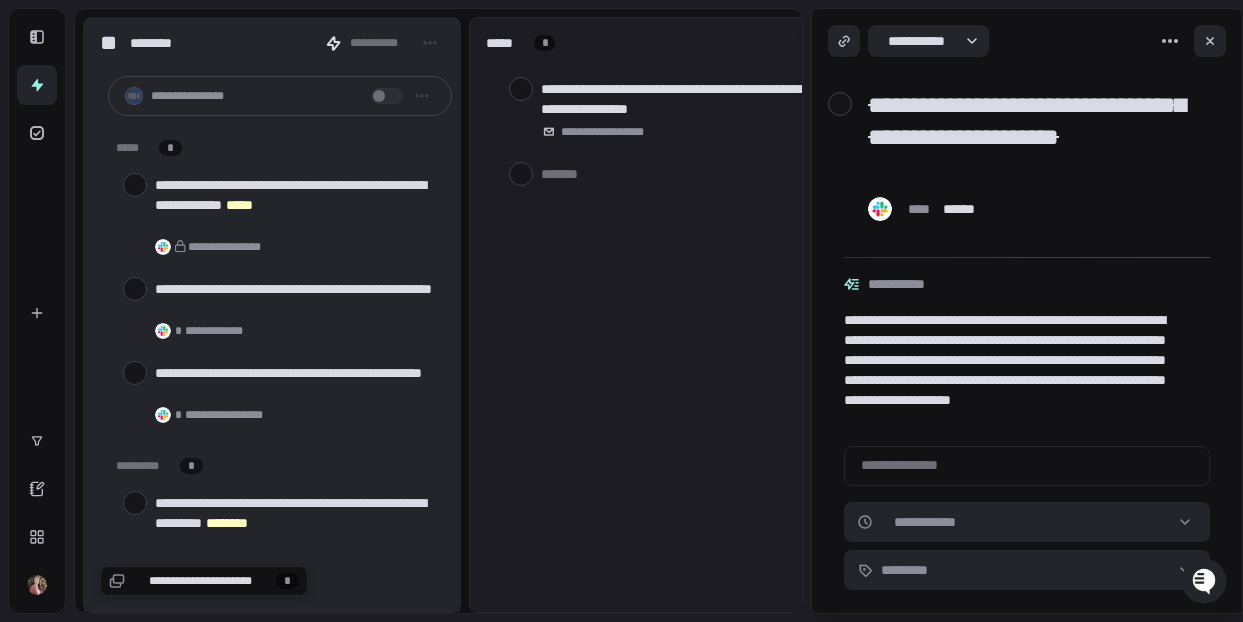 click at bounding box center [135, 185] 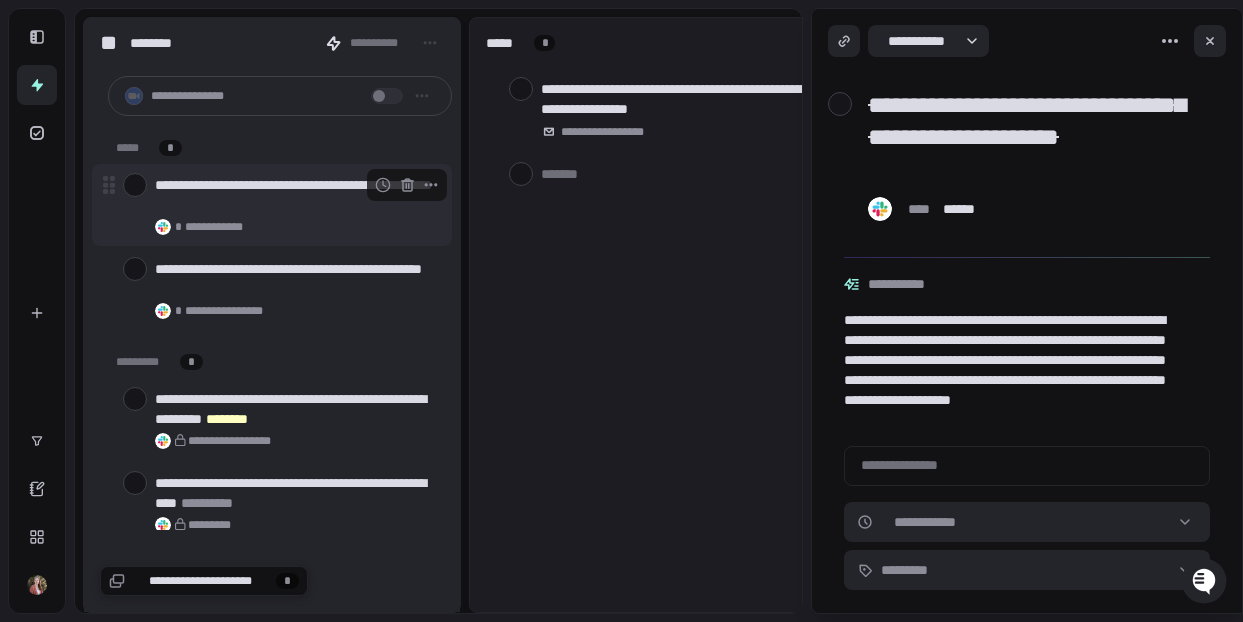 click at bounding box center (135, 185) 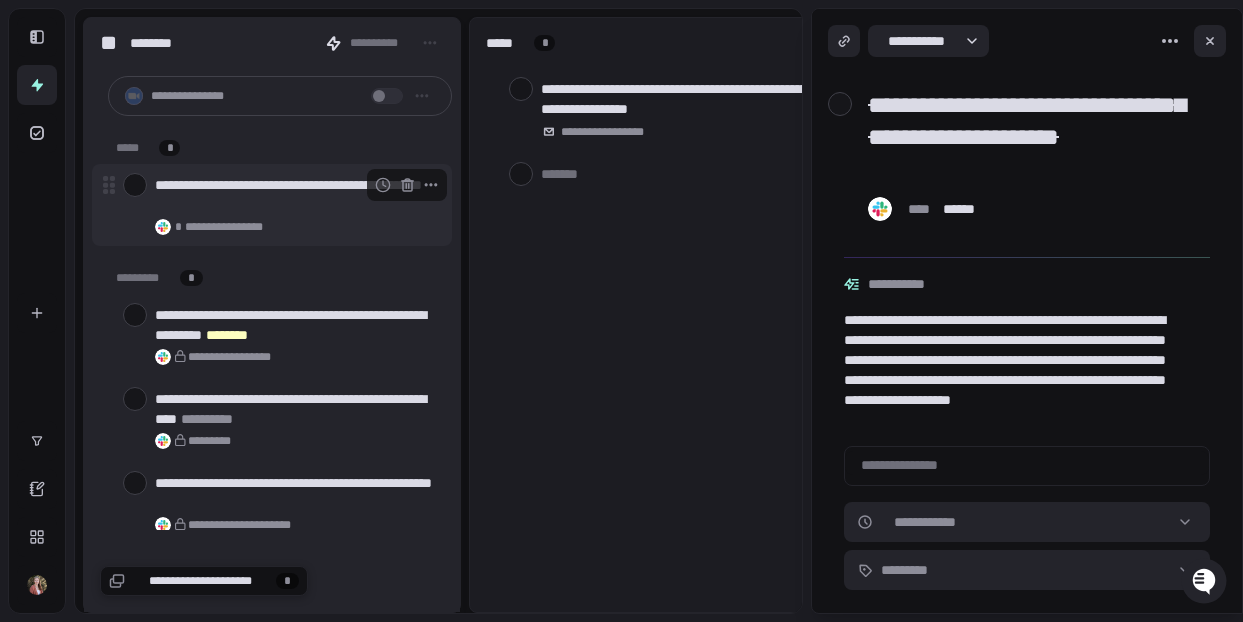 click at bounding box center (135, 185) 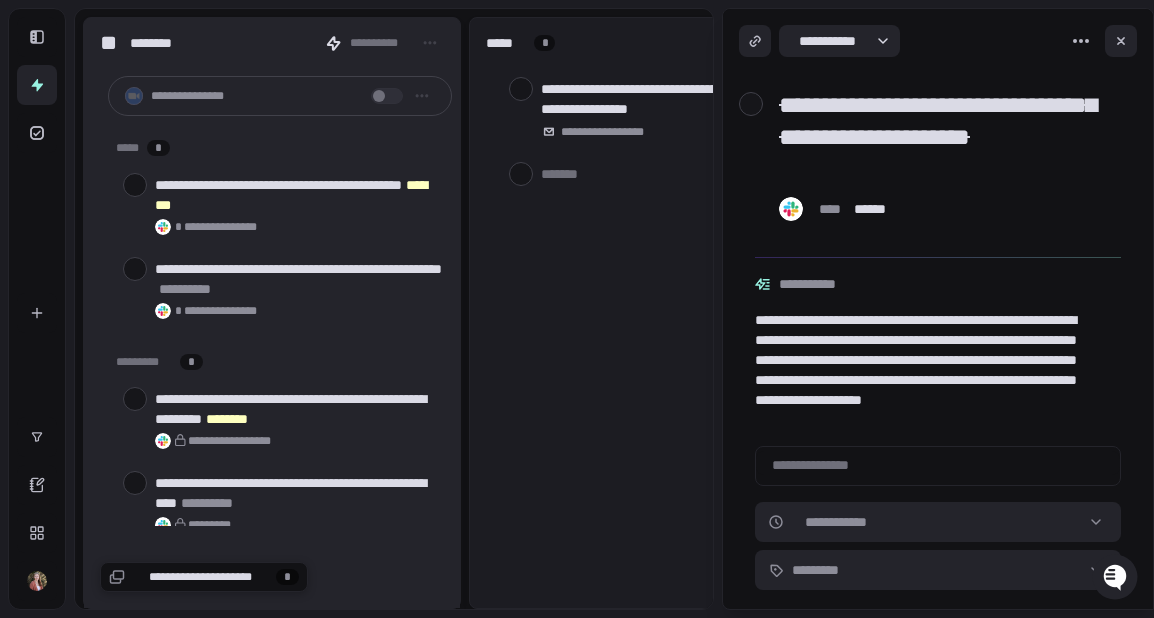 type on "*" 